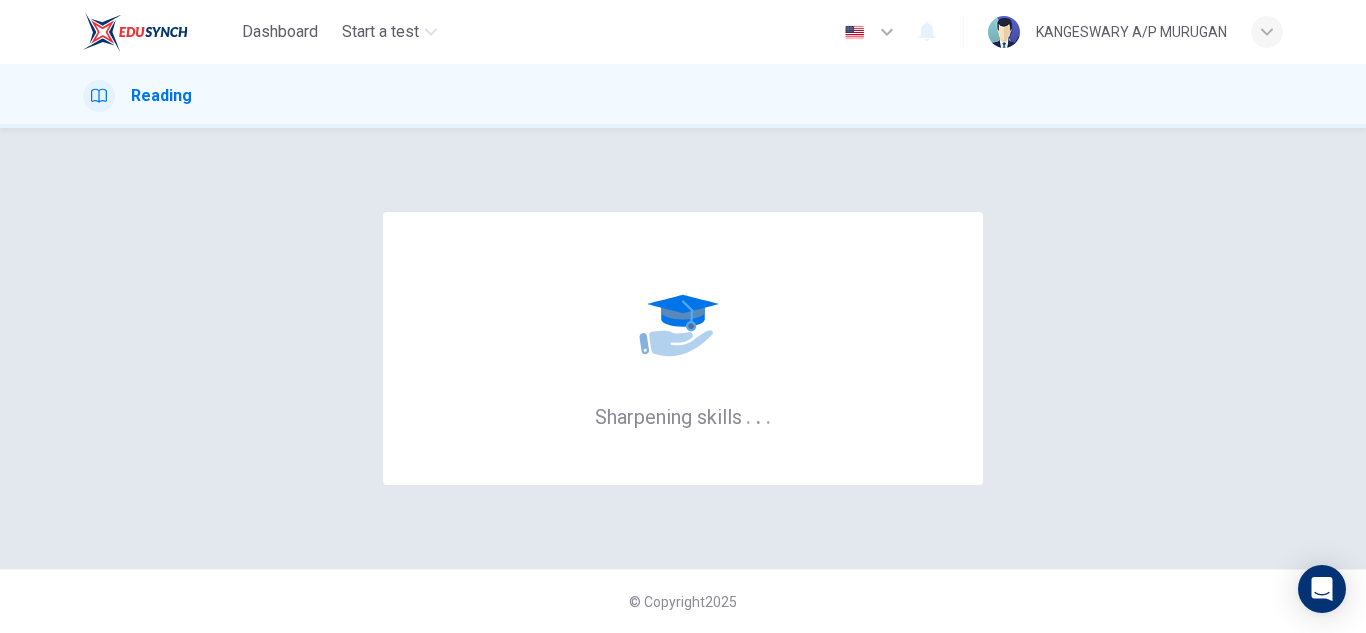 scroll, scrollTop: 0, scrollLeft: 0, axis: both 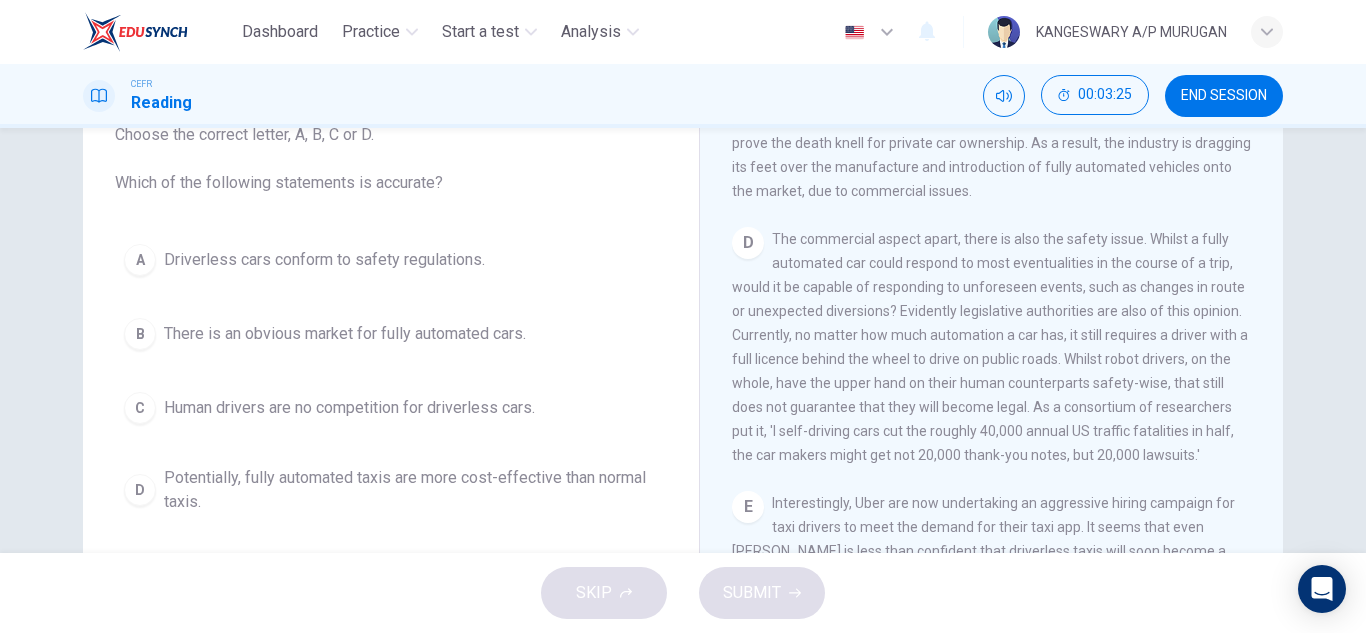 click on "There is an obvious market for fully automated cars." at bounding box center [345, 334] 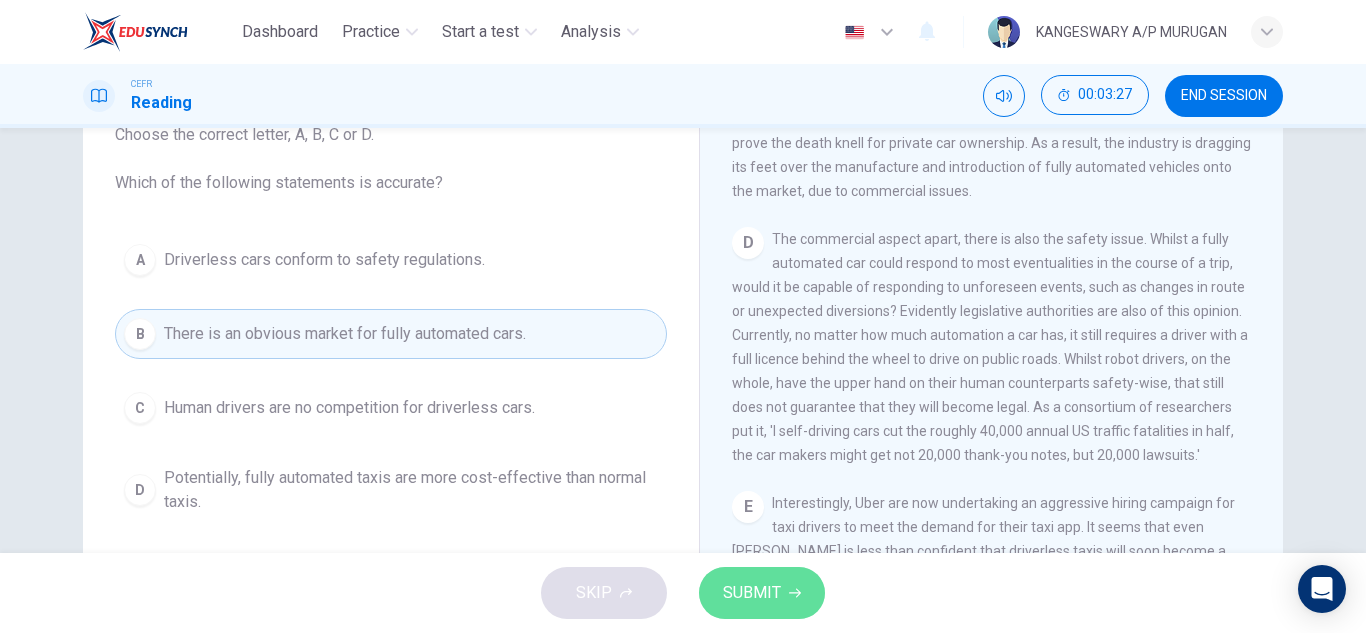 click on "SUBMIT" at bounding box center (752, 593) 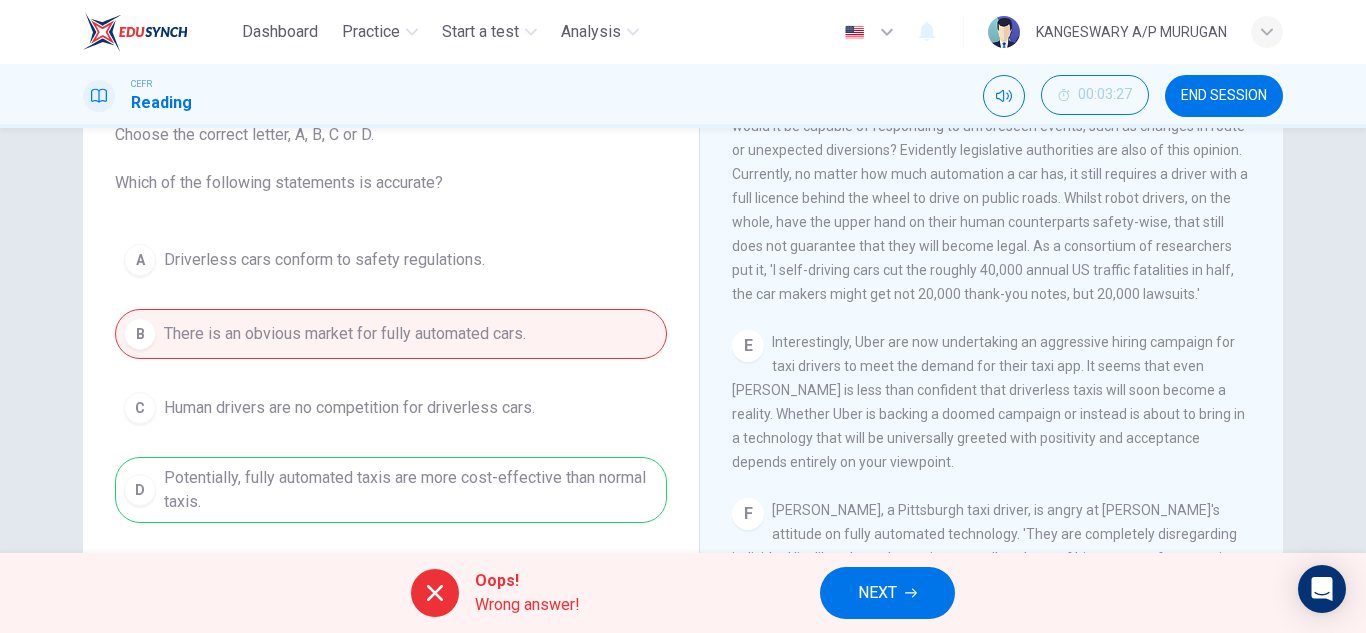 scroll, scrollTop: 1165, scrollLeft: 0, axis: vertical 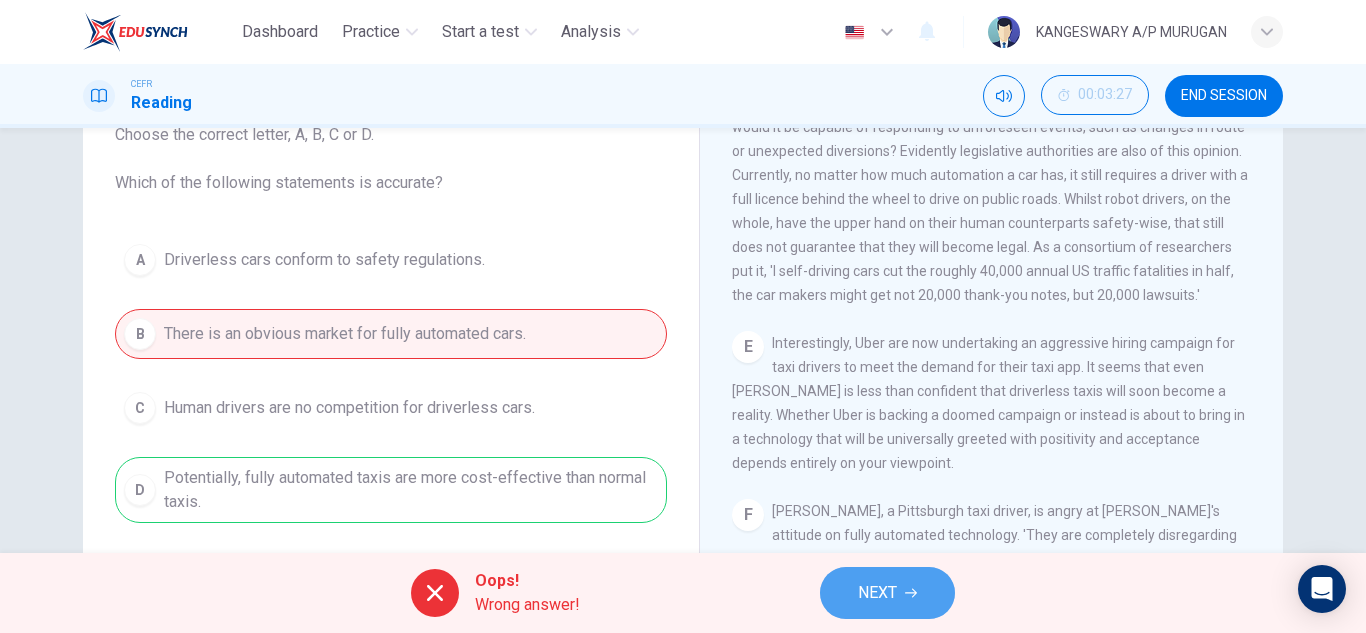 click on "NEXT" at bounding box center (877, 593) 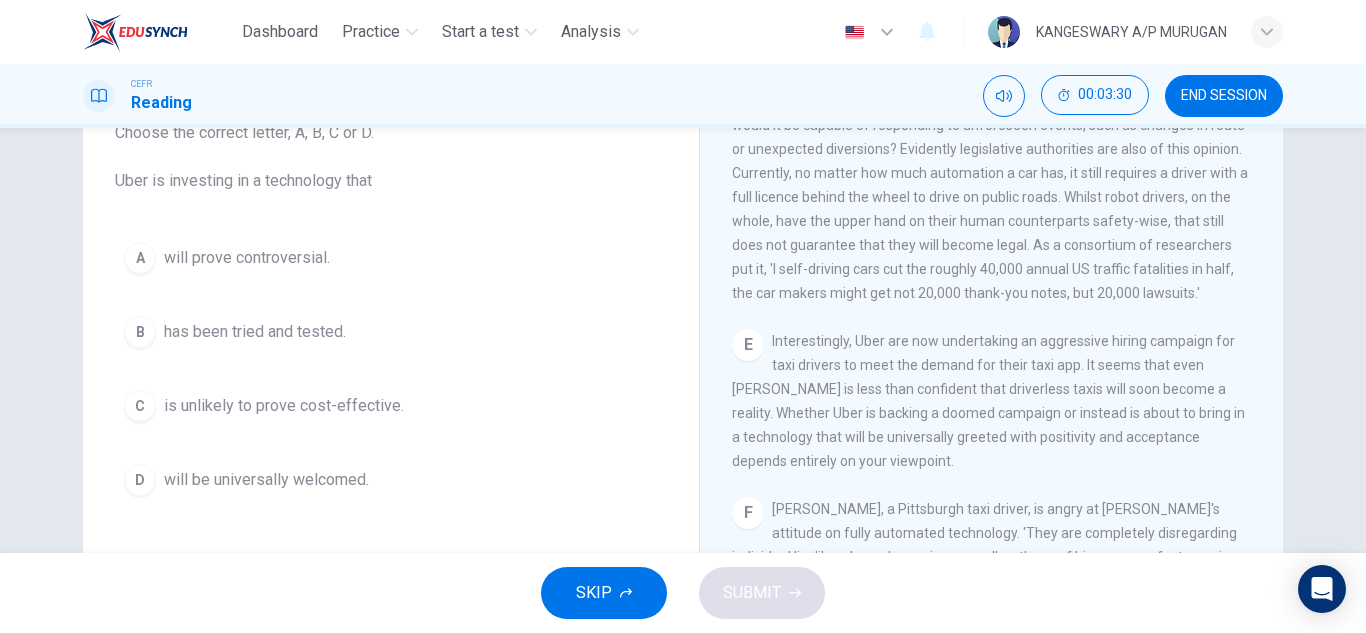 scroll, scrollTop: 144, scrollLeft: 0, axis: vertical 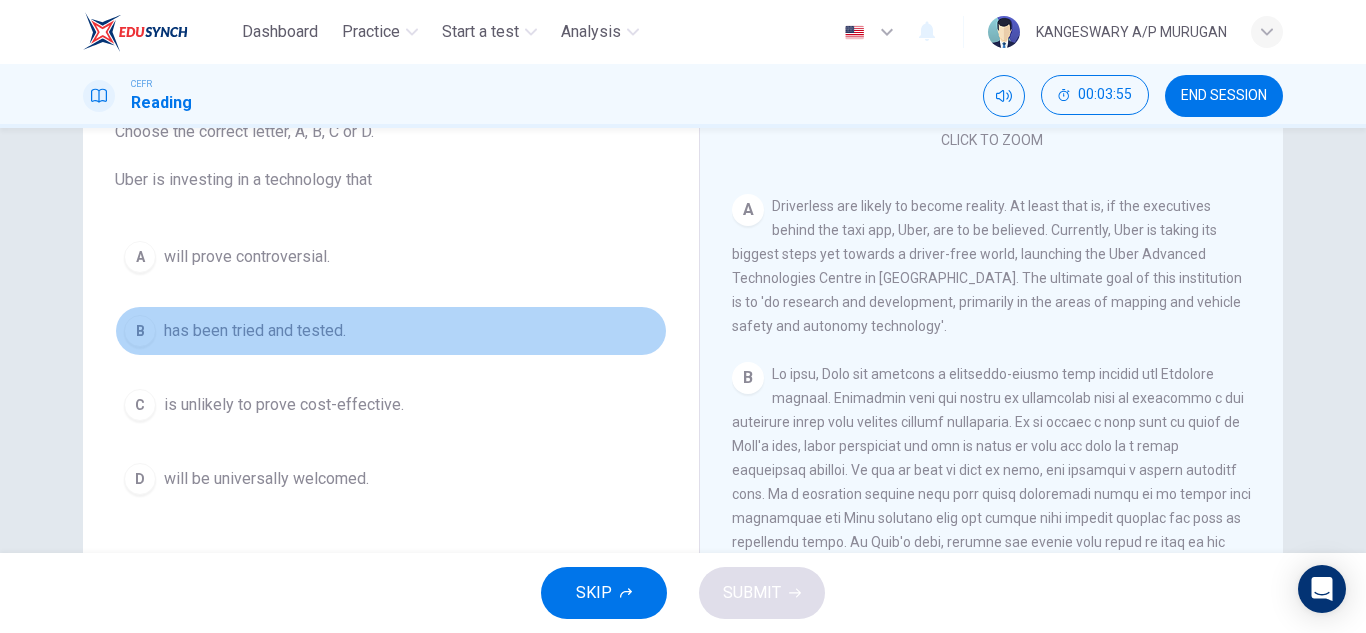 click on "has been tried and tested." at bounding box center (255, 331) 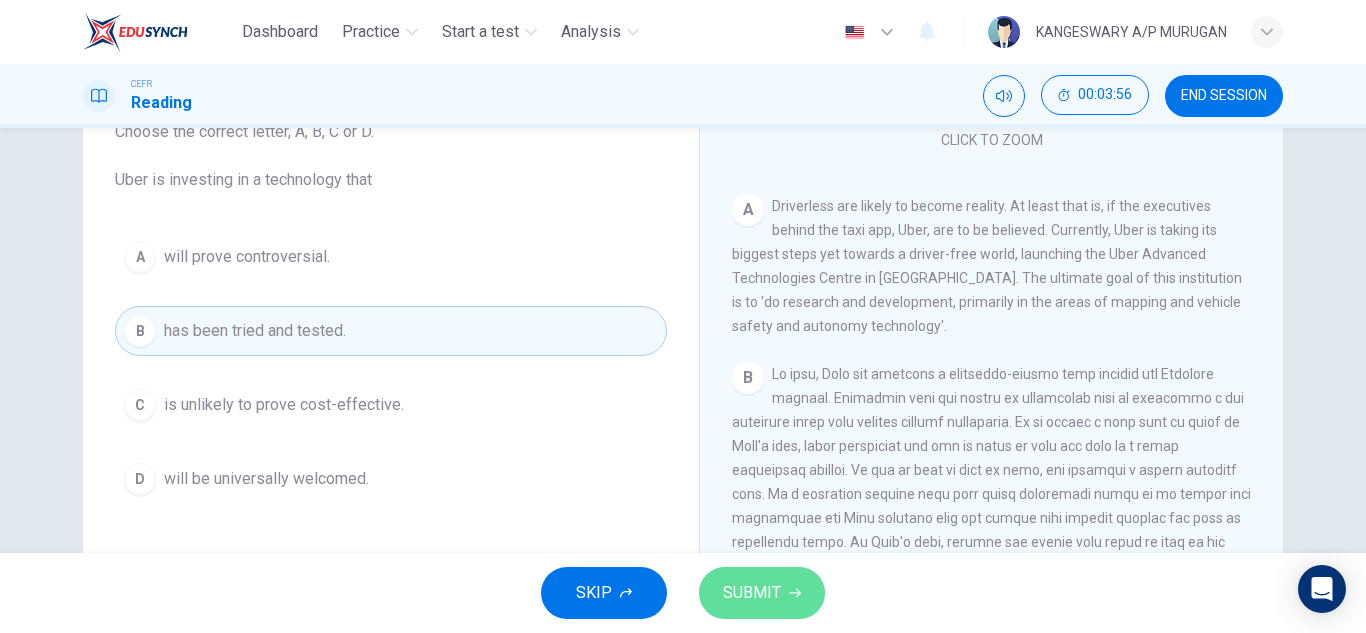 click on "SUBMIT" at bounding box center [762, 593] 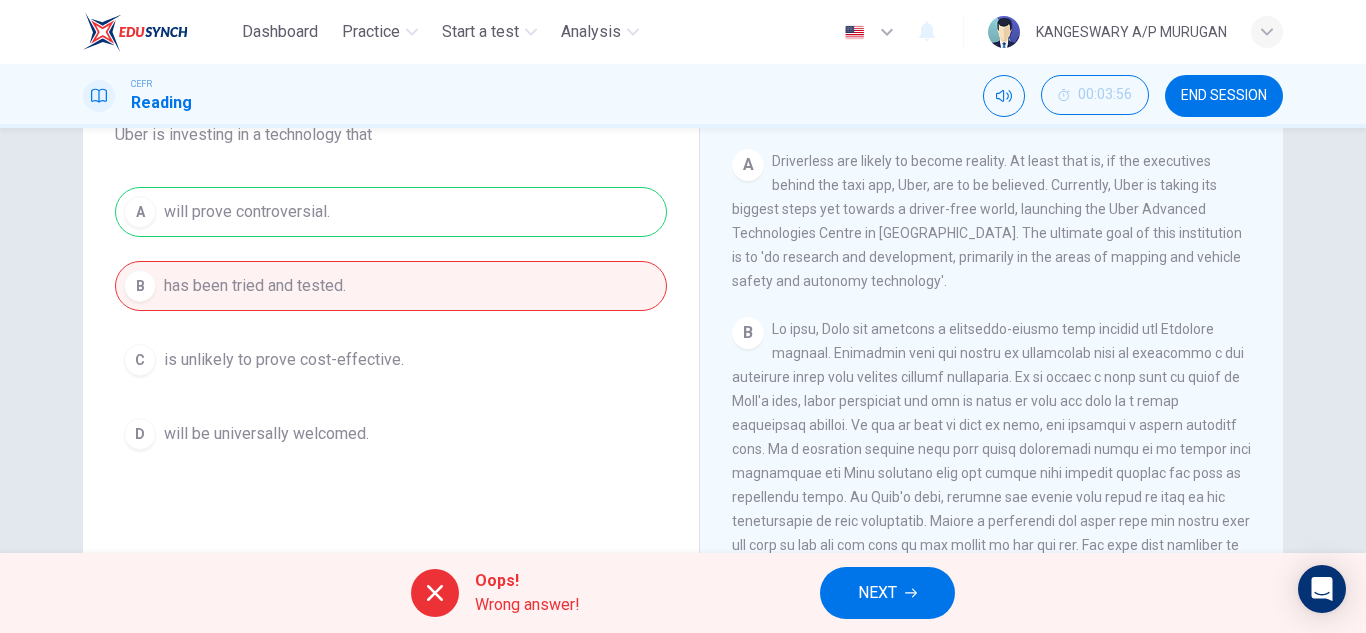 scroll, scrollTop: 190, scrollLeft: 0, axis: vertical 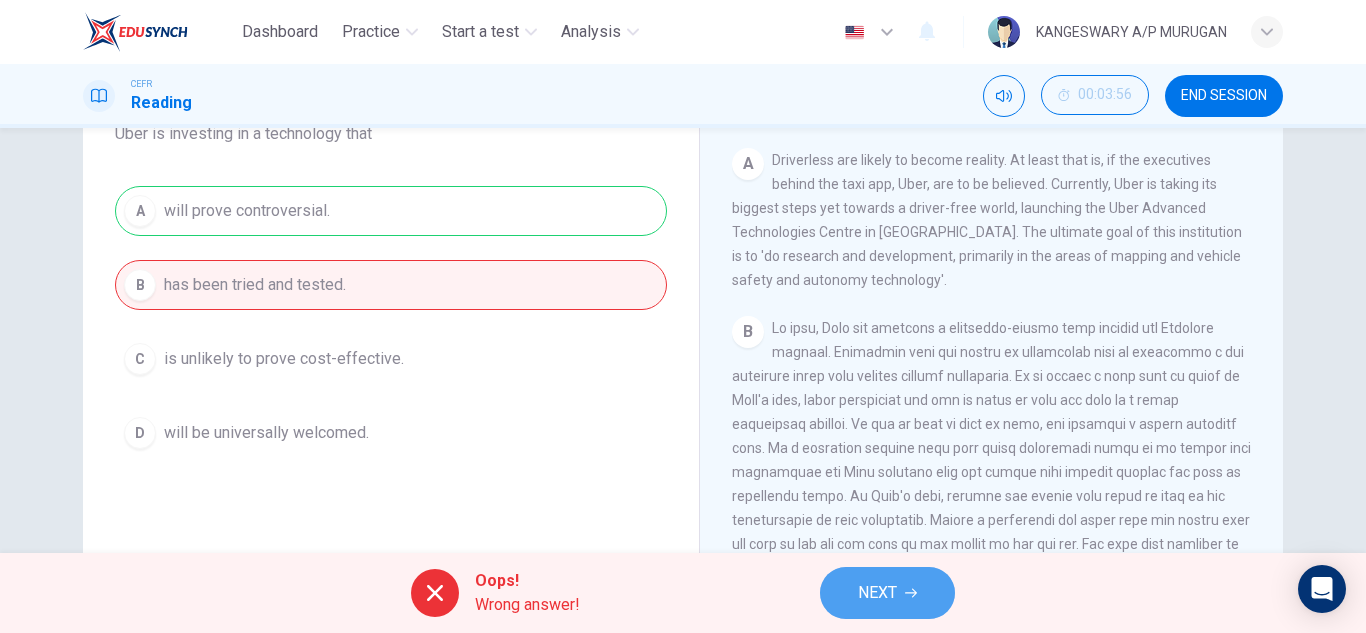 click on "NEXT" at bounding box center [877, 593] 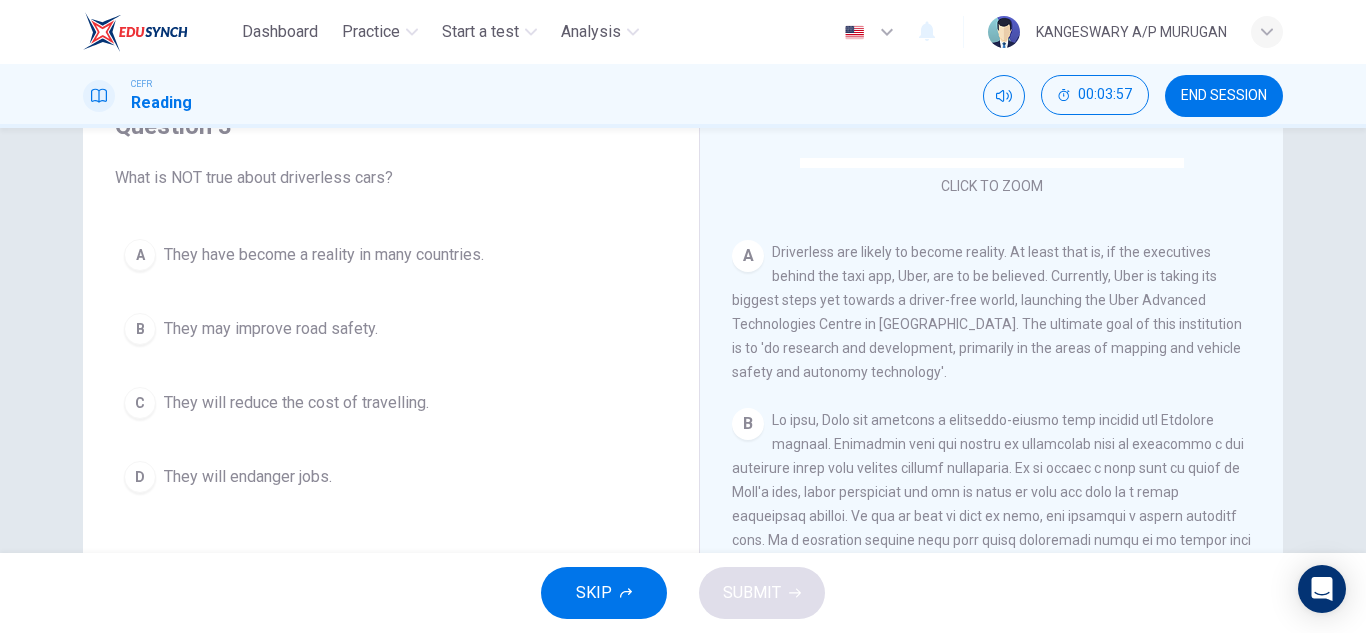 scroll, scrollTop: 96, scrollLeft: 0, axis: vertical 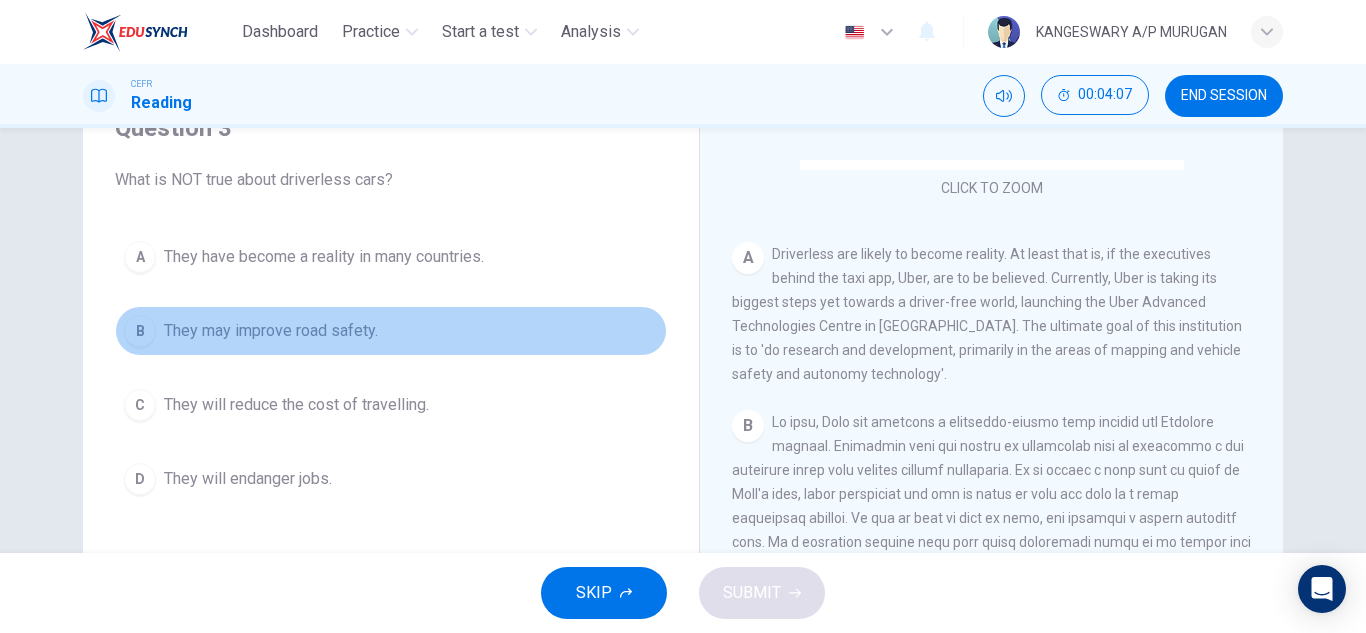 click on "They may improve road safety." at bounding box center [271, 331] 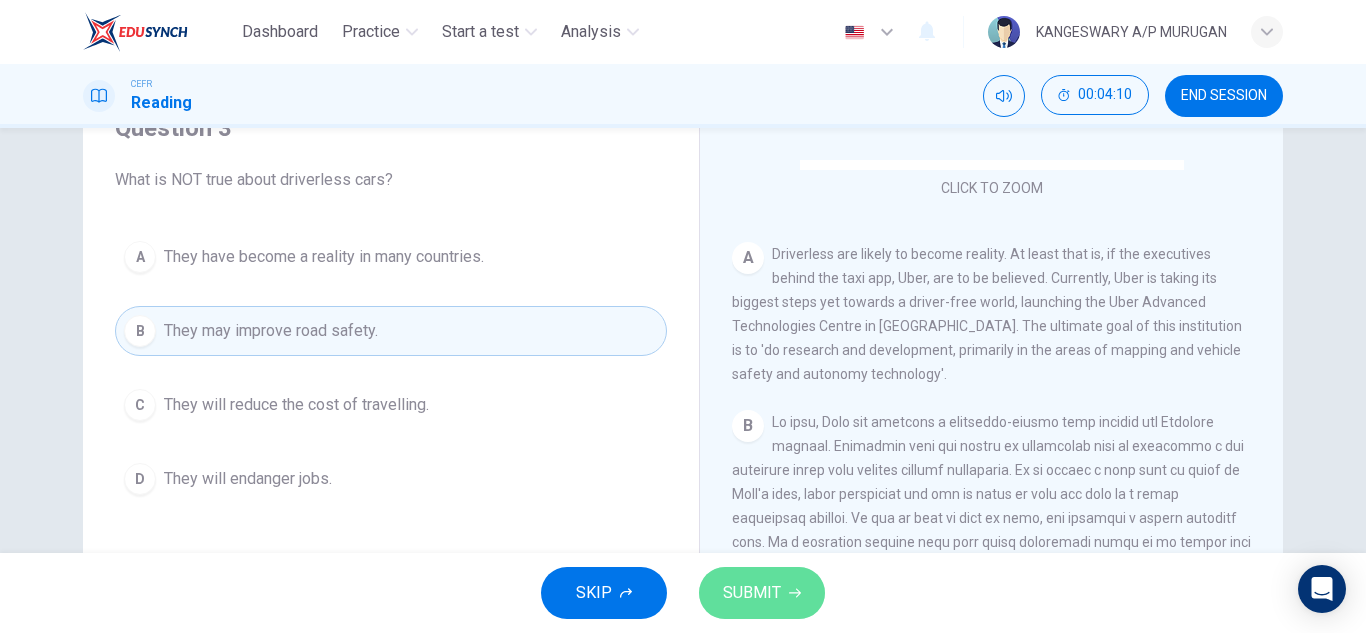 click on "SUBMIT" at bounding box center (752, 593) 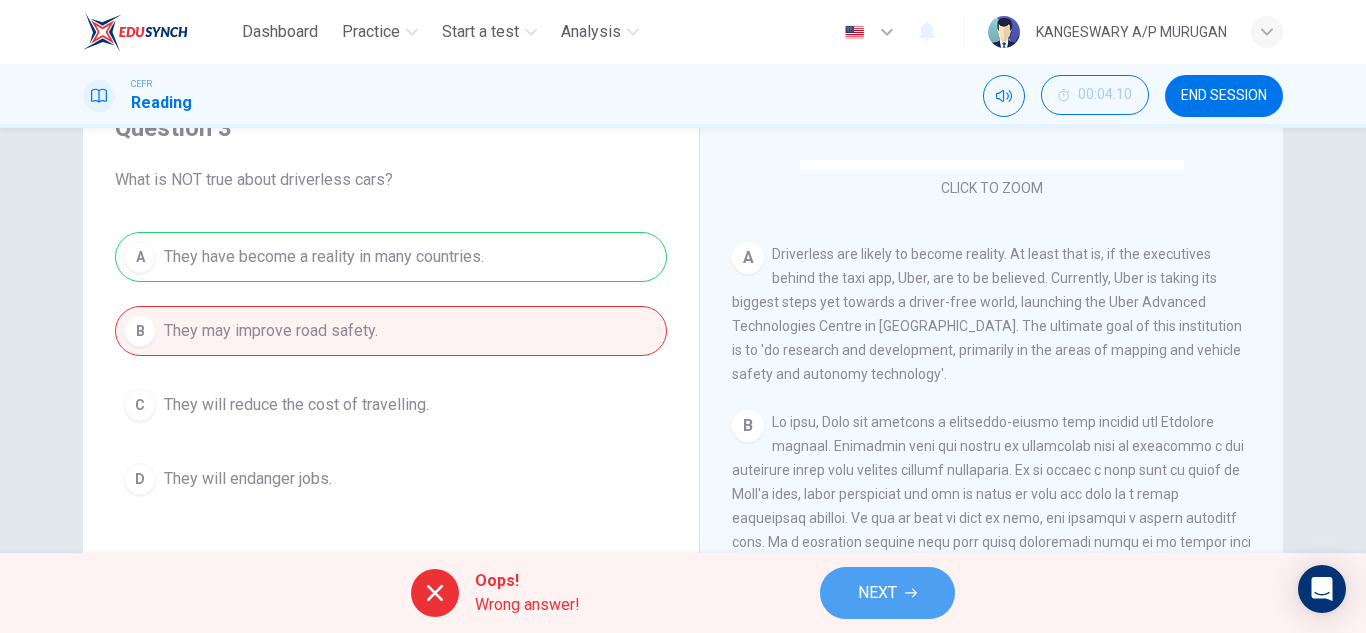 click on "NEXT" at bounding box center (887, 593) 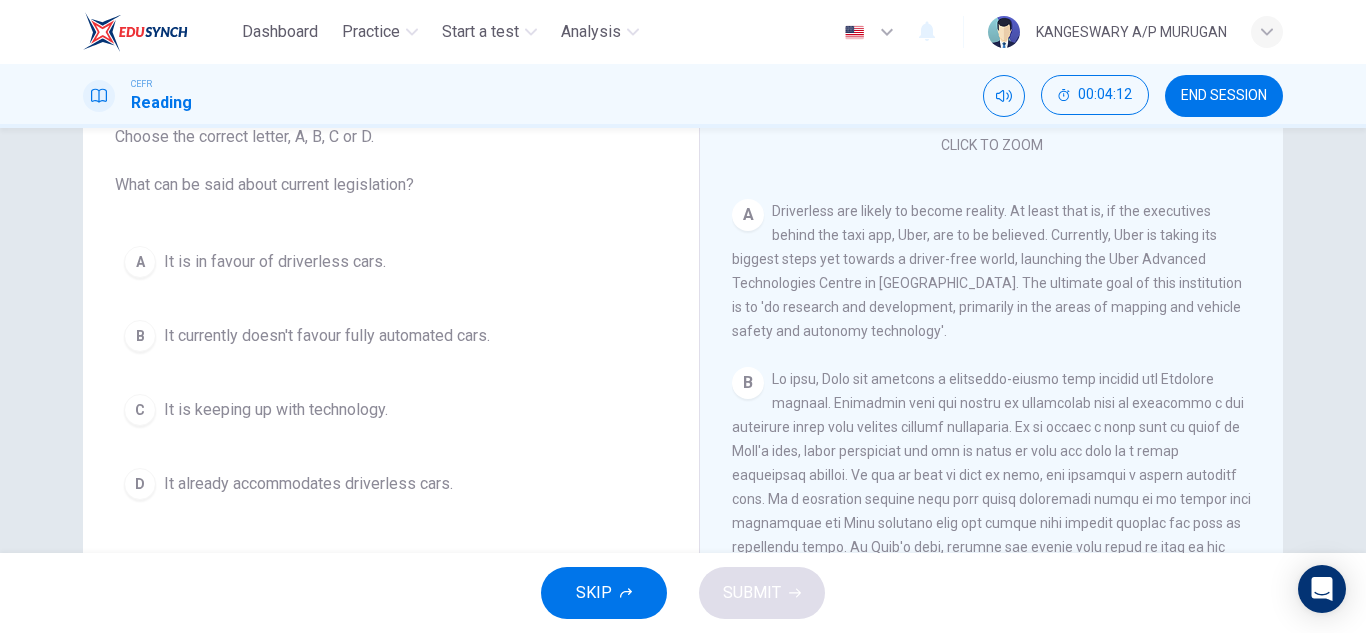 scroll, scrollTop: 140, scrollLeft: 0, axis: vertical 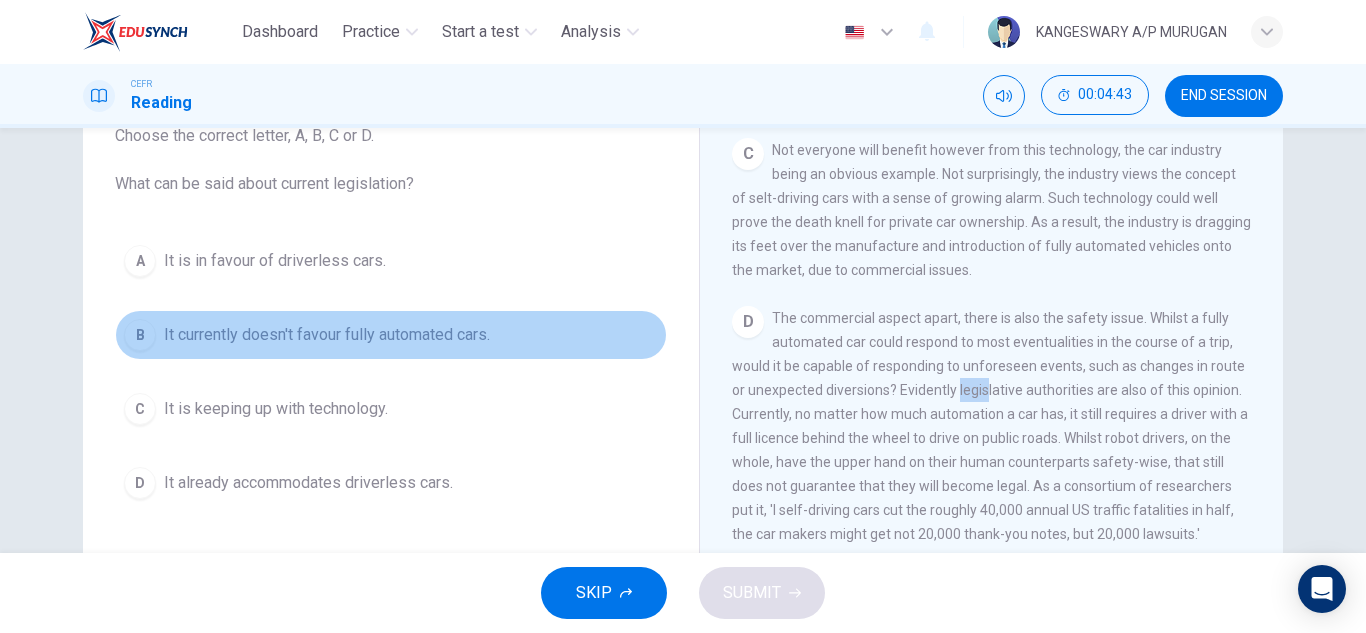 click on "B It currently doesn't favour fully automated cars." at bounding box center (391, 335) 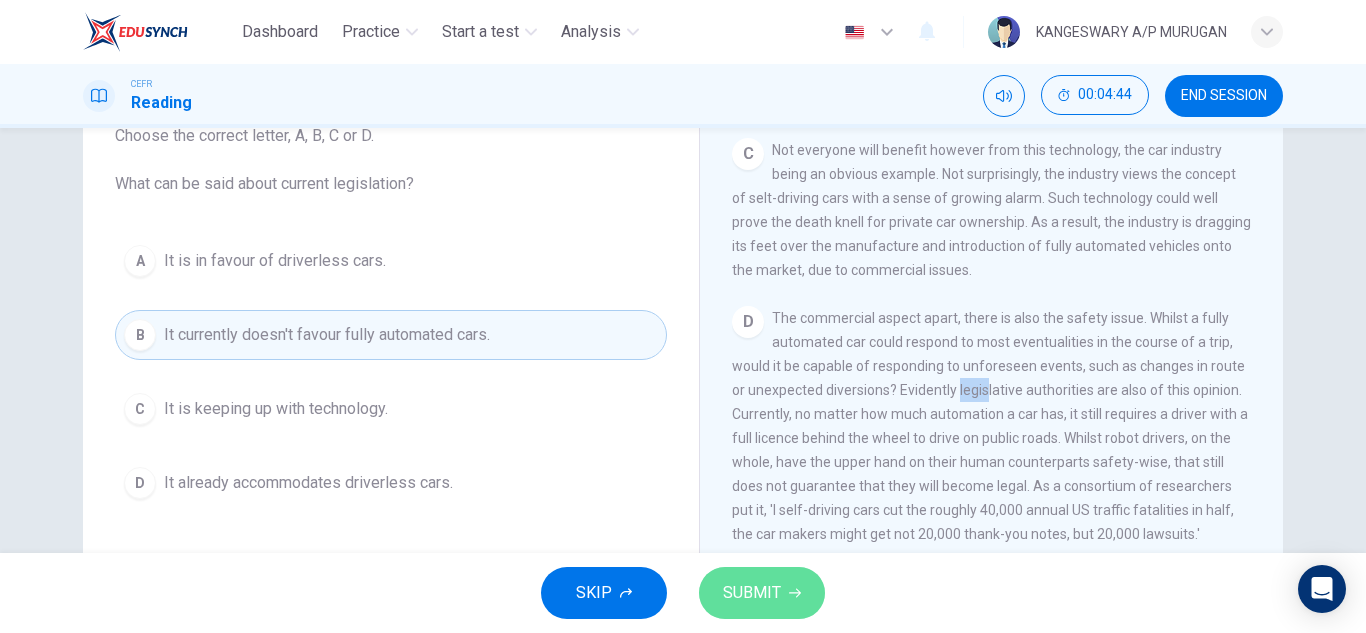 click on "SUBMIT" at bounding box center [762, 593] 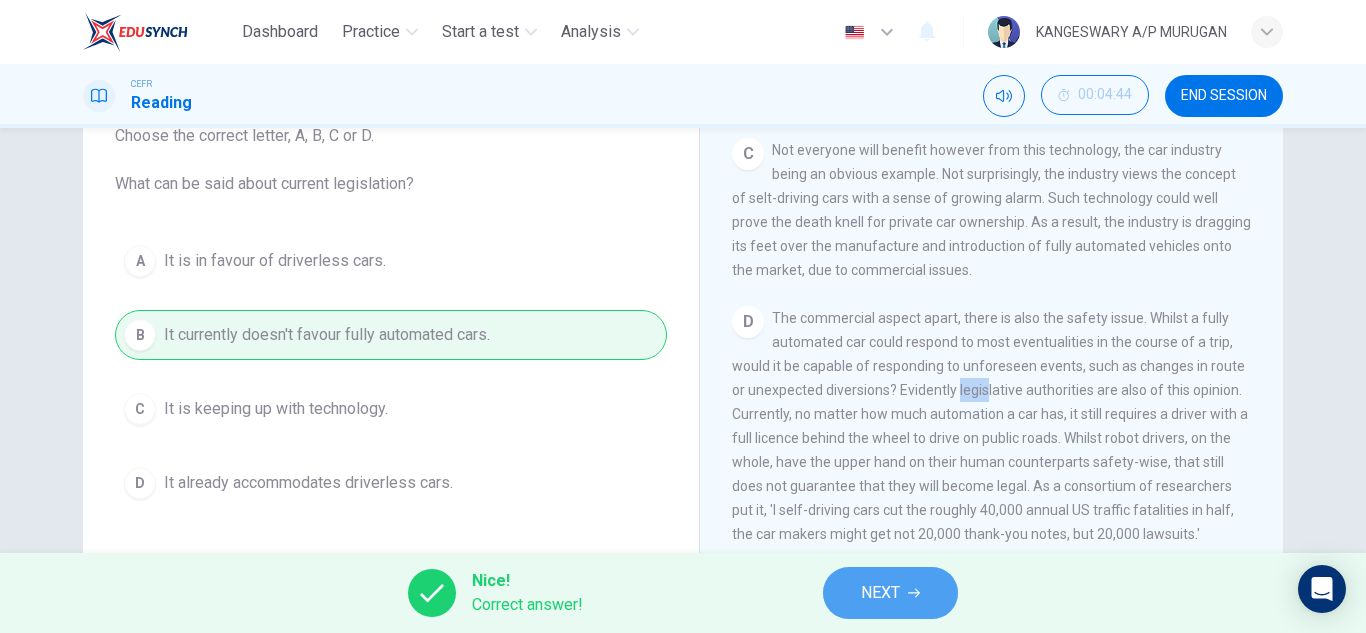 click on "NEXT" at bounding box center (880, 593) 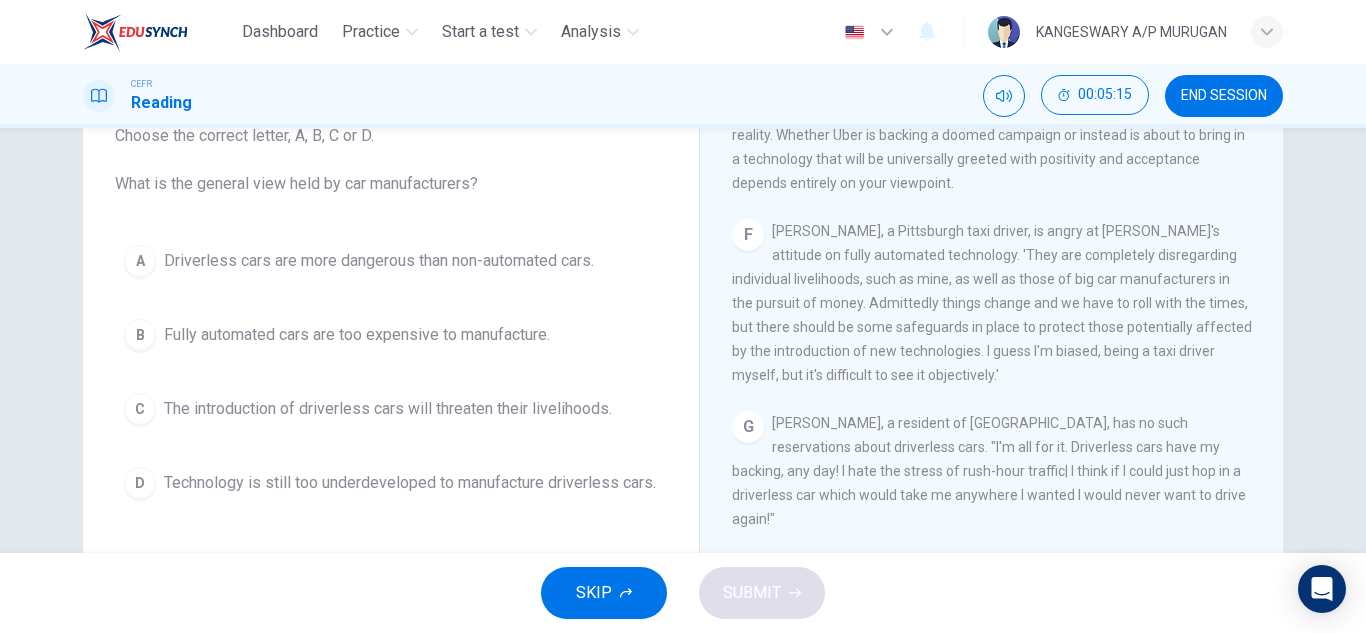 scroll, scrollTop: 1481, scrollLeft: 0, axis: vertical 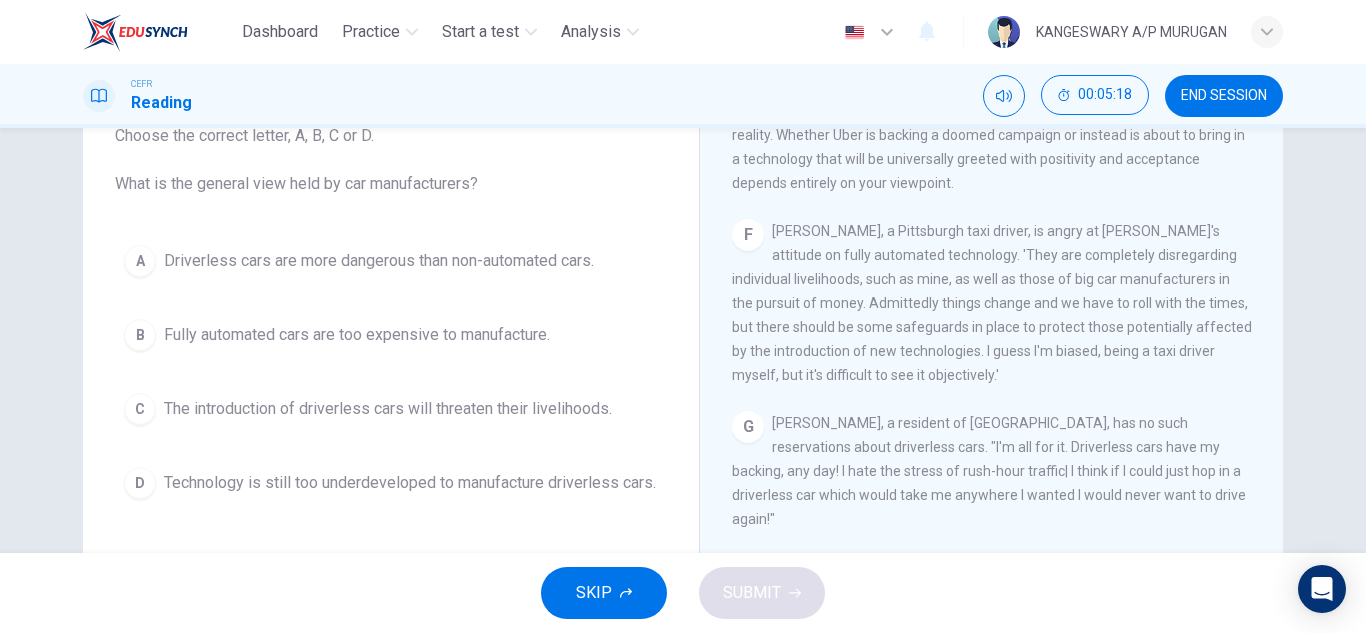 click on "[PERSON_NAME], a resident of [GEOGRAPHIC_DATA], has no such reservations about driverless cars. "I'm all for it. Driverless cars have my backing, any day! I hate the stress of rush-hour traffic| I think if I could just hop in a driverless car which would take me anywhere I wanted I would never want to drive again!"" at bounding box center (989, 471) 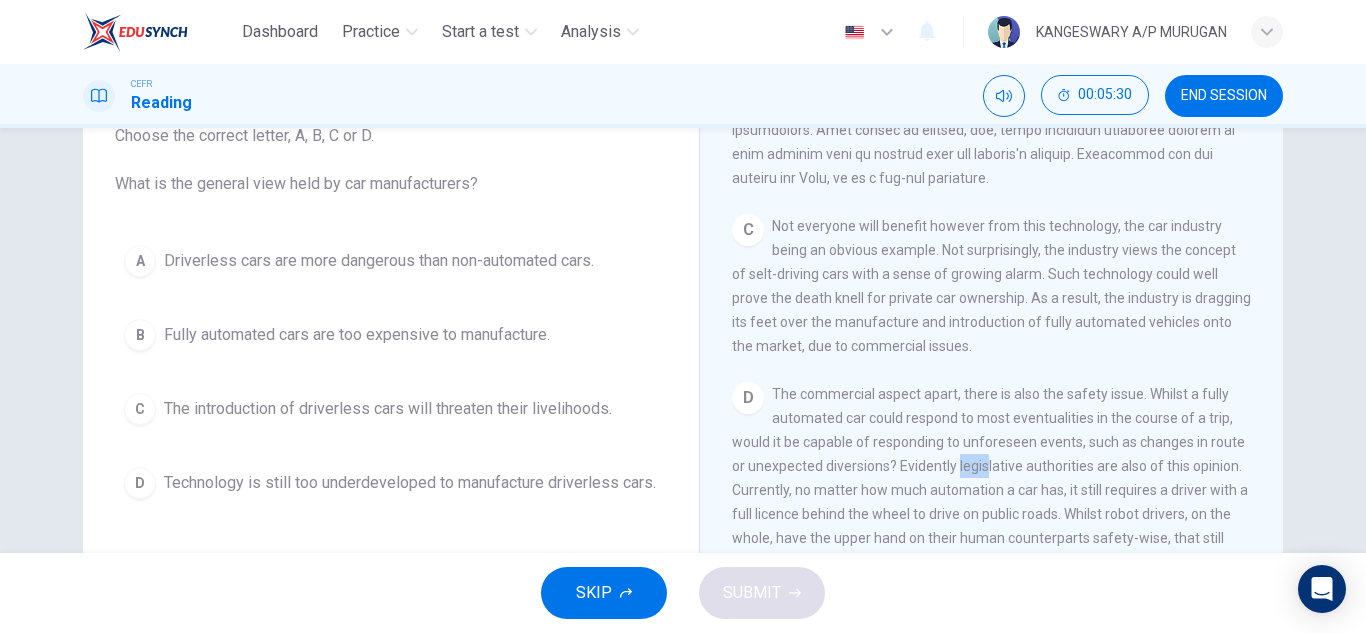 scroll, scrollTop: 850, scrollLeft: 0, axis: vertical 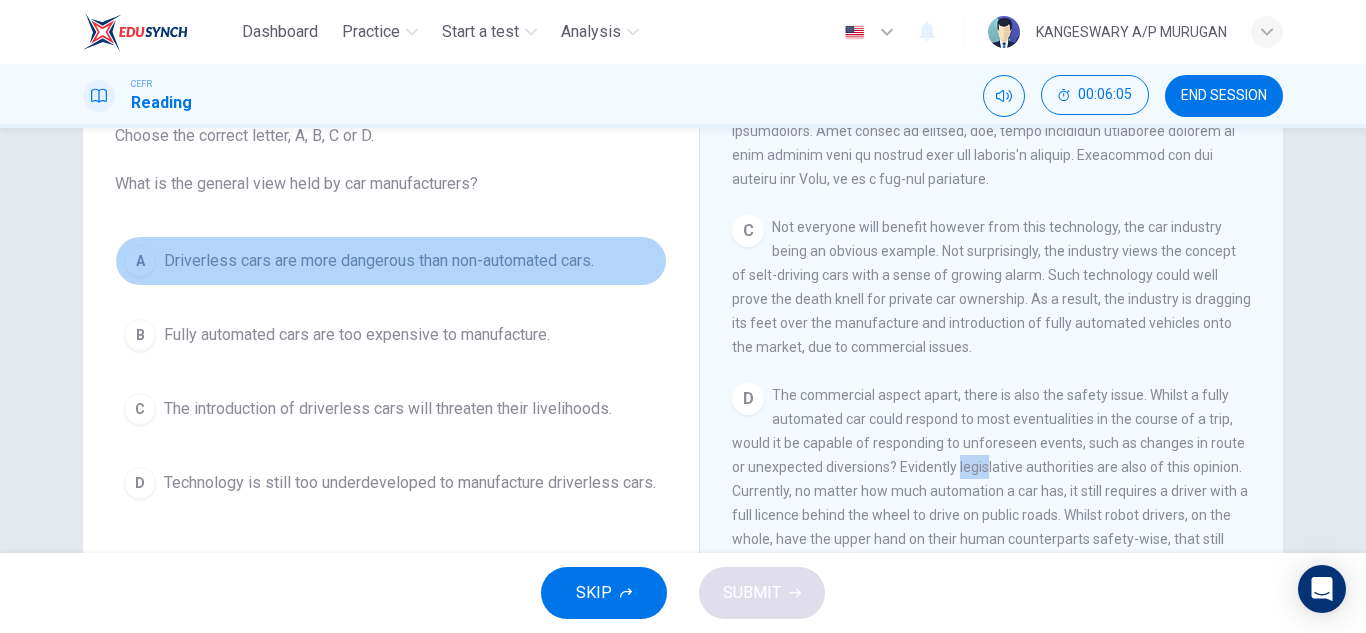 click on "Driverless cars are more dangerous than non-automated cars." at bounding box center [379, 261] 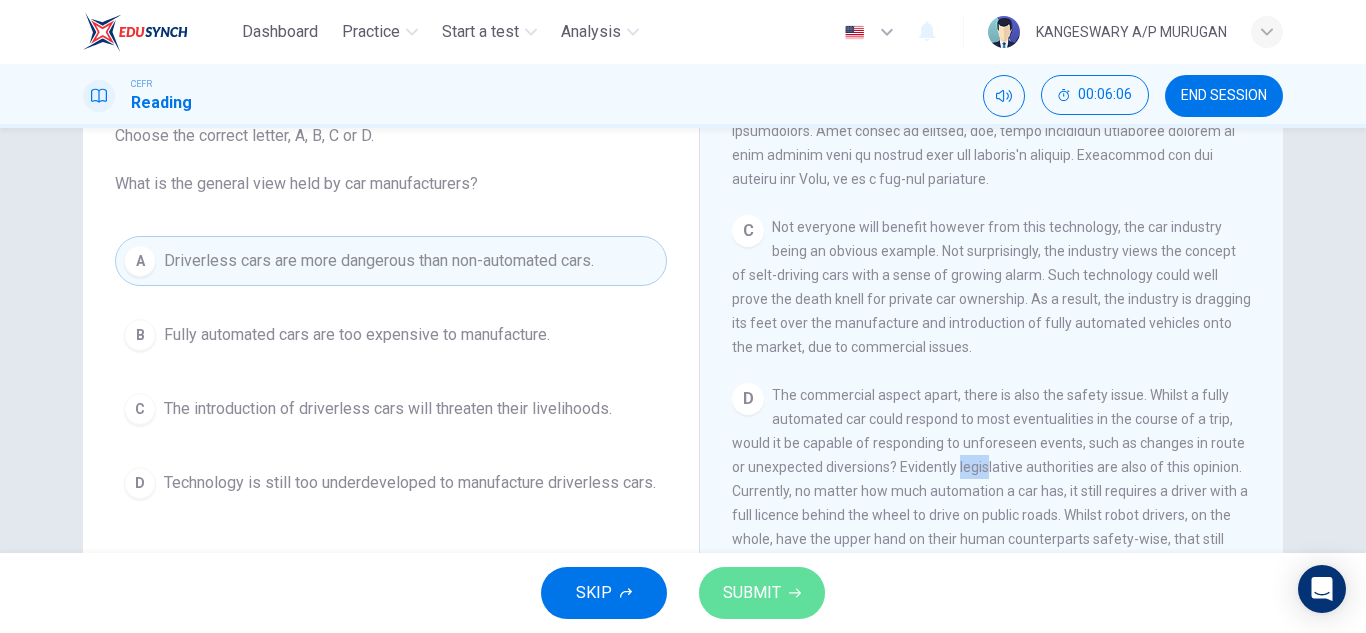 click on "SUBMIT" at bounding box center [752, 593] 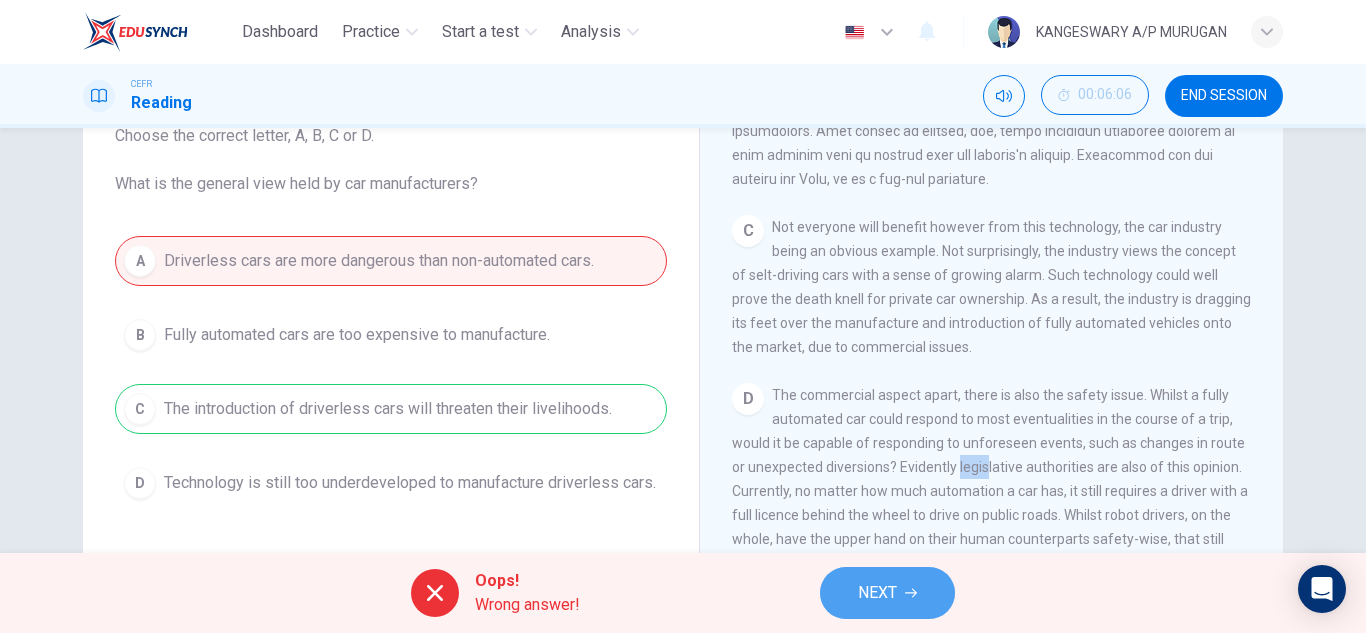 click on "NEXT" at bounding box center (877, 593) 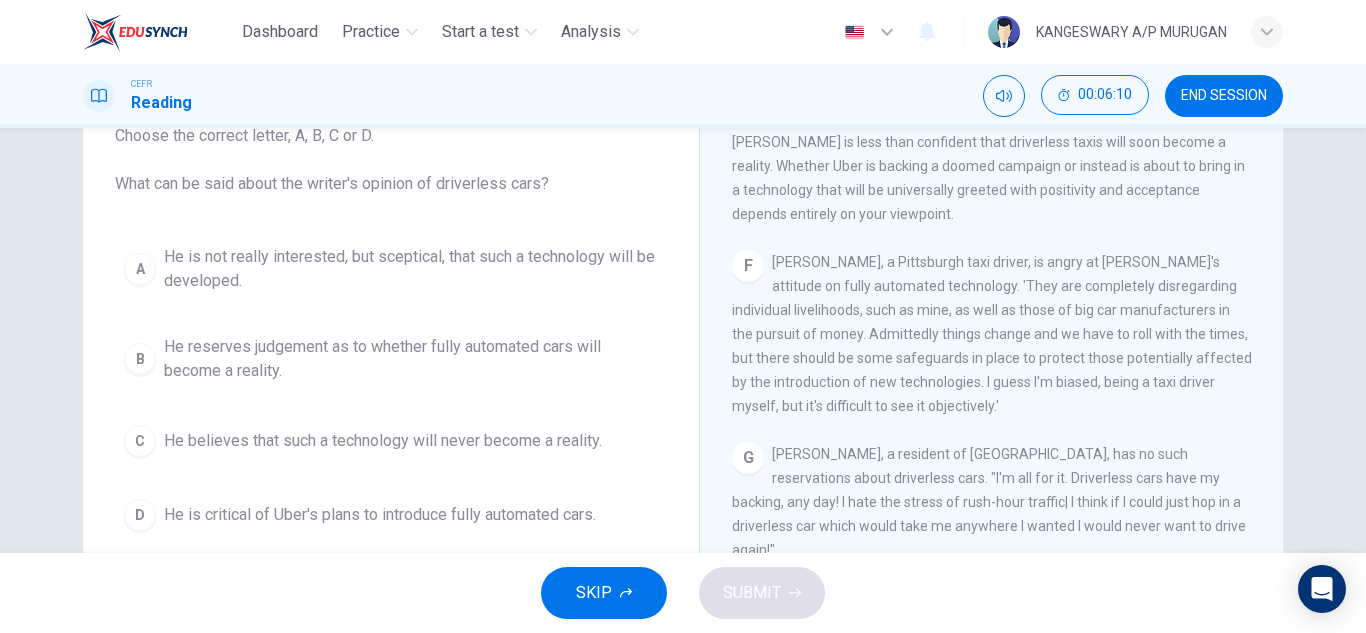 scroll, scrollTop: 1481, scrollLeft: 0, axis: vertical 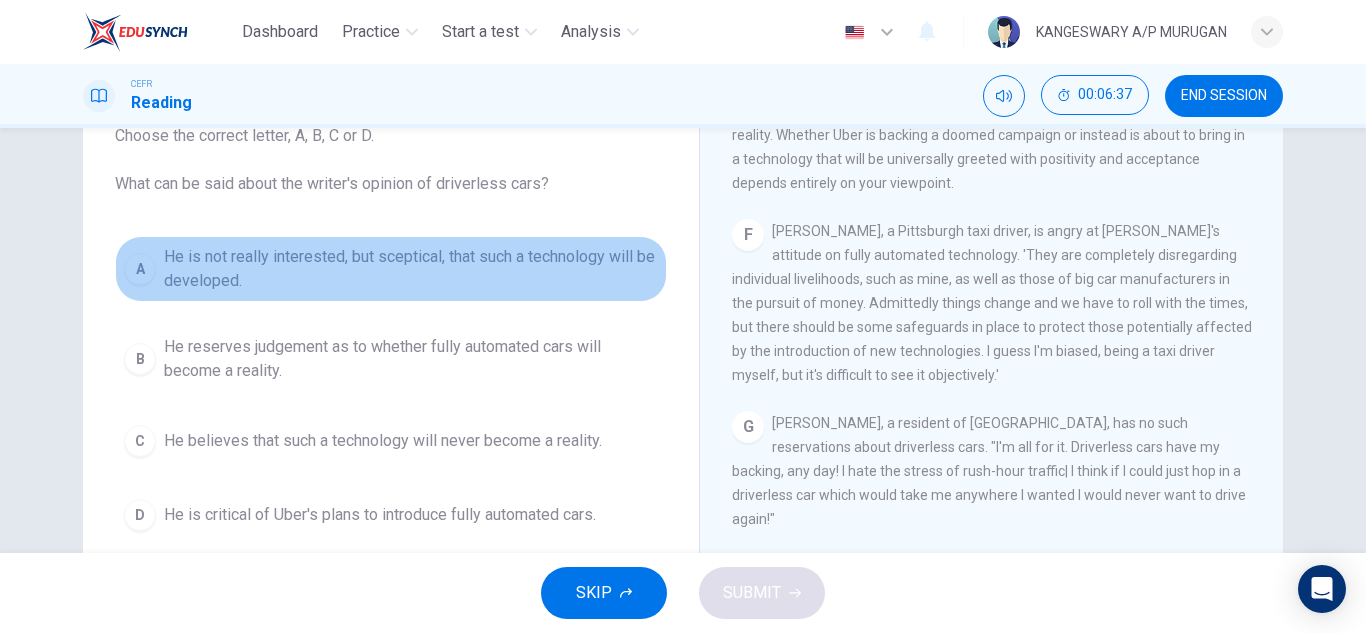 click on "He is not really interested, but sceptical, that such a technology will be developed." at bounding box center (411, 269) 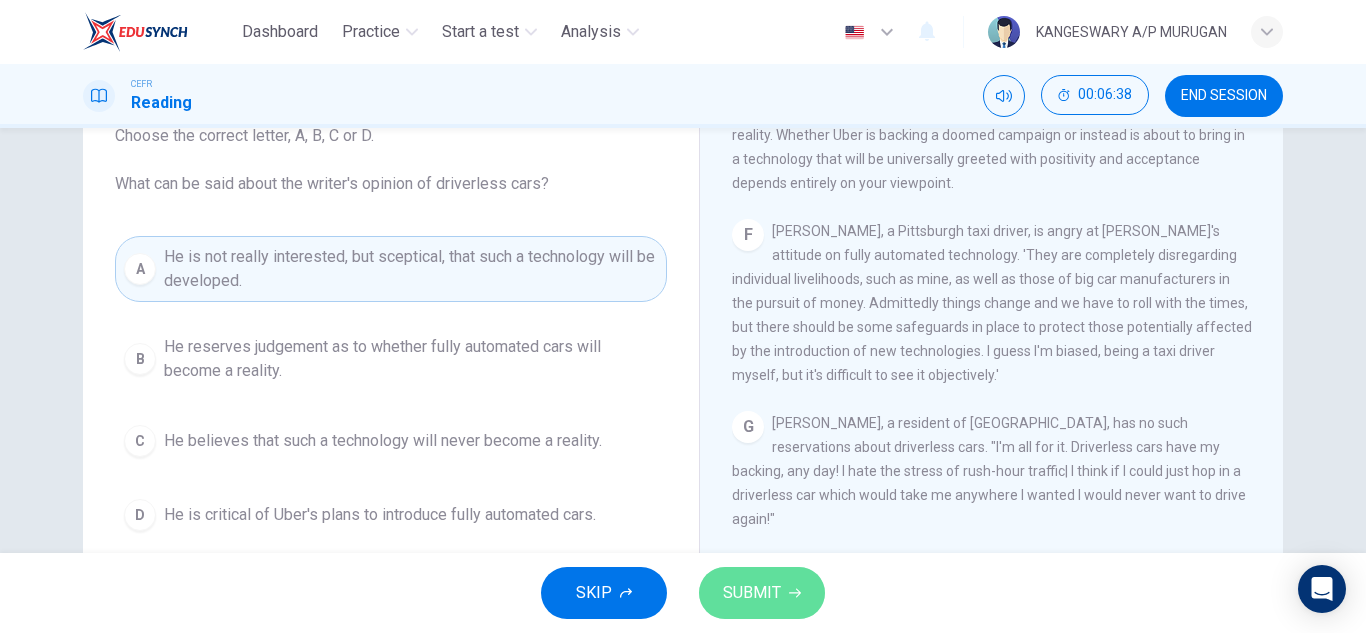 click on "SUBMIT" at bounding box center (752, 593) 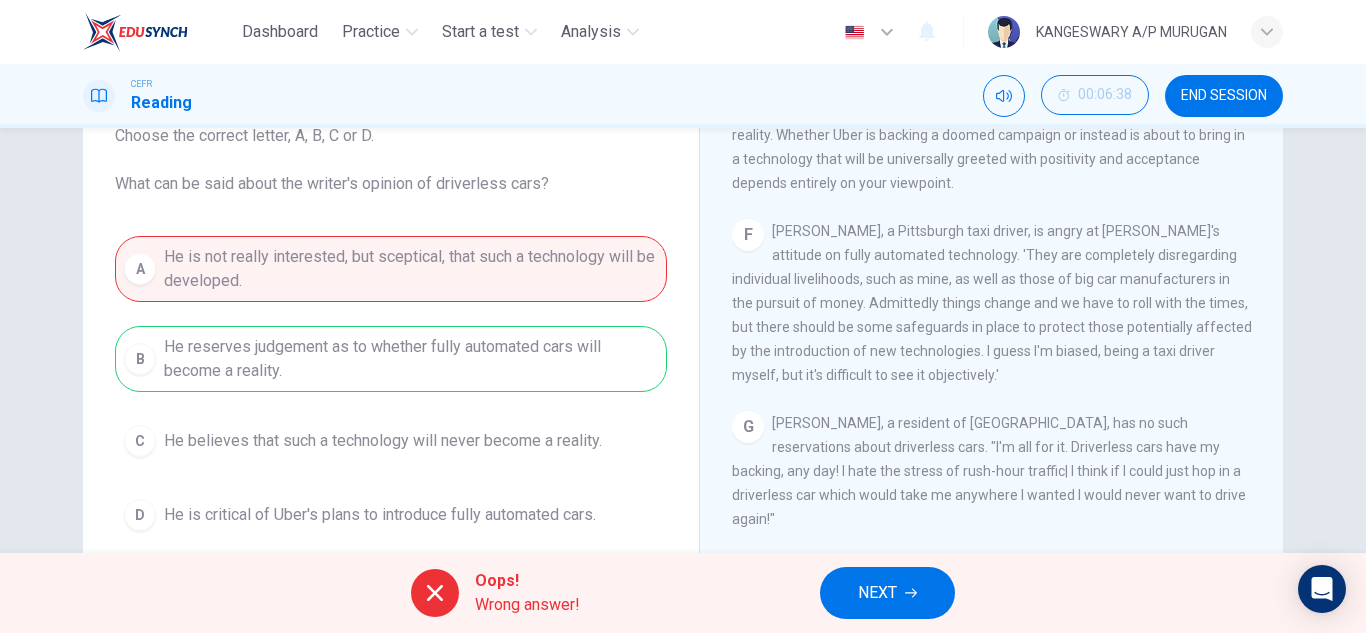 click 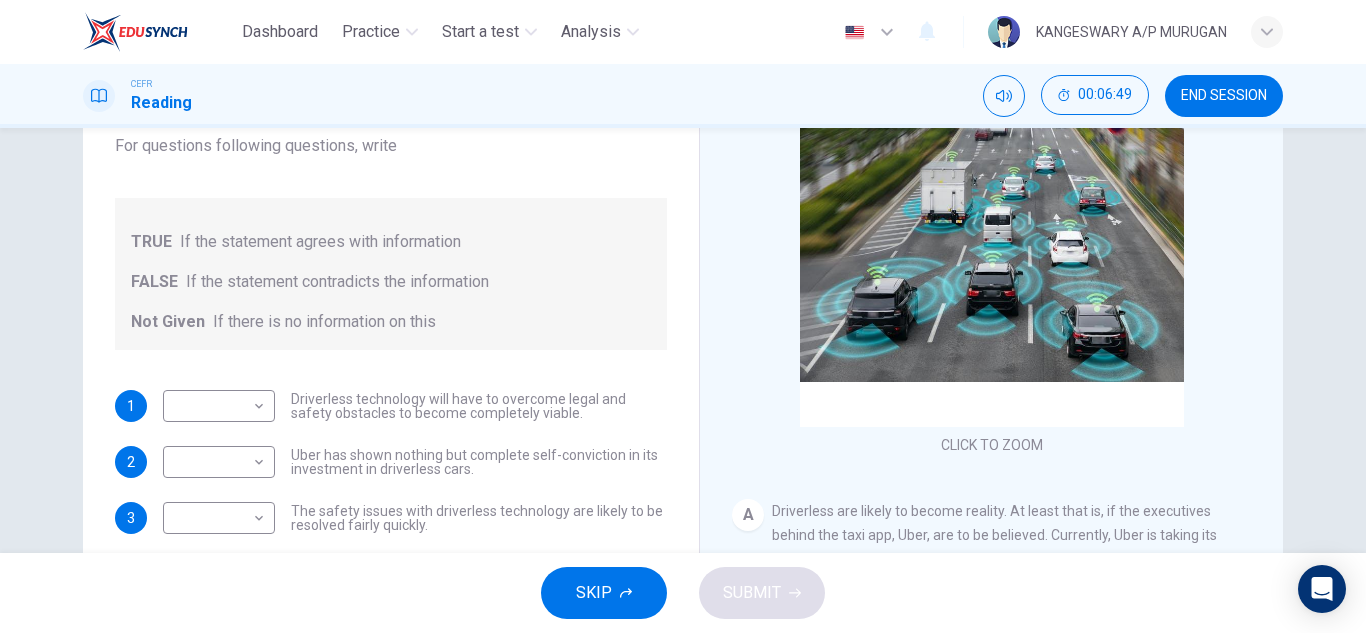scroll, scrollTop: 177, scrollLeft: 0, axis: vertical 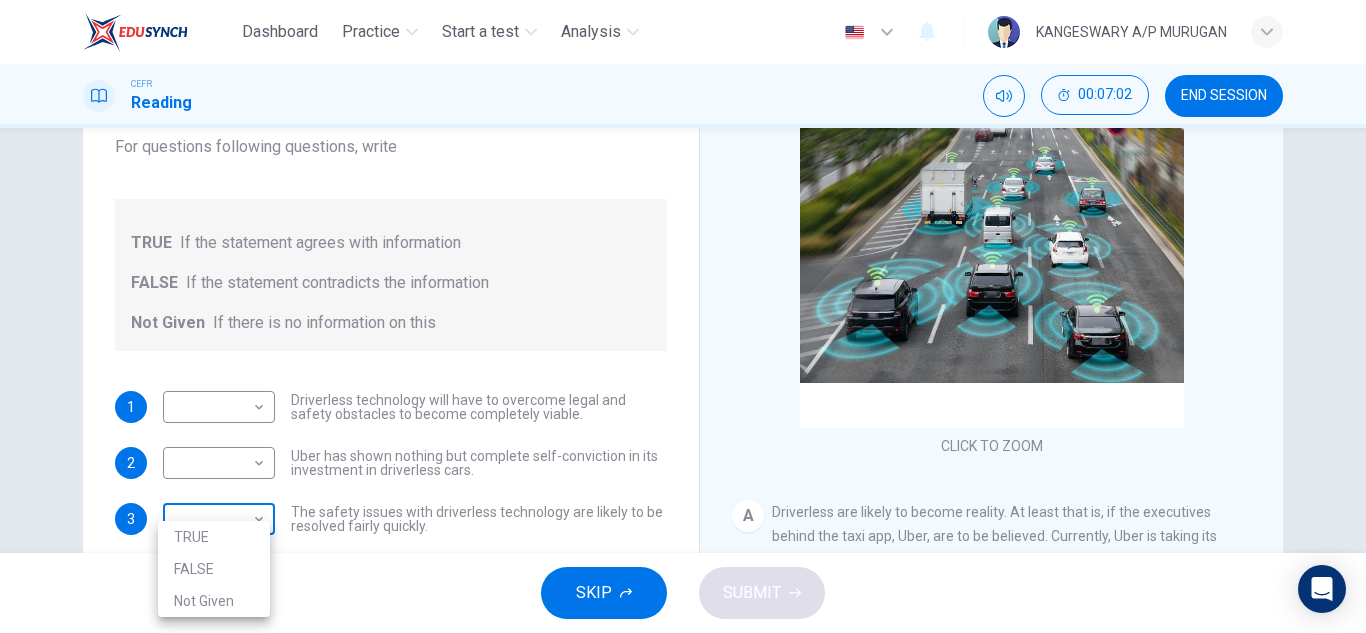 click on "Dashboard Practice Start a test Analysis English en ​ KANGESWARY A/P MURUGAN CEFR Reading 00:07:02 END SESSION Question 7 Do the following statements agree with the information given in the text? For questions following questions, write TRUE If the statement agrees with information FALSE If the statement contradicts the information Not Given If there is no information on this 1 ​ ​ Driverless technology will have to overcome legal and safety obstacles to become completely viable. 2 ​ ​ Uber has shown nothing but complete self-conviction in its investment in driverless cars. 3 ​ ​ The safety issues with driverless technology are likely to be resolved fairly quickly. Driverless cars CLICK TO ZOOM Click to Zoom A B C D E F G H SKIP SUBMIT EduSynch - Online Language Proficiency Testing
Dashboard Practice Start a test Analysis Notifications © Copyright  2025 TRUE FALSE Not Given" at bounding box center [683, 316] 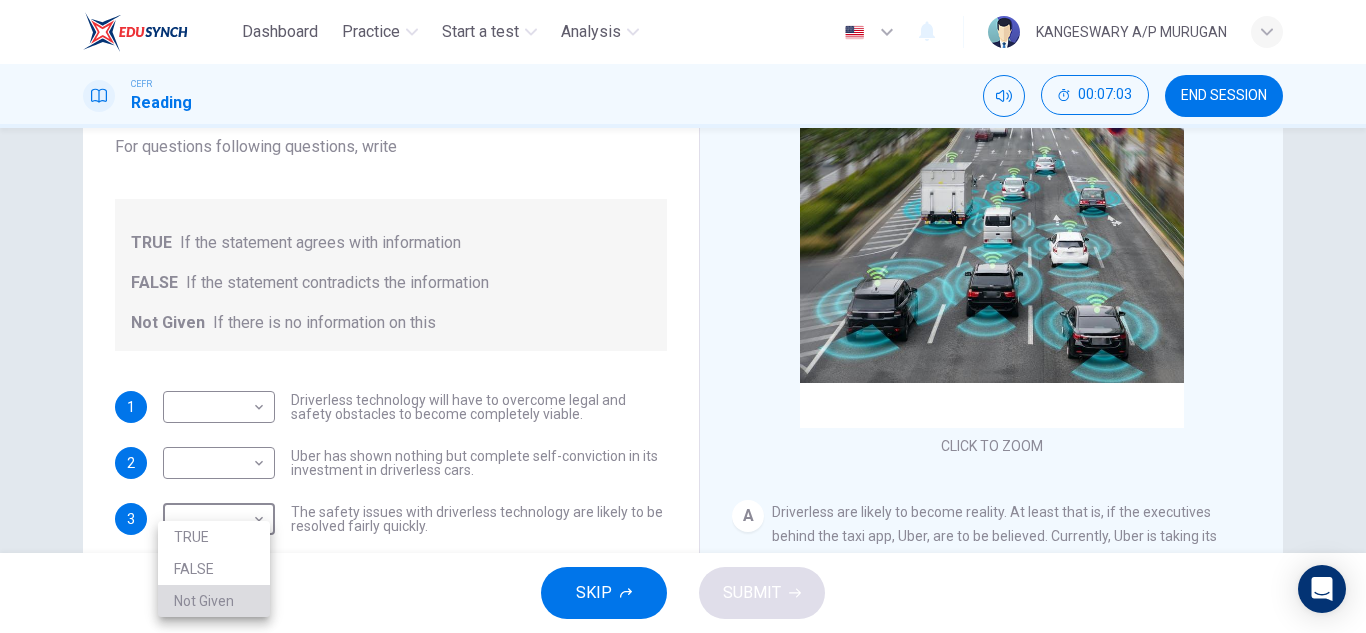 click on "Not Given" at bounding box center (214, 601) 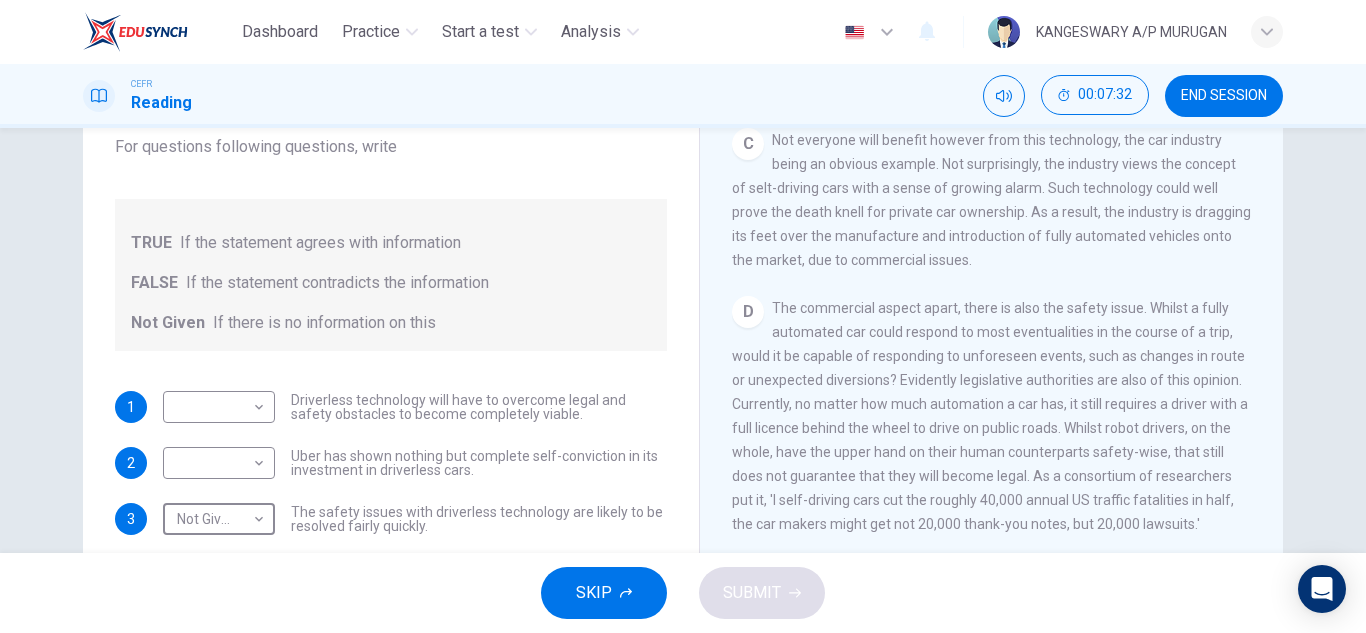 scroll, scrollTop: 906, scrollLeft: 0, axis: vertical 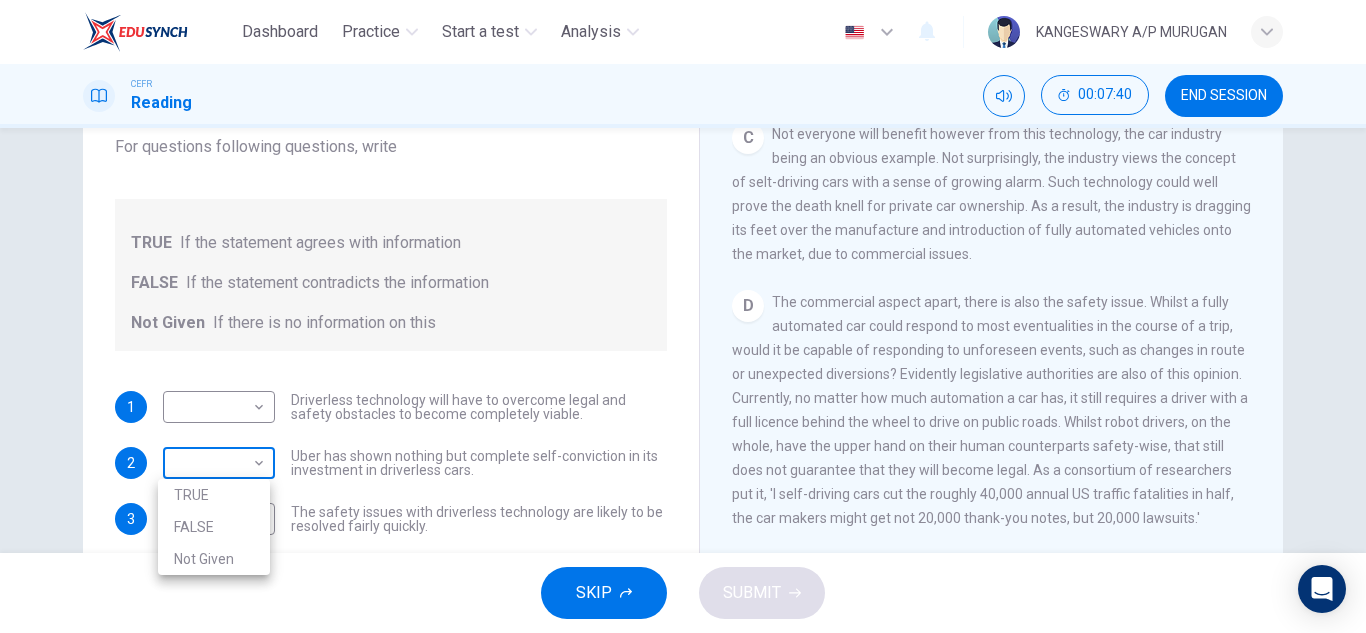 click on "Dashboard Practice Start a test Analysis English en ​ KANGESWARY A/P MURUGAN CEFR Reading 00:07:40 END SESSION Question 7 Do the following statements agree with the information given in the text? For questions following questions, write TRUE If the statement agrees with information FALSE If the statement contradicts the information Not Given If there is no information on this 1 ​ ​ Driverless technology will have to overcome legal and safety obstacles to become completely viable. 2 ​ ​ Uber has shown nothing but complete self-conviction in its investment in driverless cars. 3 Not Given Not Given ​ The safety issues with driverless technology are likely to be resolved fairly quickly. Driverless cars CLICK TO ZOOM Click to Zoom A B C D E F G H SKIP SUBMIT EduSynch - Online Language Proficiency Testing
Dashboard Practice Start a test Analysis Notifications © Copyright  2025 TRUE FALSE Not Given" at bounding box center (683, 316) 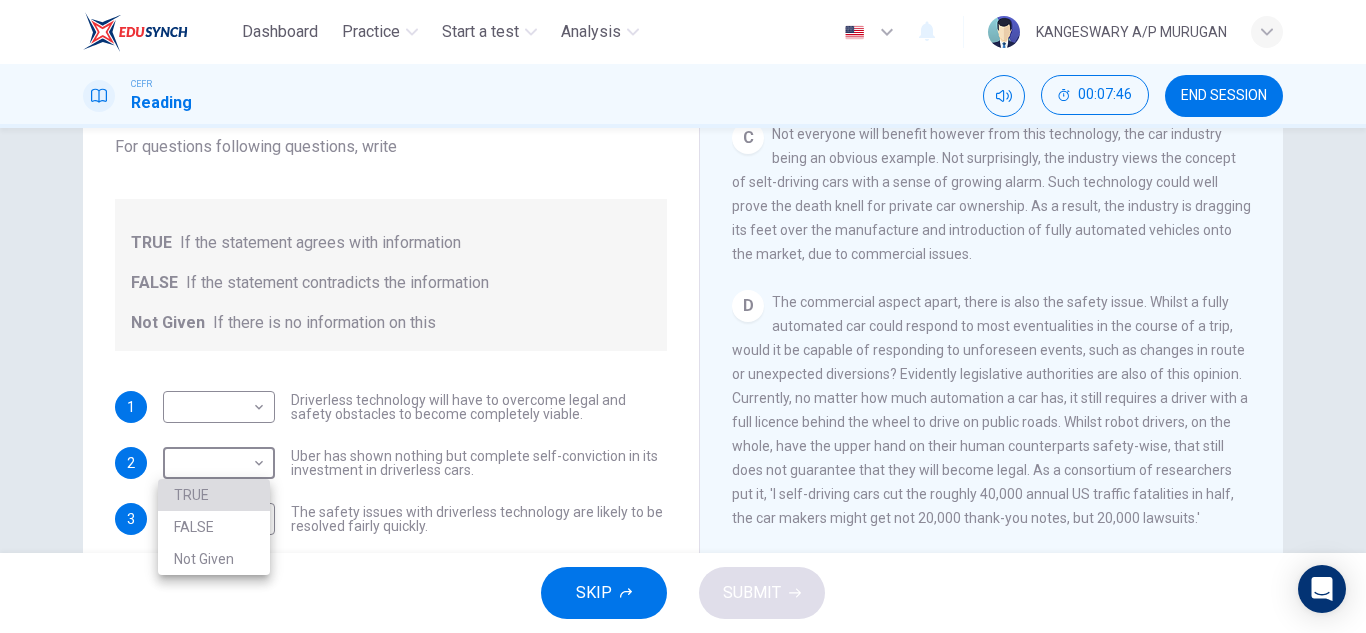 click on "TRUE" at bounding box center [214, 495] 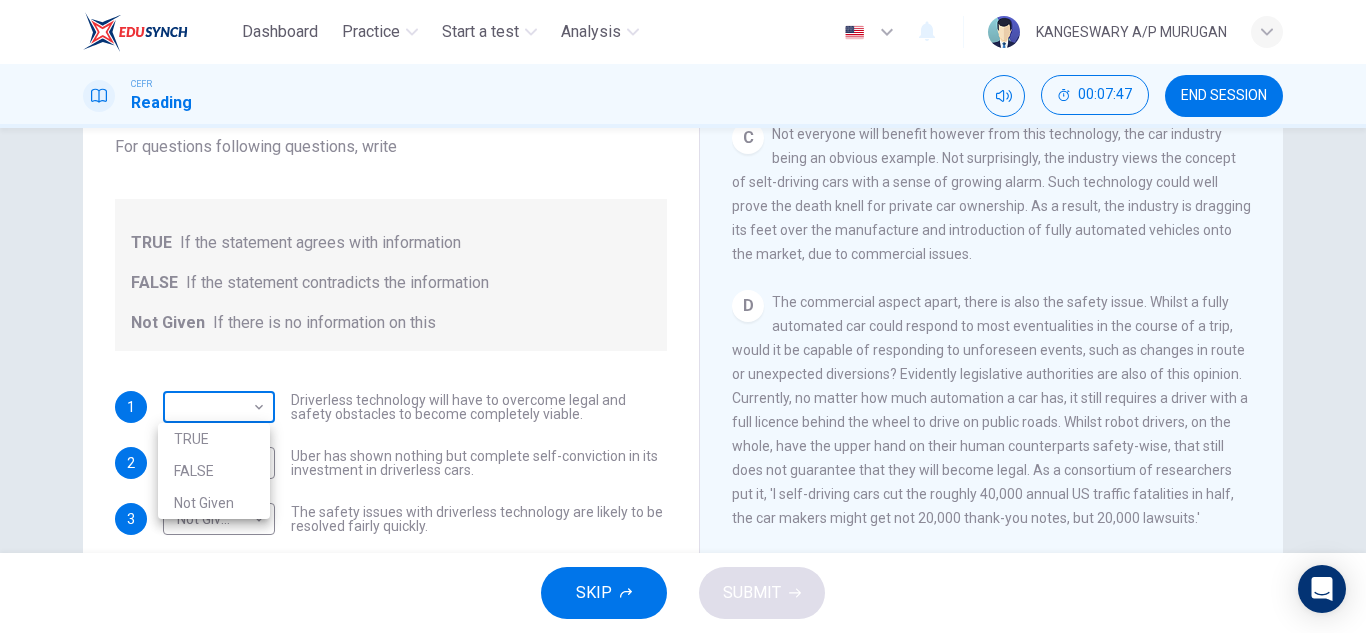 click on "Dashboard Practice Start a test Analysis English en ​ KANGESWARY A/P MURUGAN CEFR Reading 00:07:47 END SESSION Question 7 Do the following statements agree with the information given in the text? For questions following questions, write TRUE If the statement agrees with information FALSE If the statement contradicts the information Not Given If there is no information on this 1 ​ ​ Driverless technology will have to overcome legal and safety obstacles to become completely viable. 2 TRUE TRUE ​ Uber has shown nothing but complete self-conviction in its investment in driverless cars. 3 Not Given Not Given ​ The safety issues with driverless technology are likely to be resolved fairly quickly. Driverless cars CLICK TO ZOOM Click to Zoom A B C D E F G H SKIP SUBMIT EduSynch - Online Language Proficiency Testing
Dashboard Practice Start a test Analysis Notifications © Copyright  2025 TRUE FALSE Not Given" at bounding box center [683, 316] 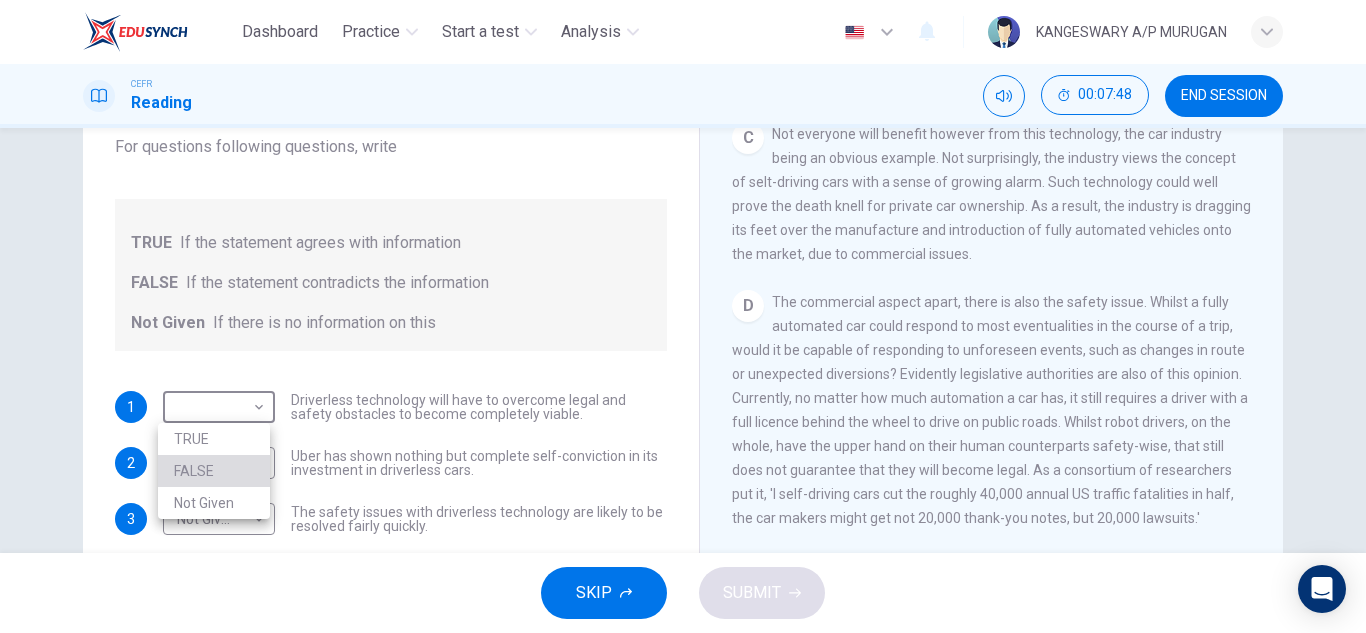 click on "FALSE" at bounding box center (214, 471) 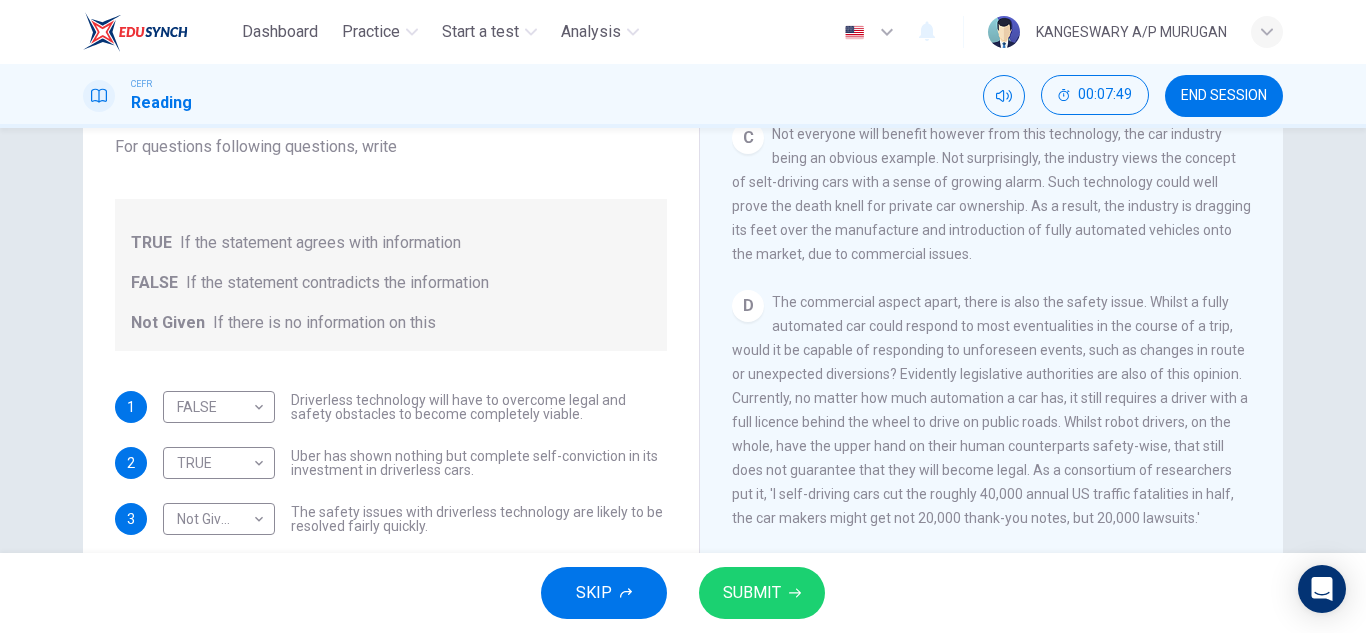 click on "SKIP SUBMIT" at bounding box center [683, 593] 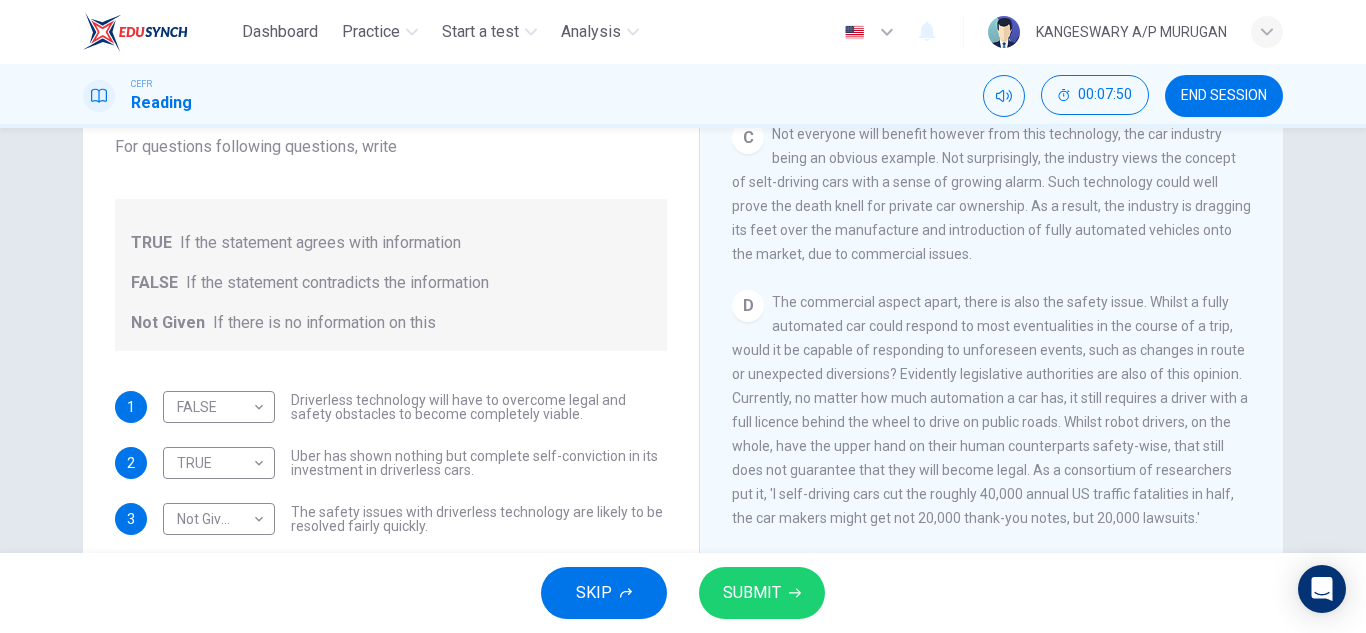 click on "SUBMIT" at bounding box center [762, 593] 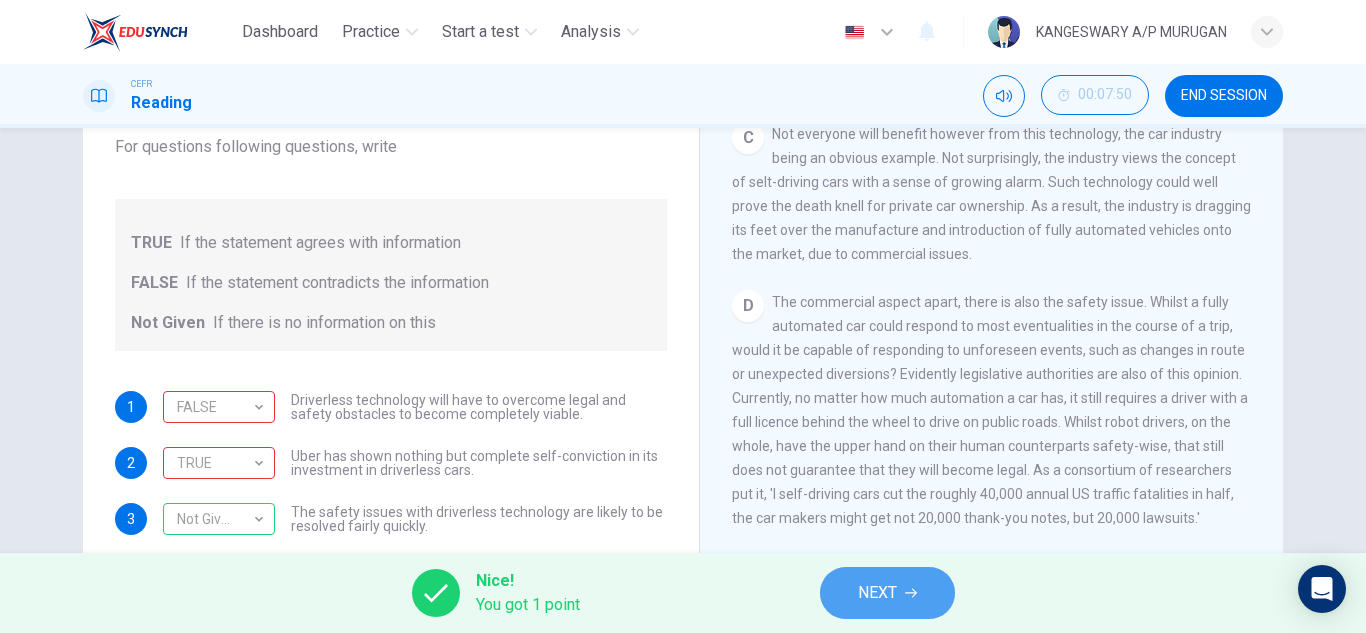 click on "NEXT" at bounding box center (877, 593) 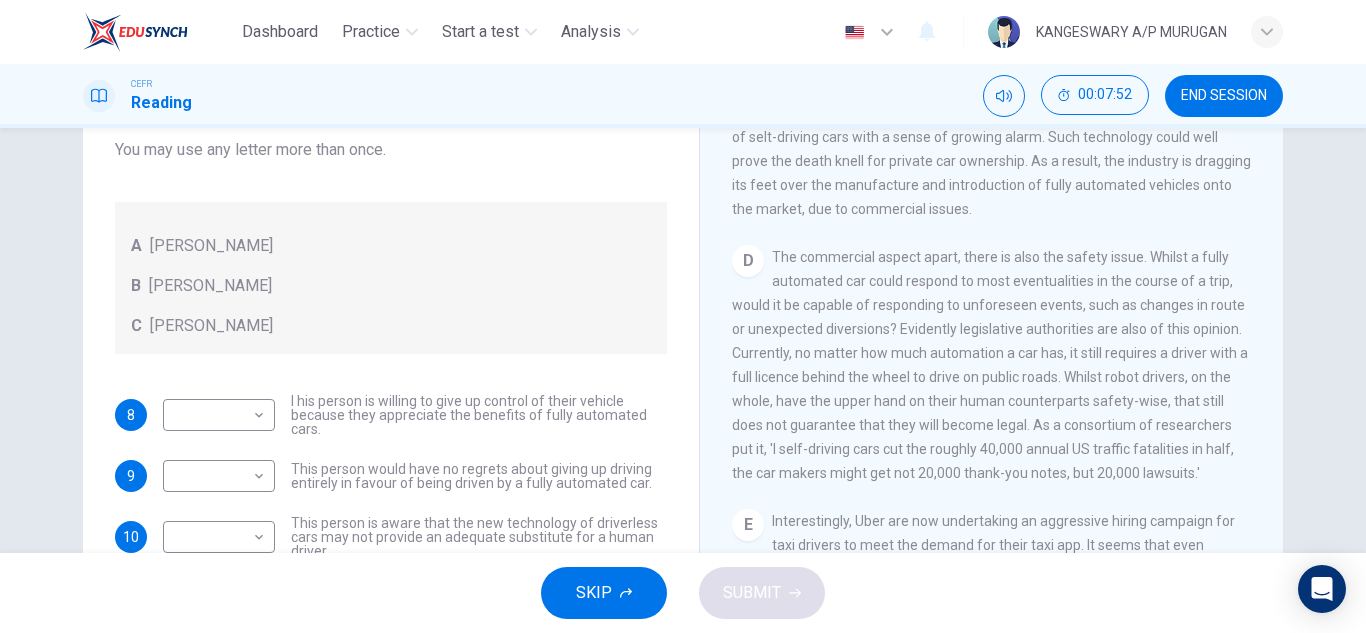scroll, scrollTop: 223, scrollLeft: 0, axis: vertical 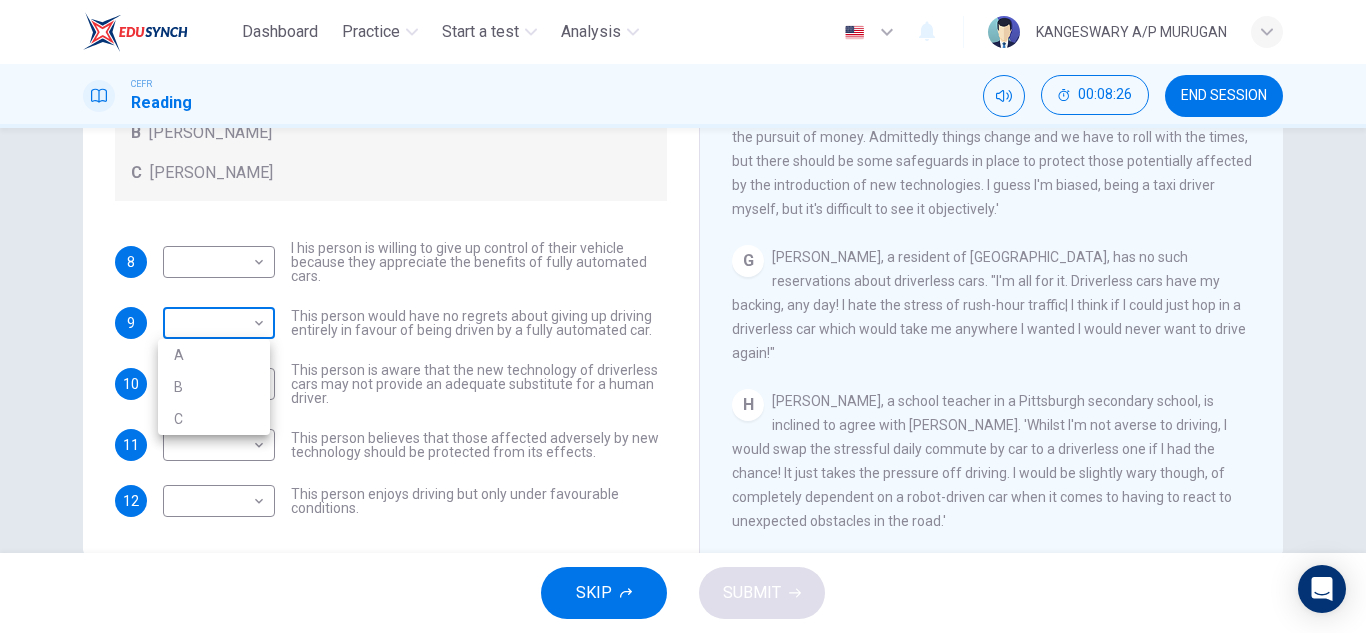 click on "Dashboard Practice Start a test Analysis English en ​ KANGESWARY A/P MURUGAN CEFR Reading 00:08:26 END SESSION Questions 8 - 12 Look at the following statements, and the list of people. Match each statement to the correct person, A-C. You may use any letter more than once.
A [PERSON_NAME] B [PERSON_NAME] C [PERSON_NAME] 8 ​ ​ I his person is willing to give up control of their vehicle because they appreciate the benefits of fully automated cars. 9 ​ ​ This person would have no regrets about giving up driving entirely in favour of being driven by a fully automated car. 10 ​ ​ This person is aware that the new technology of driverless cars may not provide an adequate substitute for a human driver. 11 ​ ​ This person believes that those affected adversely by new technology should be protected from its effects. 12 ​ ​ This person enjoys driving but only under favourable conditions. Driverless cars CLICK TO ZOOM Click to Zoom A B C D E F G H SKIP SUBMIT
Dashboard Practice Analysis" at bounding box center [683, 316] 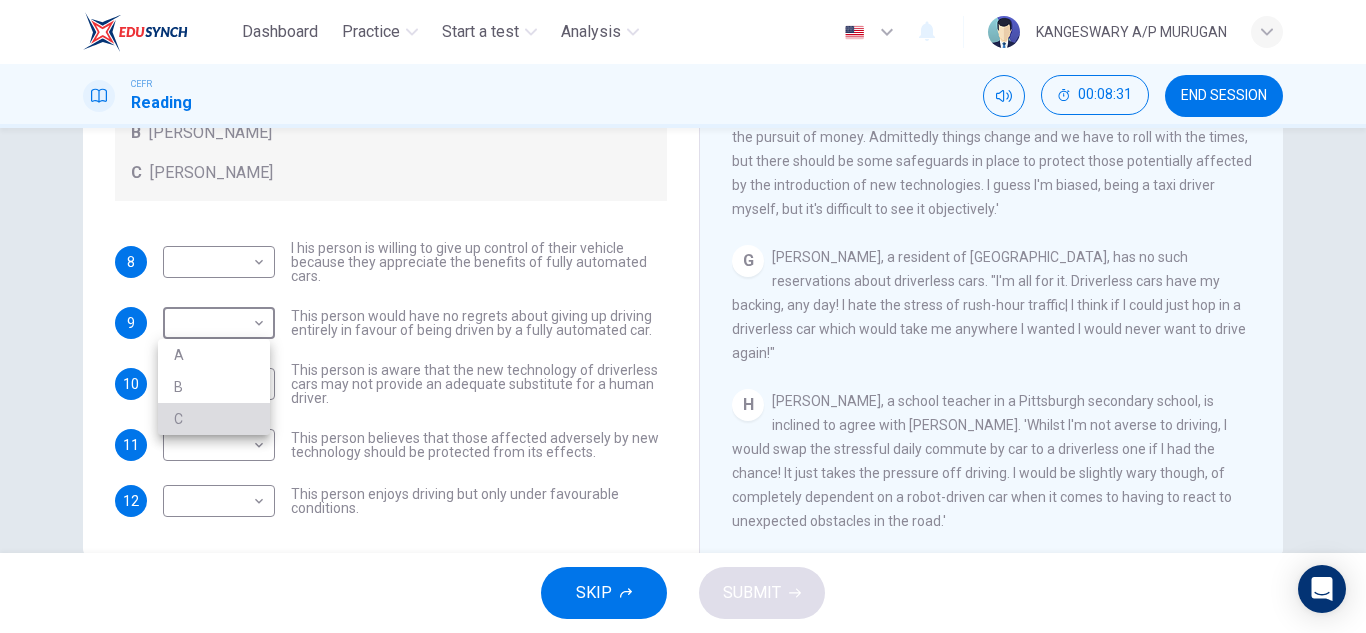 click on "C" at bounding box center (214, 419) 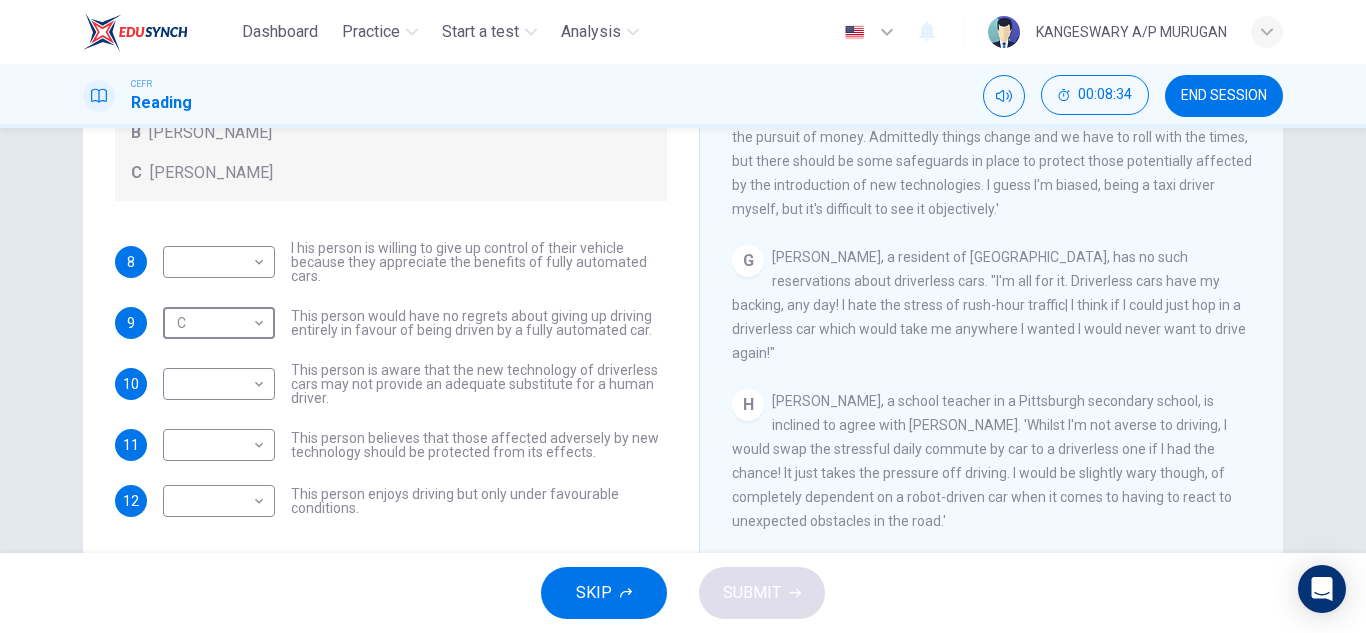 scroll, scrollTop: 1437, scrollLeft: 0, axis: vertical 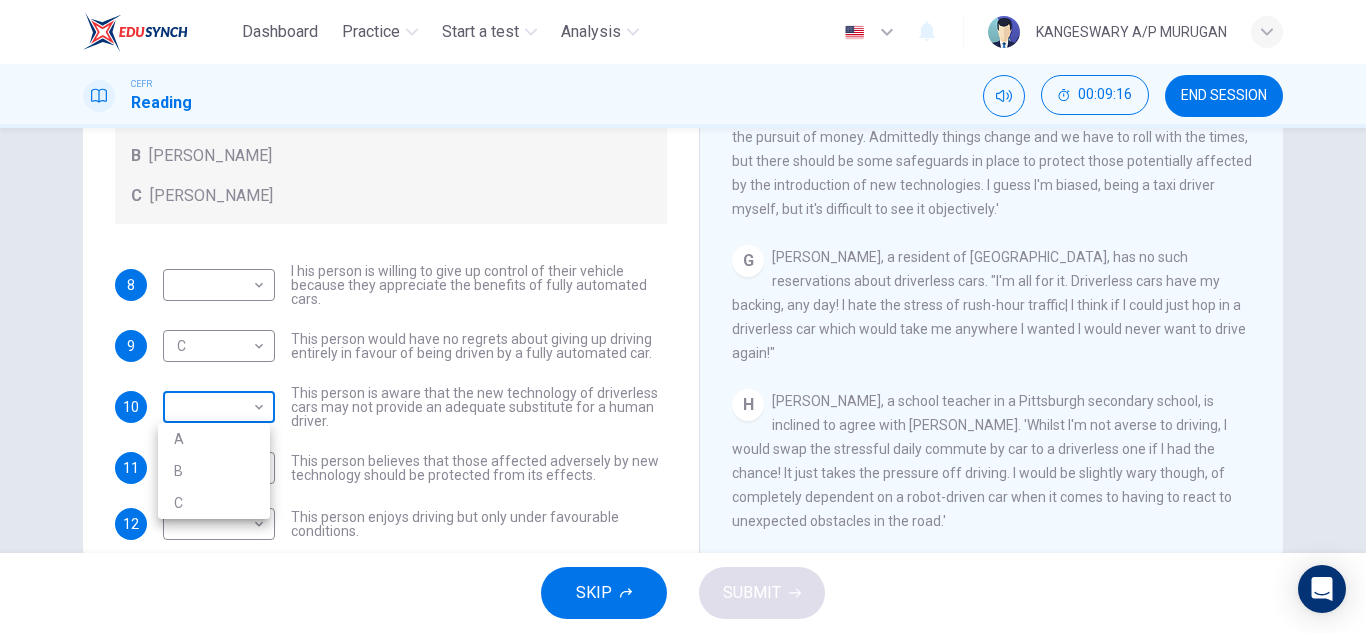 click on "Dashboard Practice Start a test Analysis English en ​ KANGESWARY A/P MURUGAN CEFR Reading 00:09:16 END SESSION Questions 8 - 12 Look at the following statements, and the list of people. Match each statement to the correct person, A-C. You may use any letter more than once.
A [PERSON_NAME] B [PERSON_NAME] C [PERSON_NAME] 8 ​ ​ I his person is willing to give up control of their vehicle because they appreciate the benefits of fully automated cars. 9 C C ​ This person would have no regrets about giving up driving entirely in favour of being driven by a fully automated car. 10 ​ ​ This person is aware that the new technology of driverless cars may not provide an adequate substitute for a human driver. 11 ​ ​ This person believes that those affected adversely by new technology should be protected from its effects. 12 ​ ​ This person enjoys driving but only under favourable conditions. Driverless cars CLICK TO ZOOM Click to Zoom A B C D E F G H SKIP SUBMIT
Dashboard Practice Analysis" at bounding box center (683, 316) 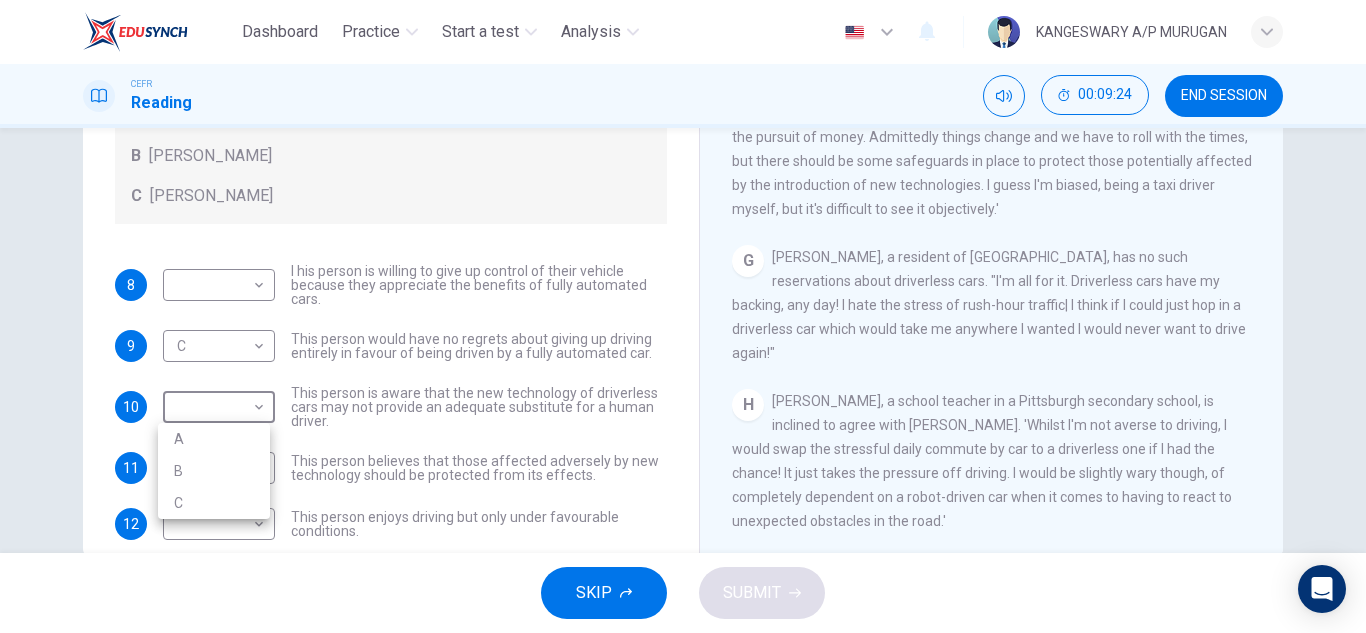 click at bounding box center (683, 316) 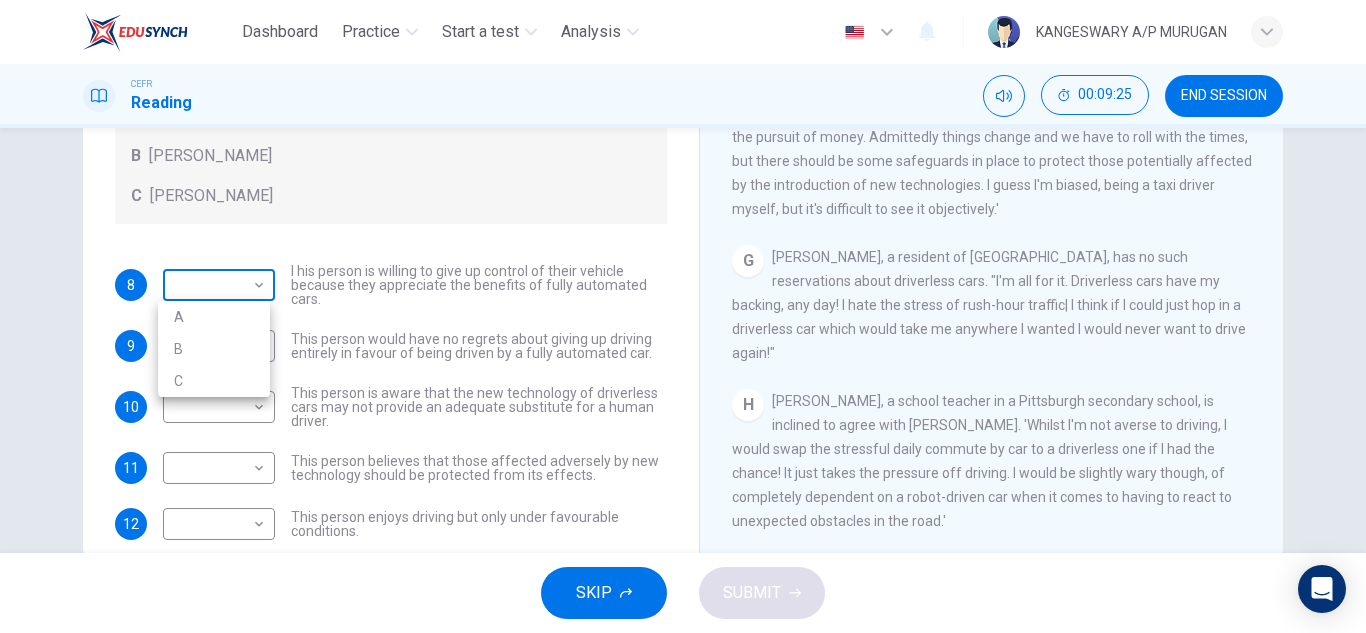 click on "Dashboard Practice Start a test Analysis English en ​ KANGESWARY A/P MURUGAN CEFR Reading 00:09:25 END SESSION Questions 8 - 12 Look at the following statements, and the list of people. Match each statement to the correct person, A-C. You may use any letter more than once.
A [PERSON_NAME] B [PERSON_NAME] C [PERSON_NAME] 8 ​ ​ I his person is willing to give up control of their vehicle because they appreciate the benefits of fully automated cars. 9 C C ​ This person would have no regrets about giving up driving entirely in favour of being driven by a fully automated car. 10 ​ ​ This person is aware that the new technology of driverless cars may not provide an adequate substitute for a human driver. 11 ​ ​ This person believes that those affected adversely by new technology should be protected from its effects. 12 ​ ​ This person enjoys driving but only under favourable conditions. Driverless cars CLICK TO ZOOM Click to Zoom A B C D E F G H SKIP SUBMIT
Dashboard Practice Analysis" at bounding box center (683, 316) 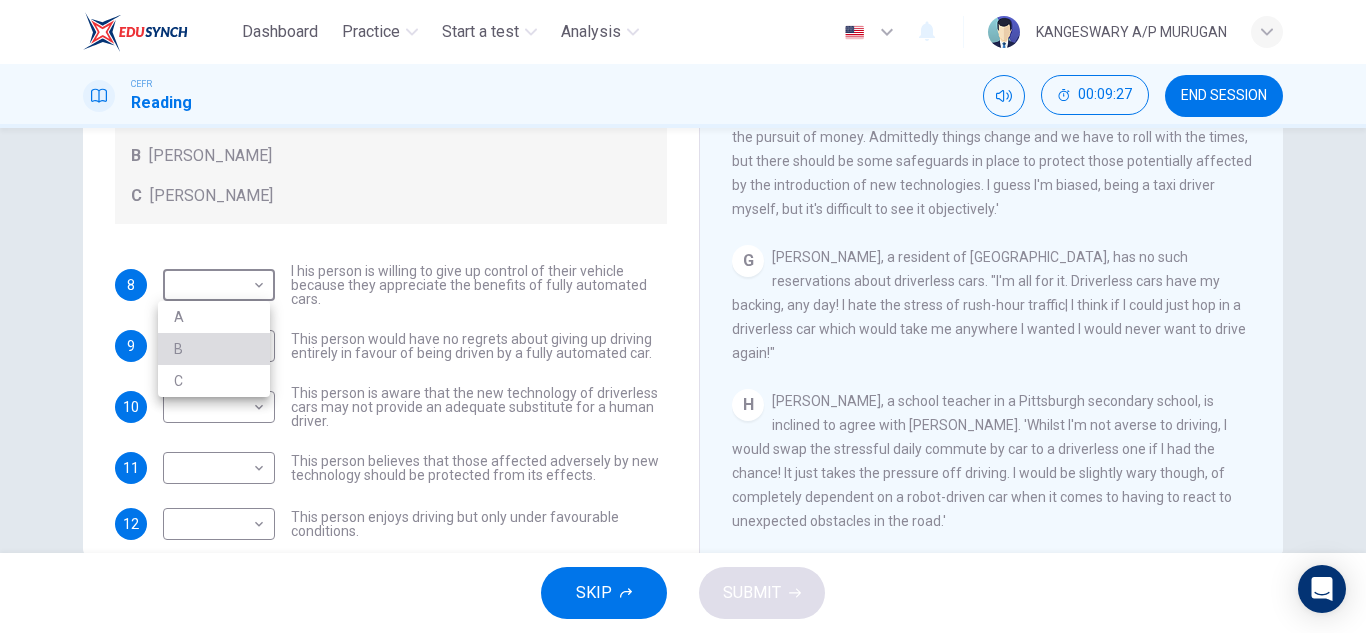click on "B" at bounding box center [214, 349] 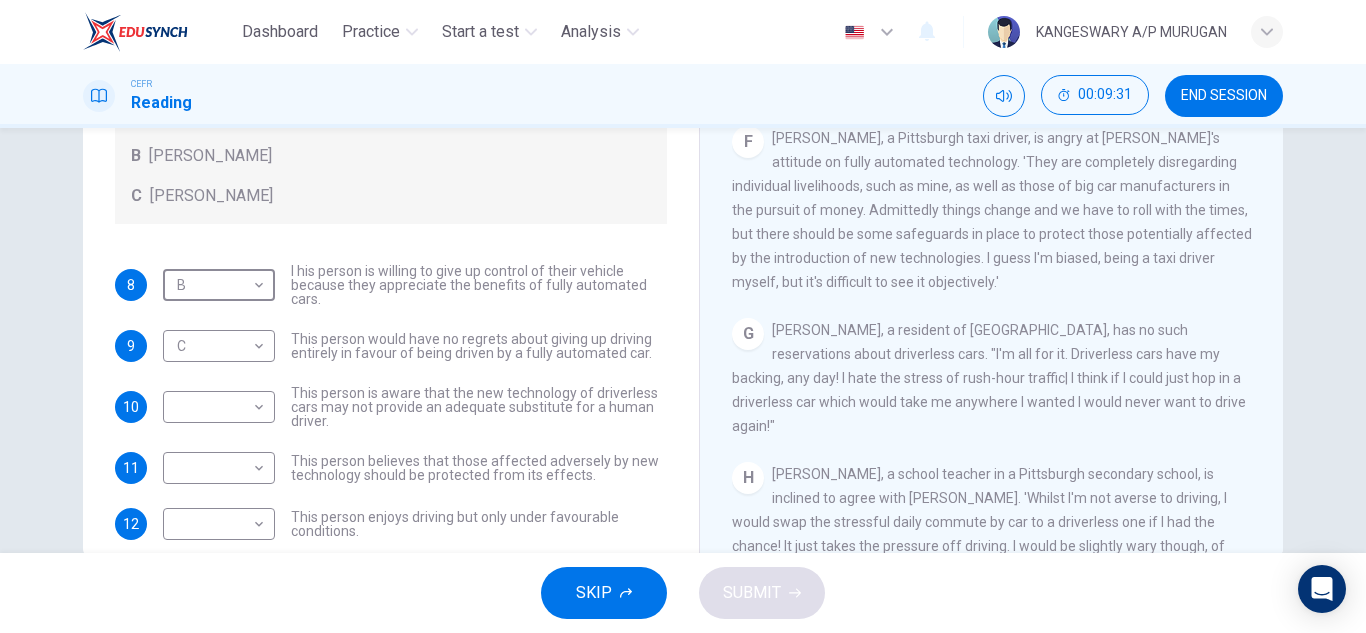 scroll, scrollTop: 1372, scrollLeft: 0, axis: vertical 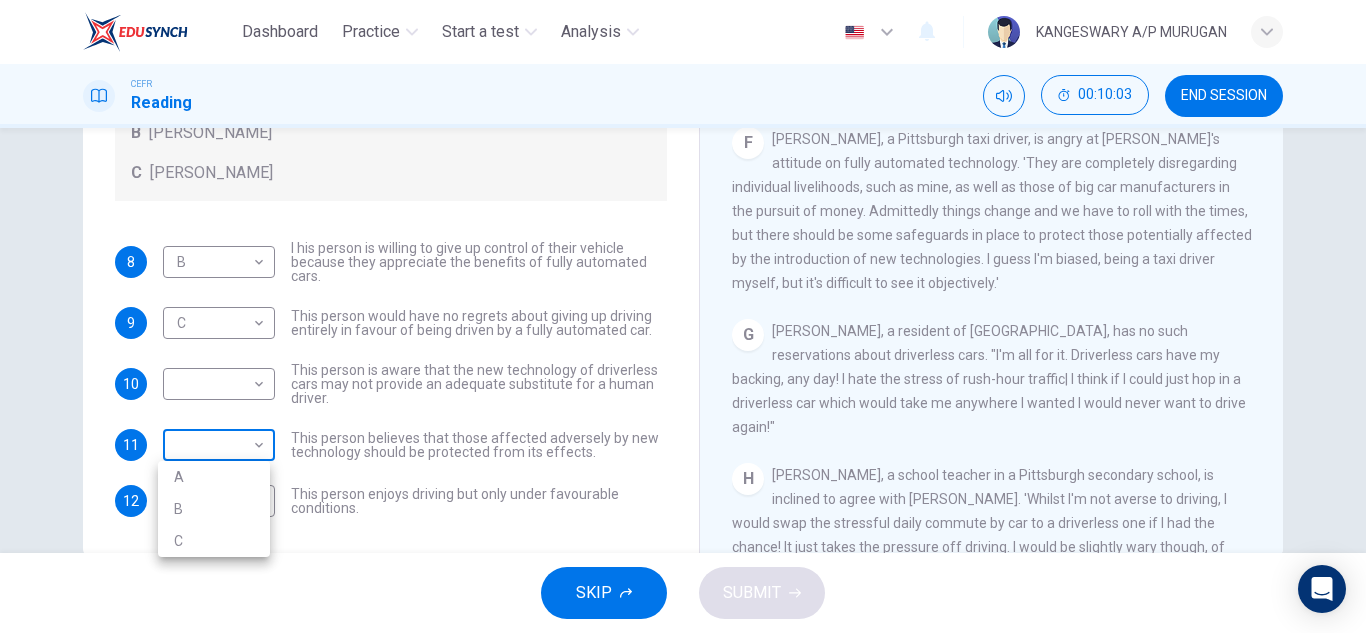 click on "Dashboard Practice Start a test Analysis English en ​ KANGESWARY A/P MURUGAN CEFR Reading 00:10:03 END SESSION Questions 8 - 12 Look at the following statements, and the list of people. Match each statement to the correct person, A-C. You may use any letter more than once.
A [PERSON_NAME] B [PERSON_NAME] C [PERSON_NAME] 8 B B ​ I his person is willing to give up control of their vehicle because they appreciate the benefits of fully automated cars. 9 C C ​ This person would have no regrets about giving up driving entirely in favour of being driven by a fully automated car. 10 ​ ​ This person is aware that the new technology of driverless cars may not provide an adequate substitute for a human driver. 11 ​ ​ This person believes that those affected adversely by new technology should be protected from its effects. 12 ​ ​ This person enjoys driving but only under favourable conditions. Driverless cars CLICK TO ZOOM Click to Zoom A B C D E F G H SKIP SUBMIT
Dashboard Practice Analysis" at bounding box center (683, 316) 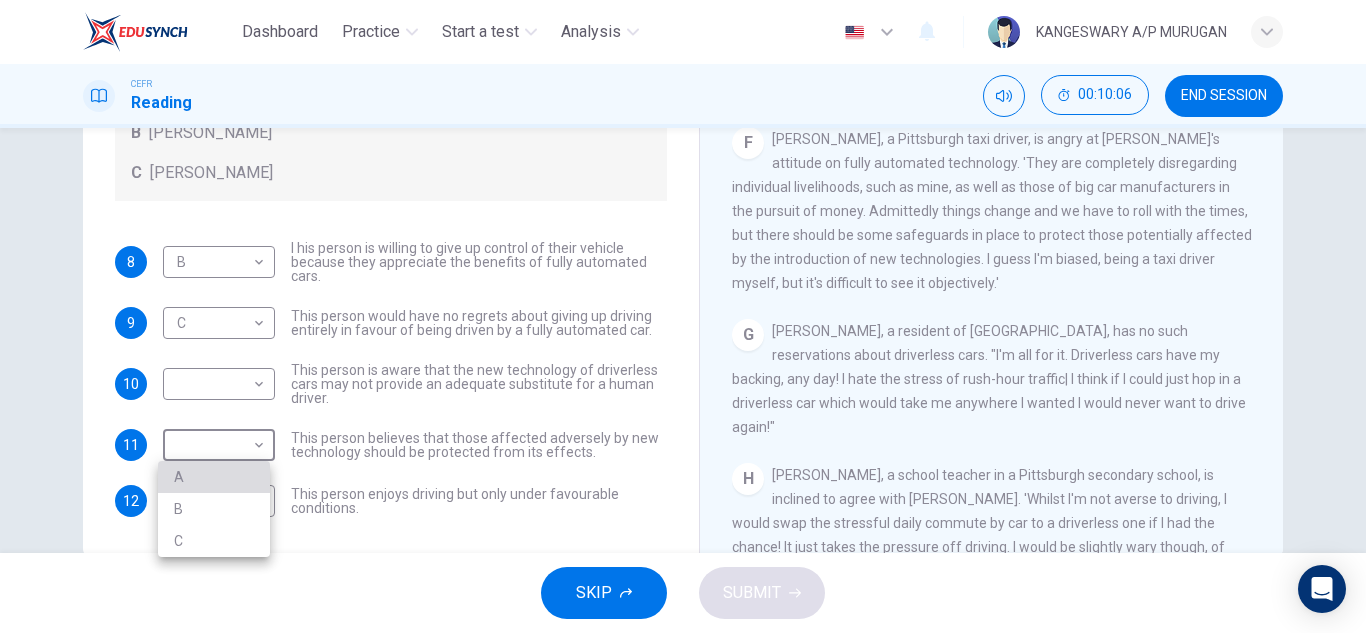 click on "A" at bounding box center [214, 477] 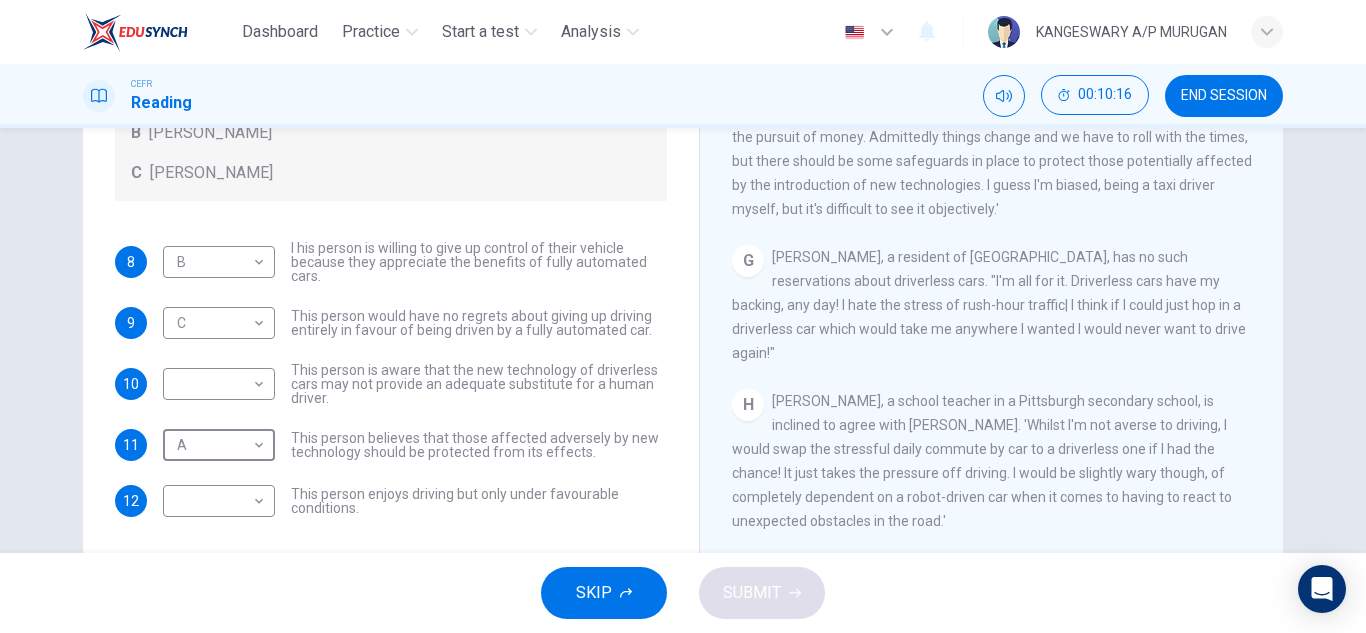scroll, scrollTop: 1481, scrollLeft: 0, axis: vertical 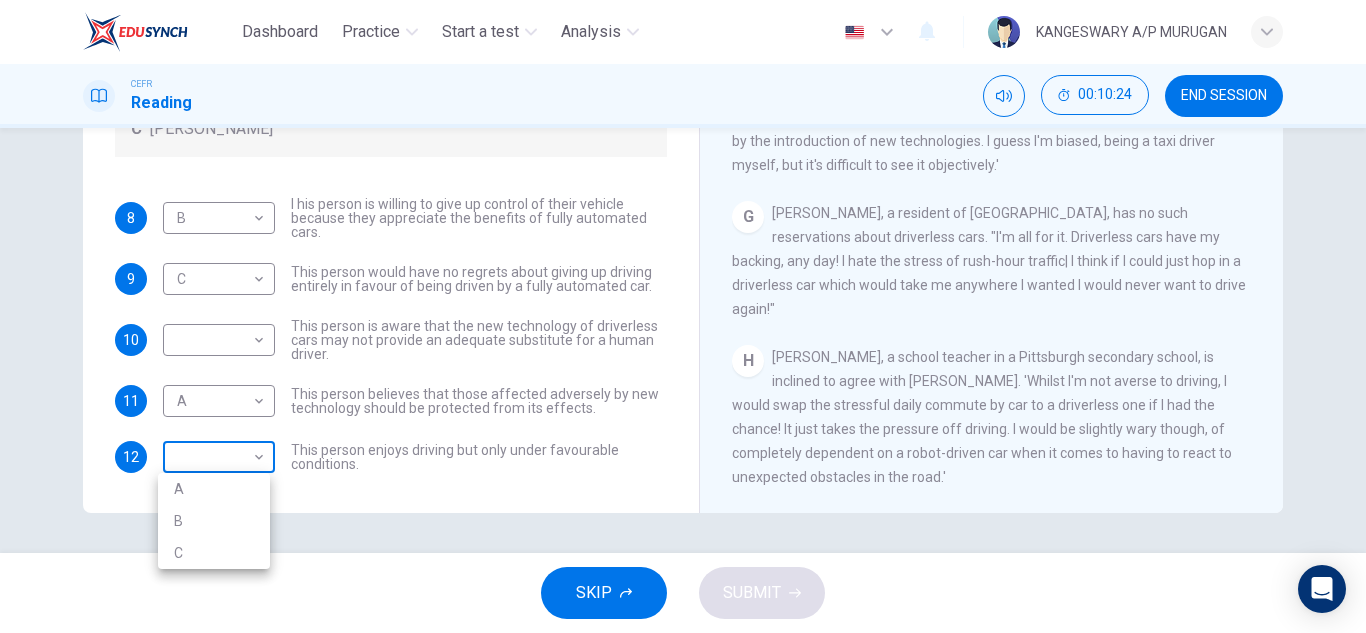click on "Dashboard Practice Start a test Analysis English en ​ KANGESWARY A/P MURUGAN CEFR Reading 00:10:24 END SESSION Questions 8 - 12 Look at the following statements, and the list of people. Match each statement to the correct person, A-C. You may use any letter more than once.
A [PERSON_NAME] B [PERSON_NAME] C [PERSON_NAME] 8 B B ​ I his person is willing to give up control of their vehicle because they appreciate the benefits of fully automated cars. 9 C C ​ This person would have no regrets about giving up driving entirely in favour of being driven by a fully automated car. 10 ​ ​ This person is aware that the new technology of driverless cars may not provide an adequate substitute for a human driver. 11 A A ​ This person believes that those affected adversely by new technology should be protected from its effects. 12 ​ ​ This person enjoys driving but only under favourable conditions. Driverless cars CLICK TO ZOOM Click to Zoom A B C D E F G H SKIP SUBMIT
Dashboard Practice Analysis" at bounding box center [683, 316] 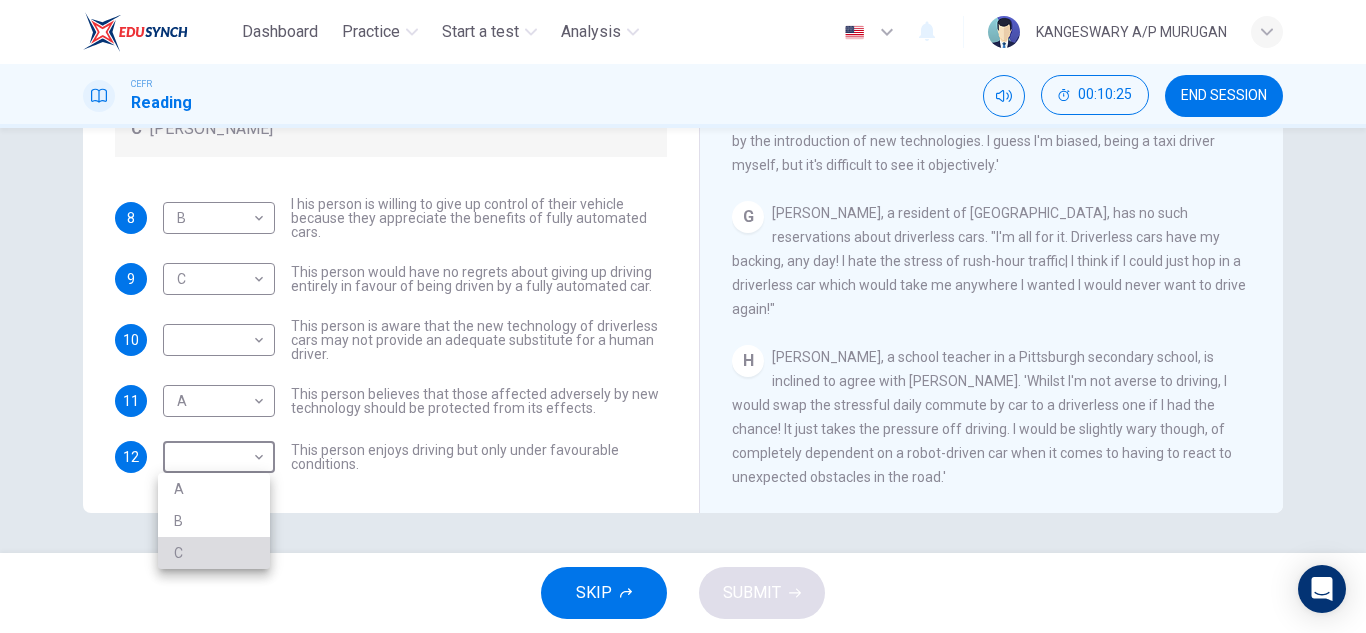 click on "C" at bounding box center [214, 553] 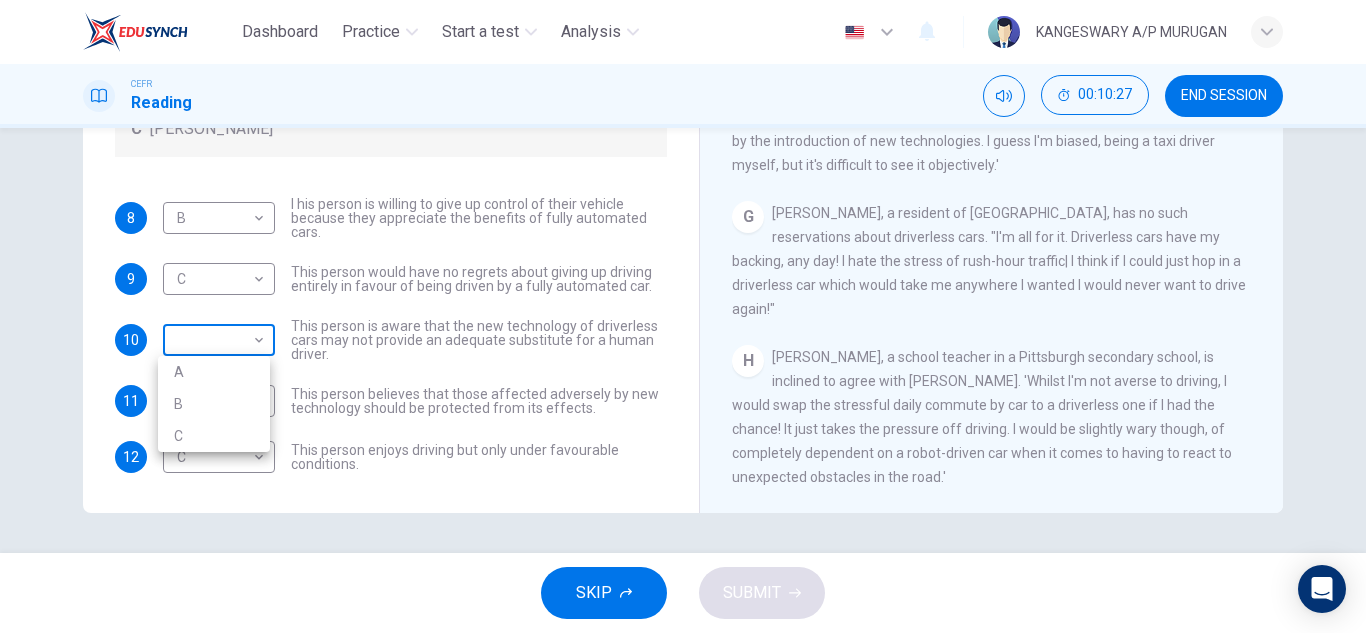 click on "Dashboard Practice Start a test Analysis English en ​ KANGESWARY A/P MURUGAN CEFR Reading 00:10:27 END SESSION Questions 8 - 12 Look at the following statements, and the list of people. Match each statement to the correct person, A-C. You may use any letter more than once.
A [PERSON_NAME] B [PERSON_NAME] C [PERSON_NAME] 8 B B ​ I his person is willing to give up control of their vehicle because they appreciate the benefits of fully automated cars. 9 C C ​ This person would have no regrets about giving up driving entirely in favour of being driven by a fully automated car. 10 ​ ​ This person is aware that the new technology of driverless cars may not provide an adequate substitute for a human driver. 11 A A ​ This person believes that those affected adversely by new technology should be protected from its effects. 12 C C ​ This person enjoys driving but only under favourable conditions. Driverless cars CLICK TO ZOOM Click to Zoom A B C D E F G H SKIP SUBMIT
Dashboard Practice Analysis" at bounding box center (683, 316) 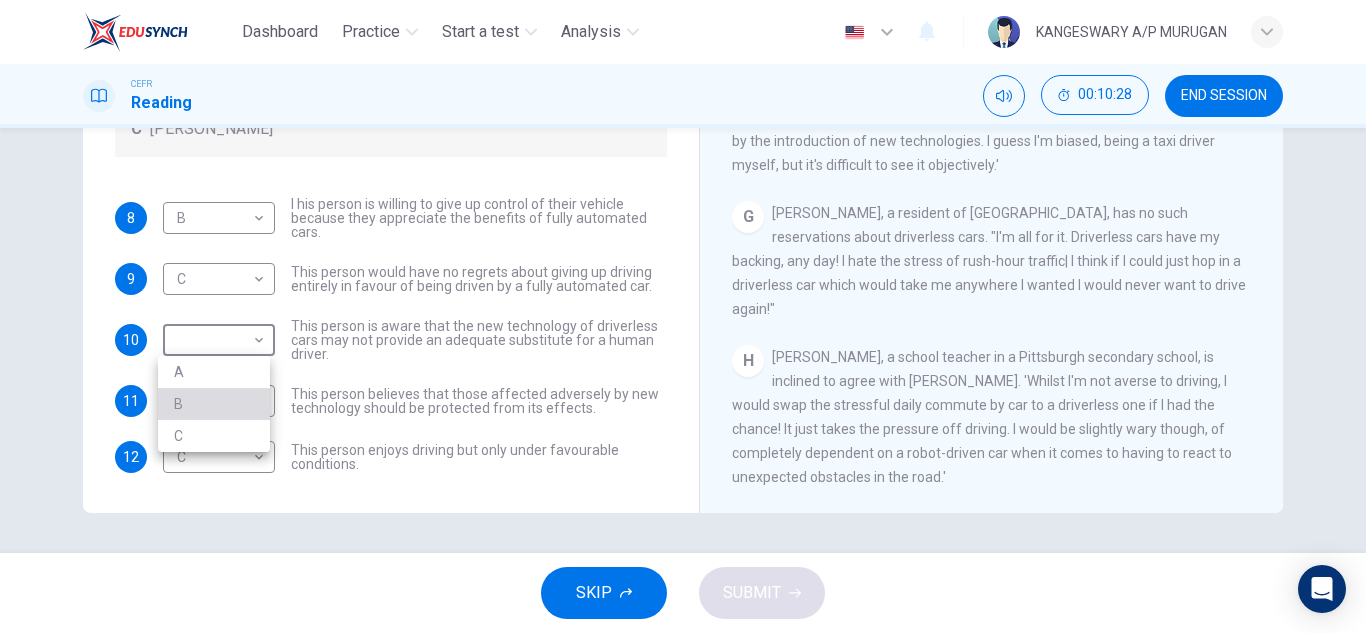 click on "B" at bounding box center [214, 404] 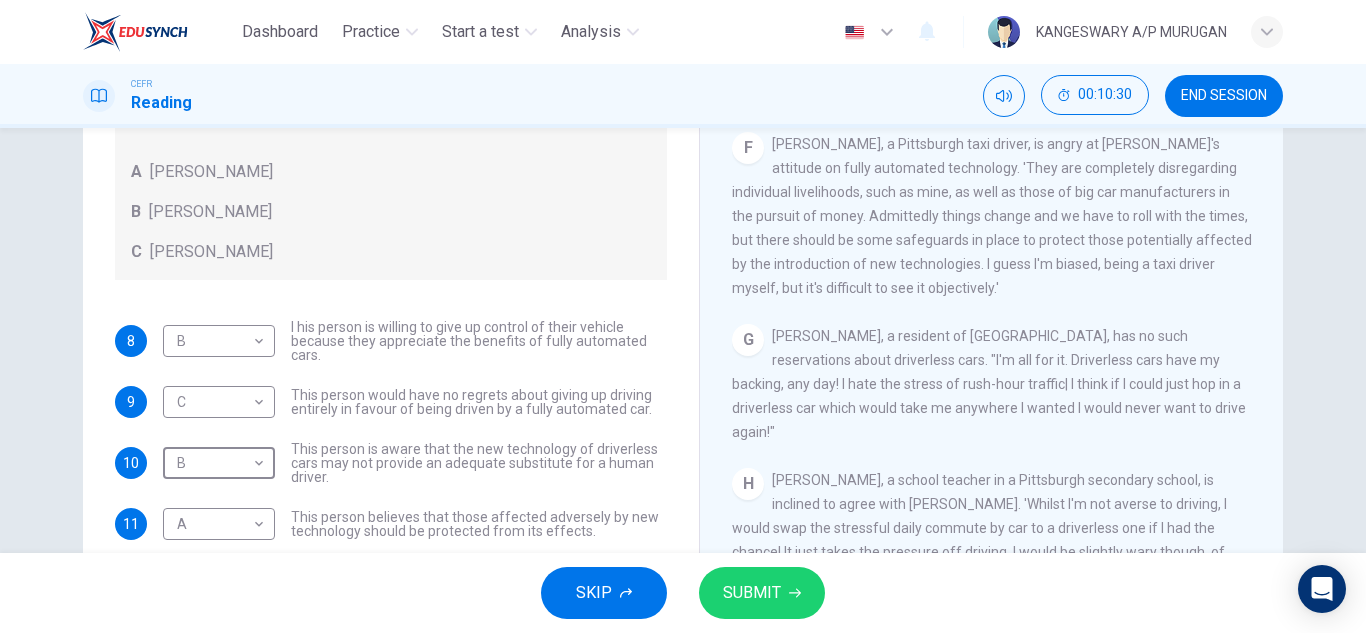 scroll, scrollTop: 226, scrollLeft: 0, axis: vertical 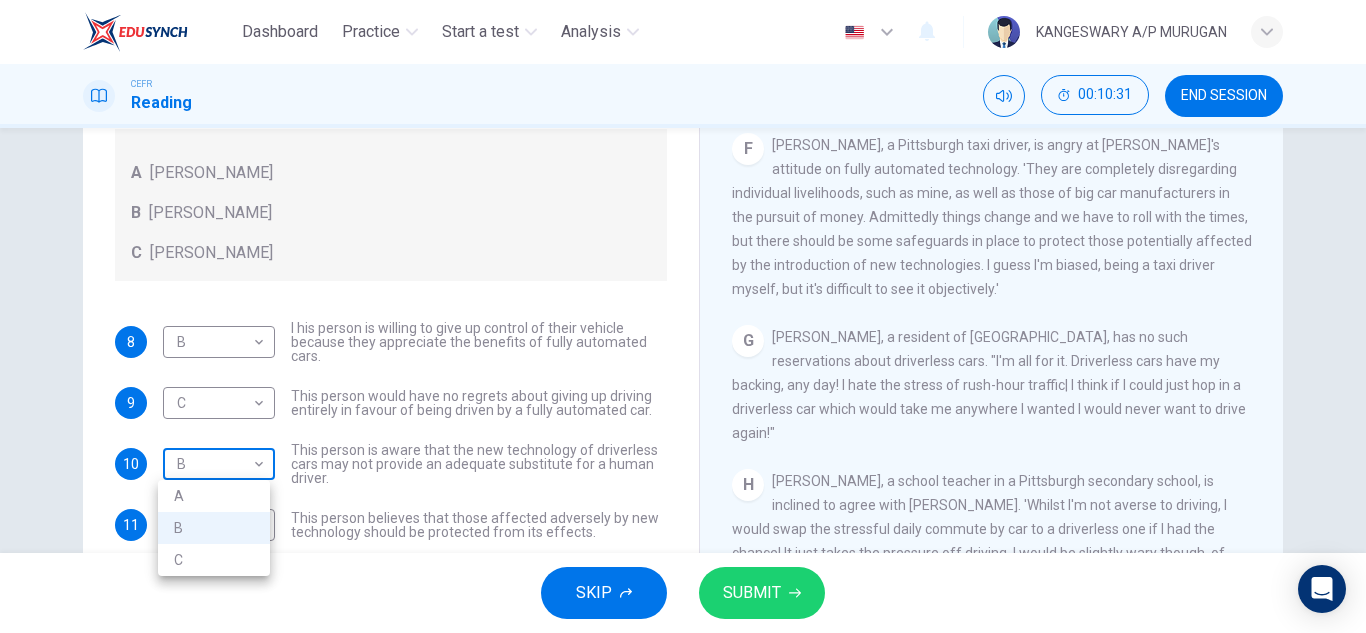 click on "Dashboard Practice Start a test Analysis English en ​ KANGESWARY A/P MURUGAN CEFR Reading 00:10:31 END SESSION Questions 8 - 12 Look at the following statements, and the list of people. Match each statement to the correct person, A-C. You may use any letter more than once.
A [PERSON_NAME] B [PERSON_NAME] C [PERSON_NAME] 8 B B ​ I his person is willing to give up control of their vehicle because they appreciate the benefits of fully automated cars. 9 C C ​ This person would have no regrets about giving up driving entirely in favour of being driven by a fully automated car. 10 B B ​ This person is aware that the new technology of driverless cars may not provide an adequate substitute for a human driver. 11 A A ​ This person believes that those affected adversely by new technology should be protected from its effects. 12 C C ​ This person enjoys driving but only under favourable conditions. Driverless cars CLICK TO ZOOM Click to Zoom A B C D E F G H SKIP SUBMIT
Dashboard Practice Analysis" at bounding box center [683, 316] 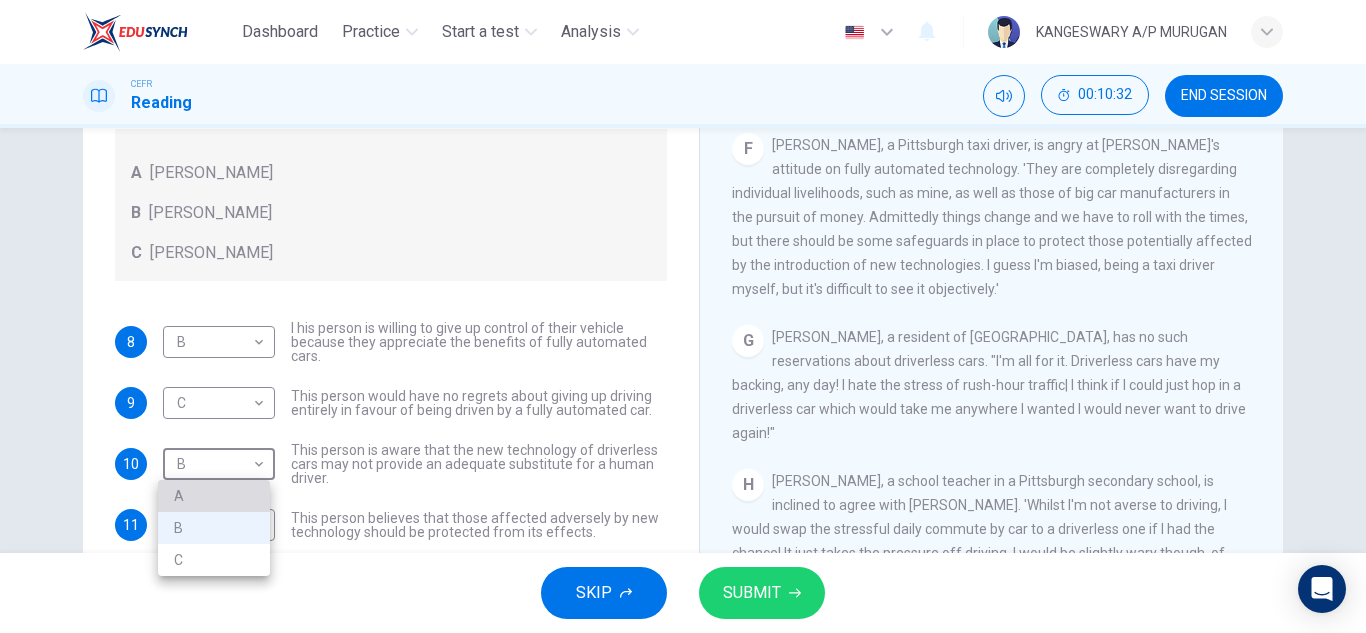 click on "A" at bounding box center [214, 496] 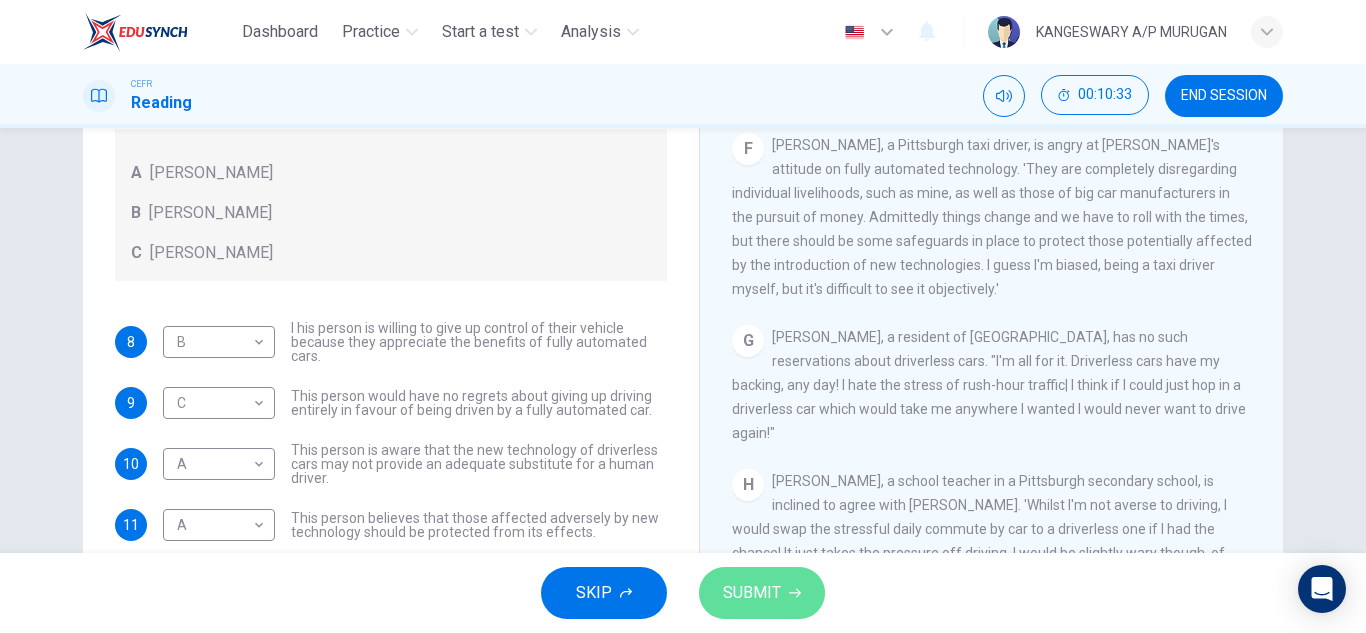 click on "SUBMIT" at bounding box center [752, 593] 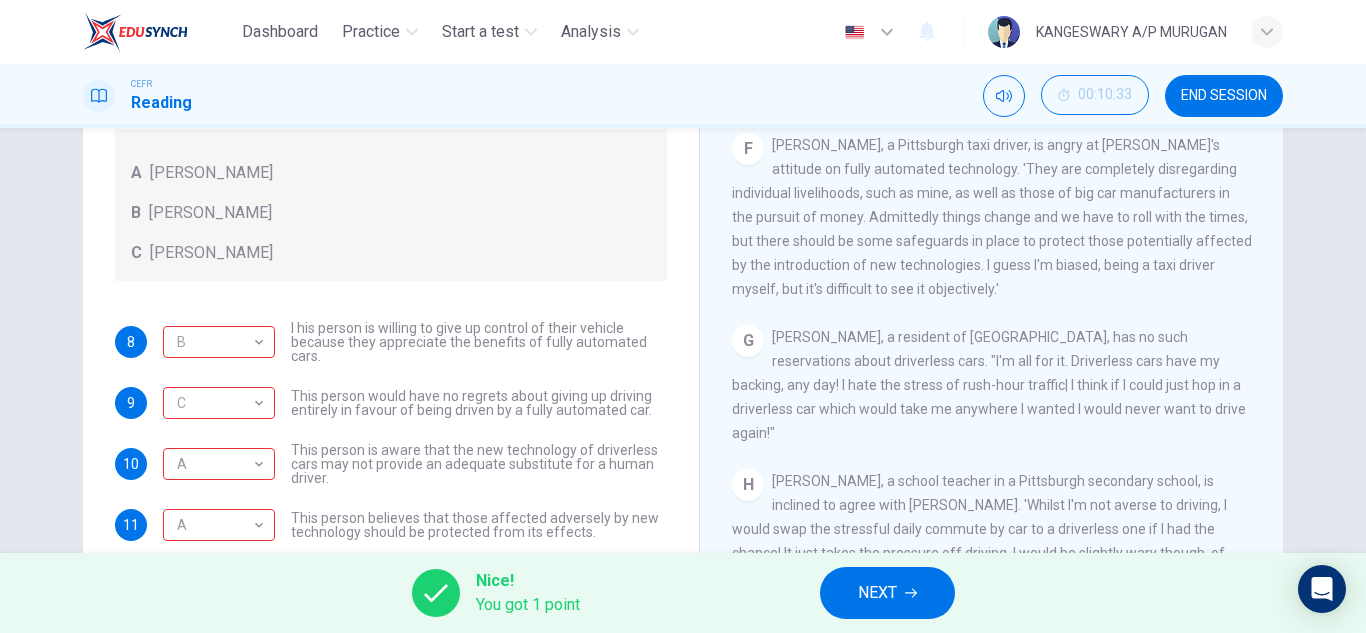 scroll, scrollTop: 350, scrollLeft: 0, axis: vertical 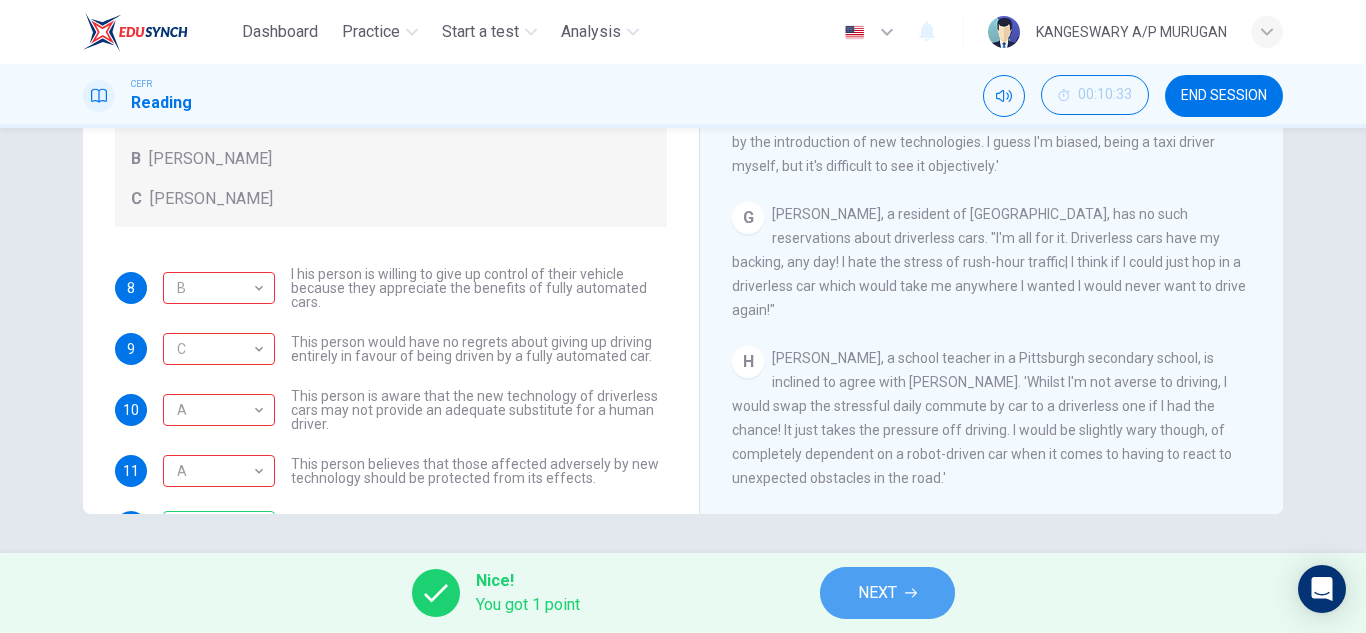 click on "NEXT" at bounding box center [887, 593] 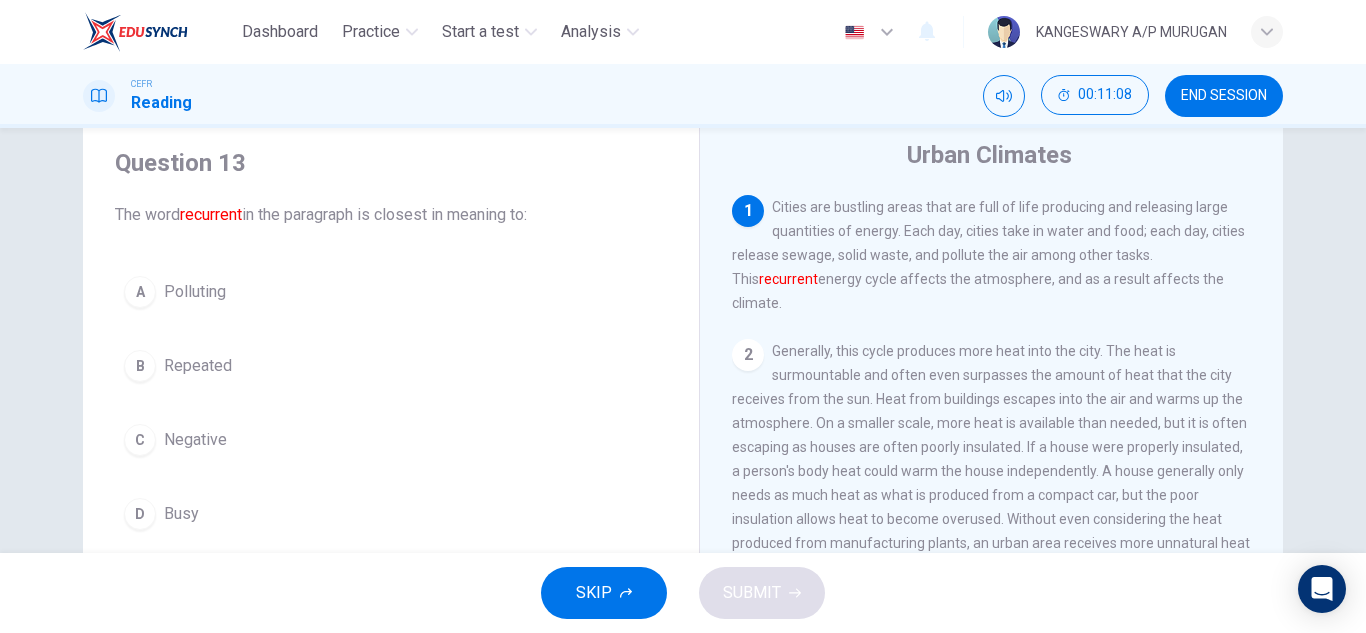 scroll, scrollTop: 64, scrollLeft: 0, axis: vertical 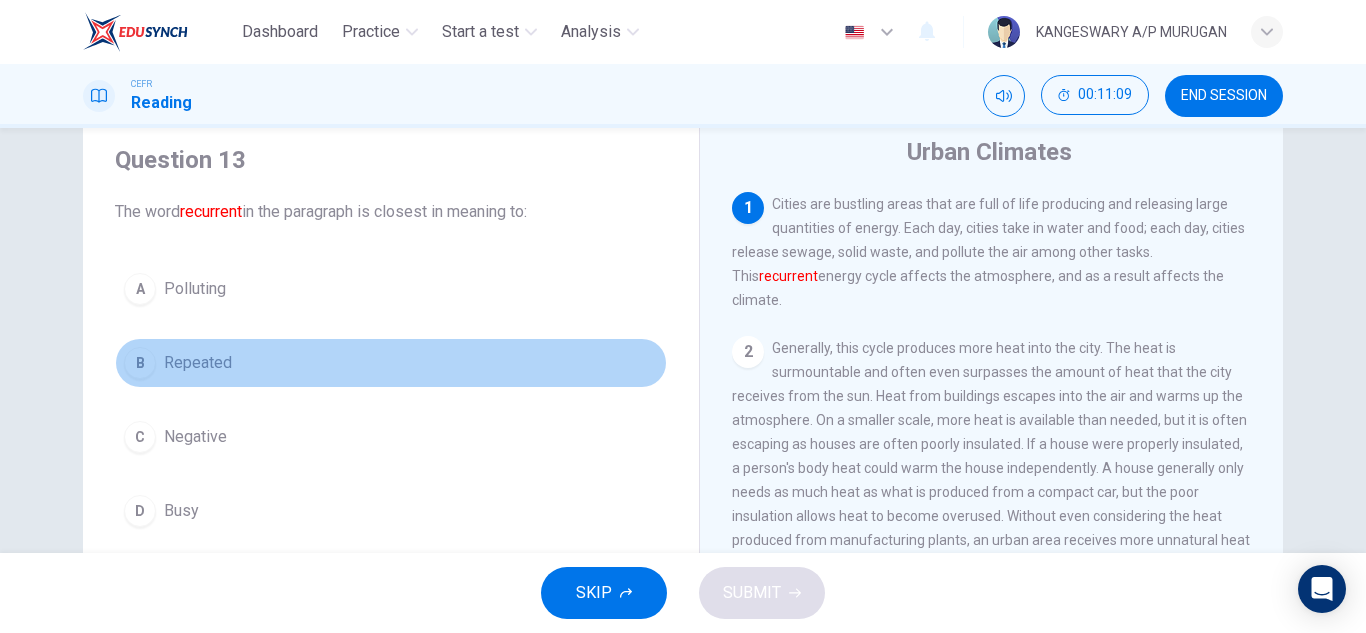 click on "B Repeated" at bounding box center [391, 363] 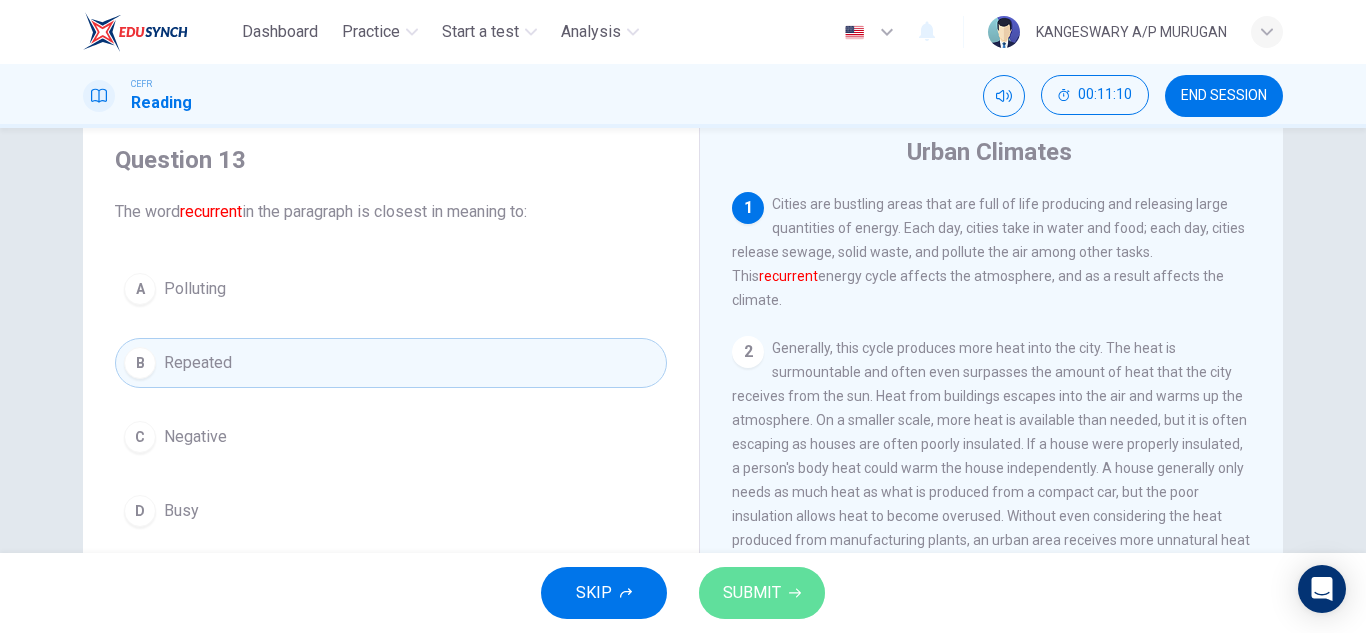 click on "SUBMIT" at bounding box center [752, 593] 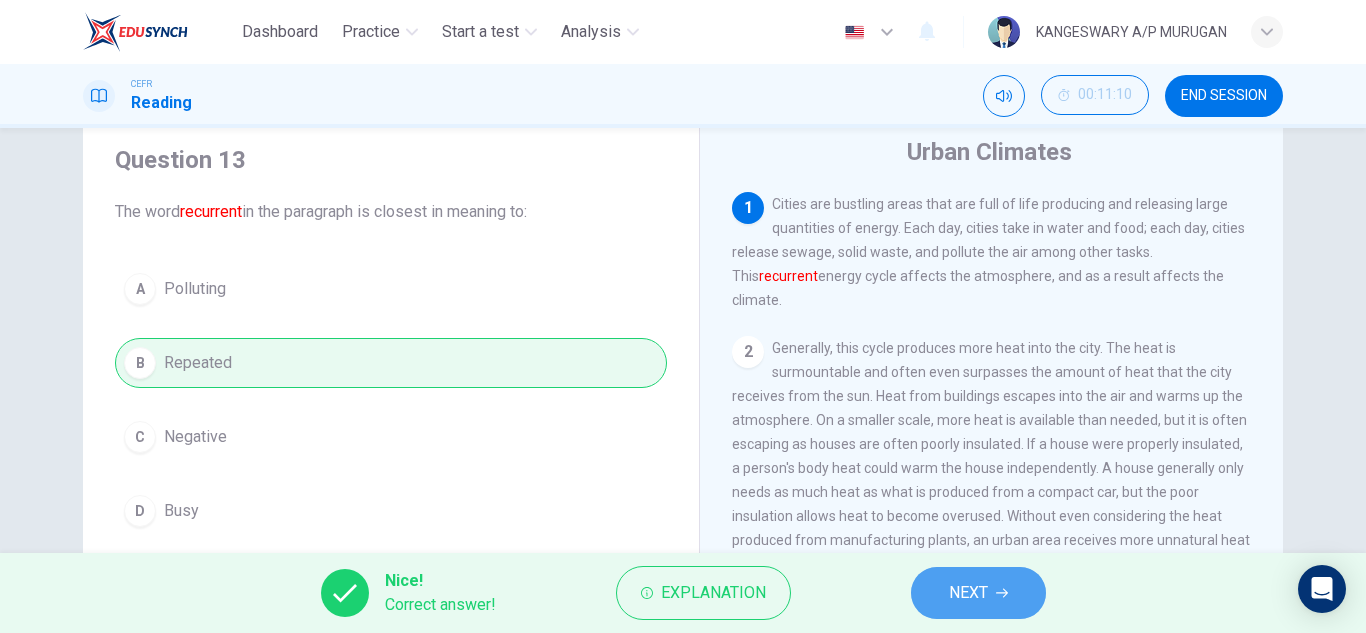 click on "NEXT" at bounding box center [978, 593] 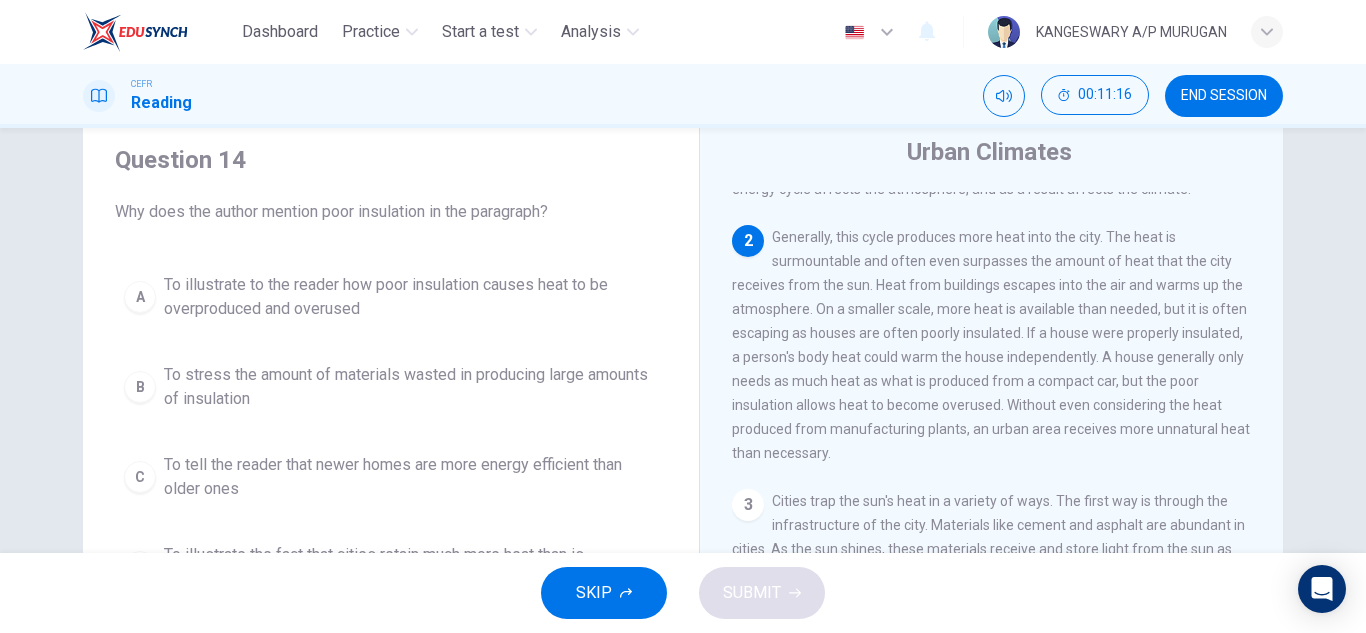 scroll, scrollTop: 88, scrollLeft: 0, axis: vertical 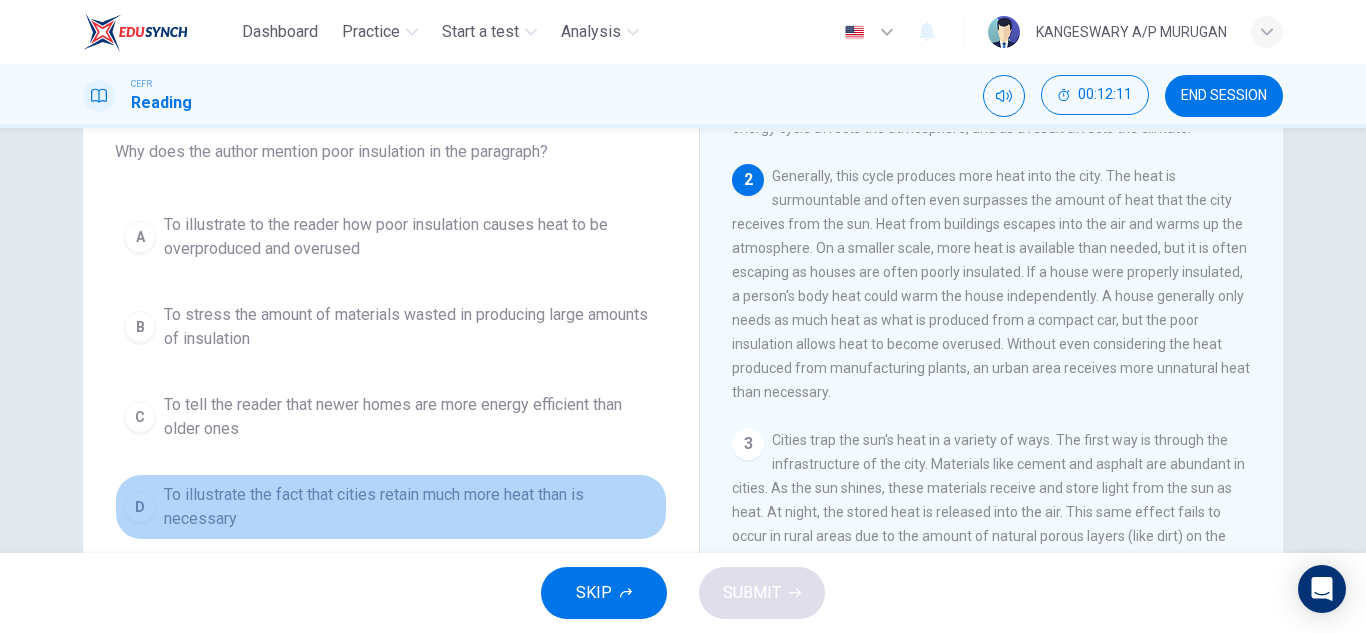 click on "To illustrate the fact that cities retain much more heat than is necessary" at bounding box center (411, 507) 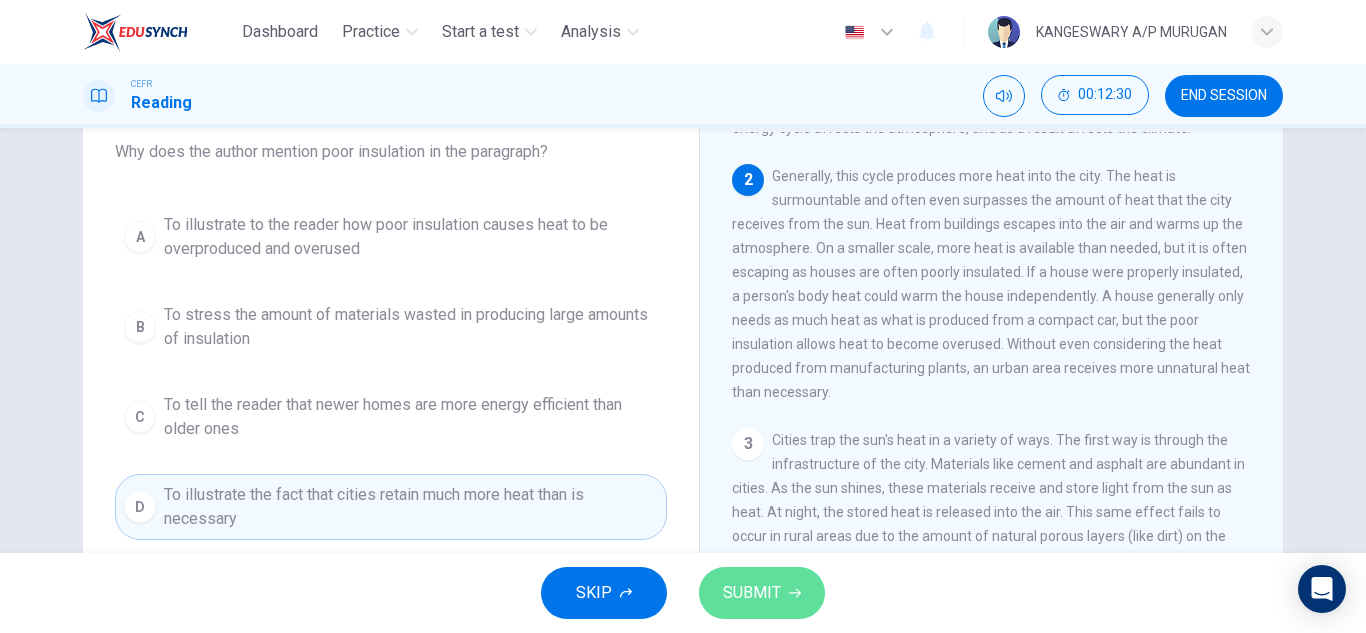 click on "SUBMIT" at bounding box center (752, 593) 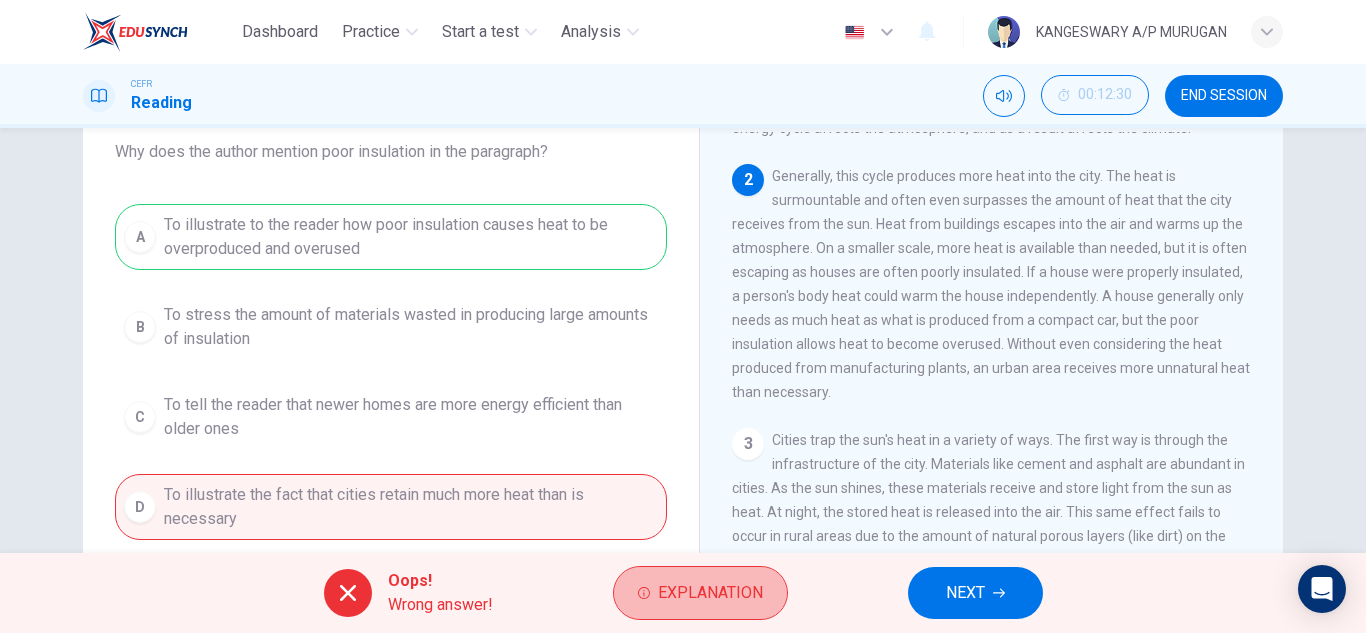 click on "Explanation" at bounding box center [710, 593] 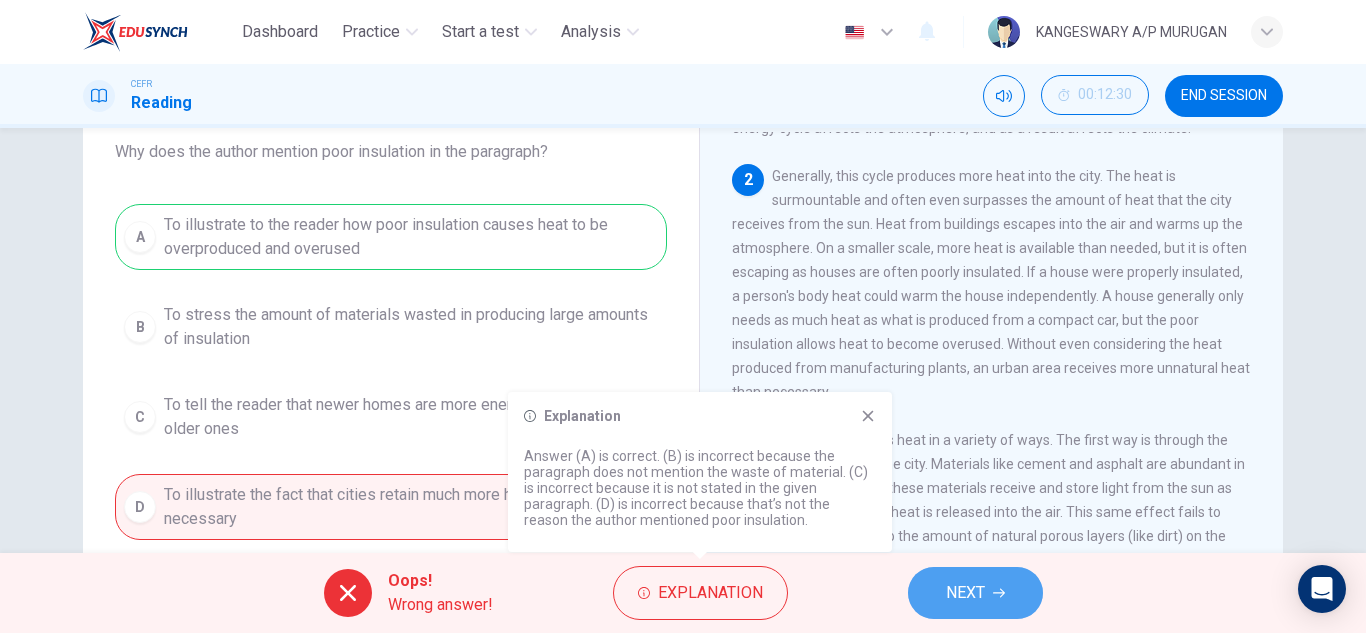 click on "NEXT" at bounding box center (965, 593) 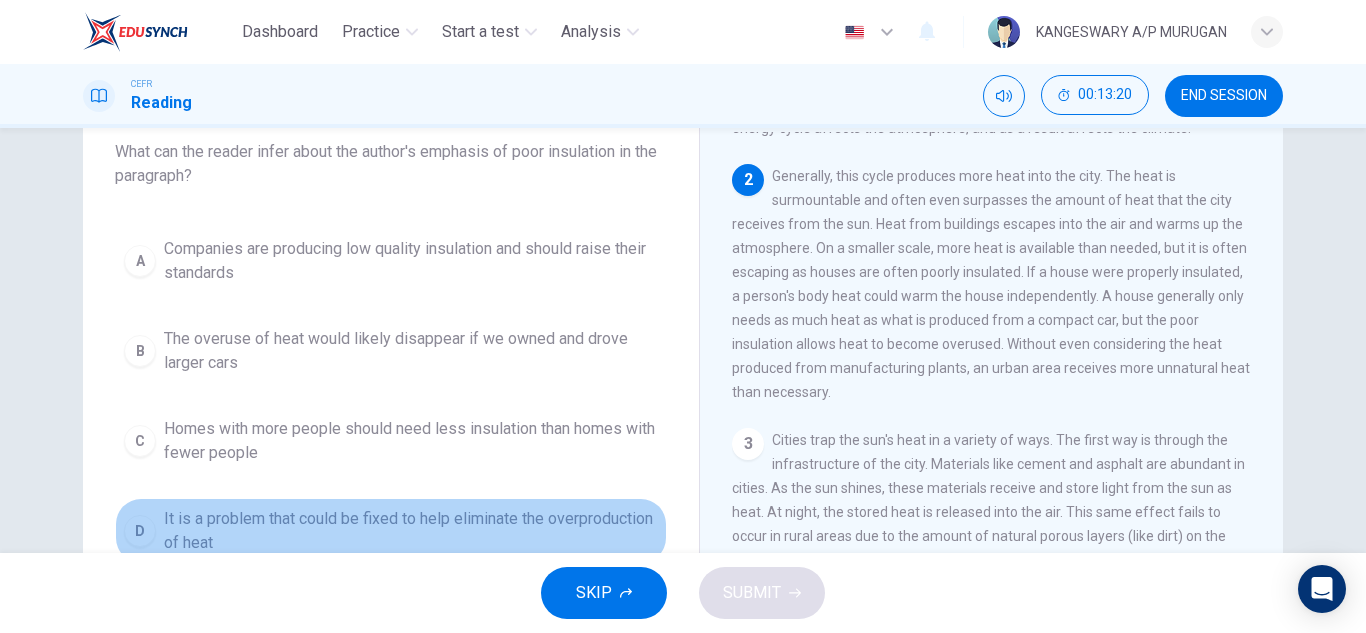 click on "It is a problem that could be fixed to help eliminate the overproduction of heat" at bounding box center [411, 531] 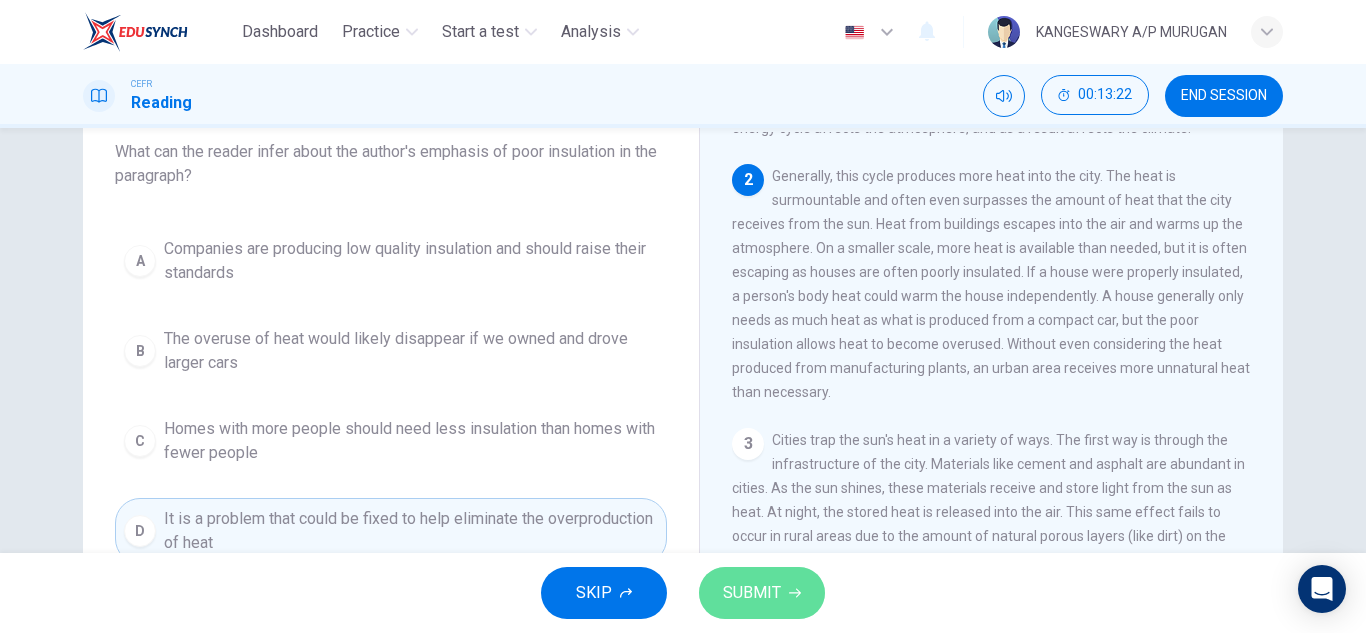 click on "SUBMIT" at bounding box center (752, 593) 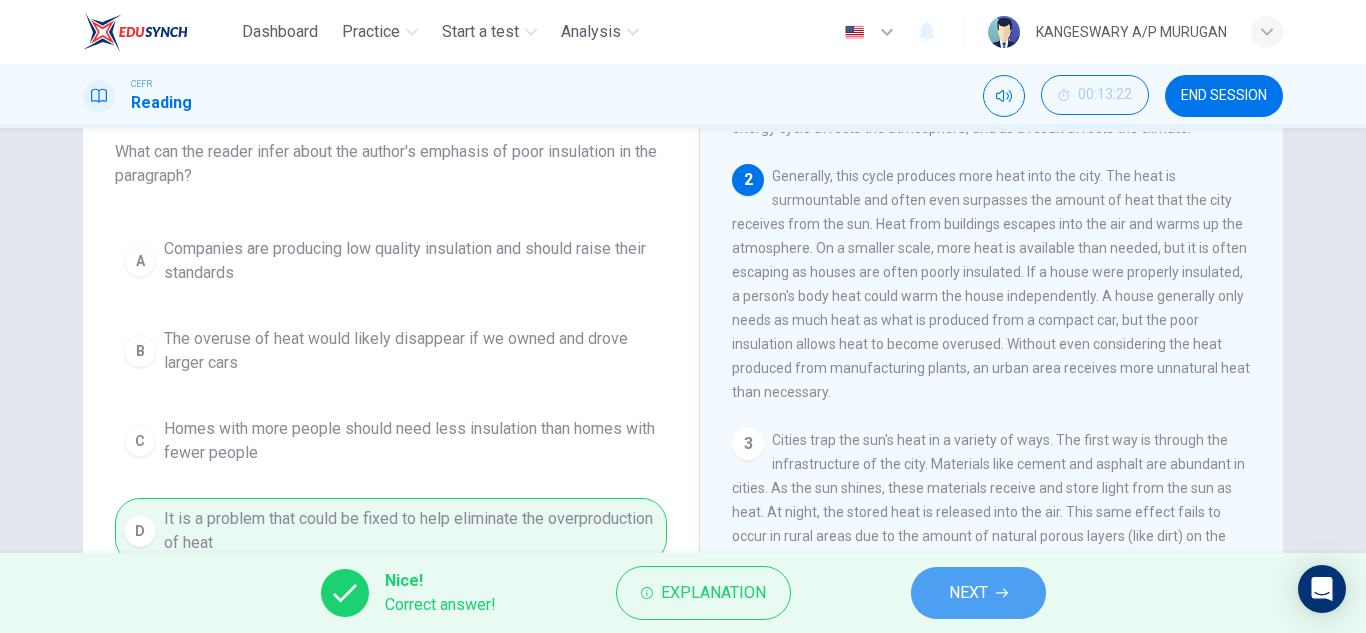 click on "NEXT" at bounding box center [968, 593] 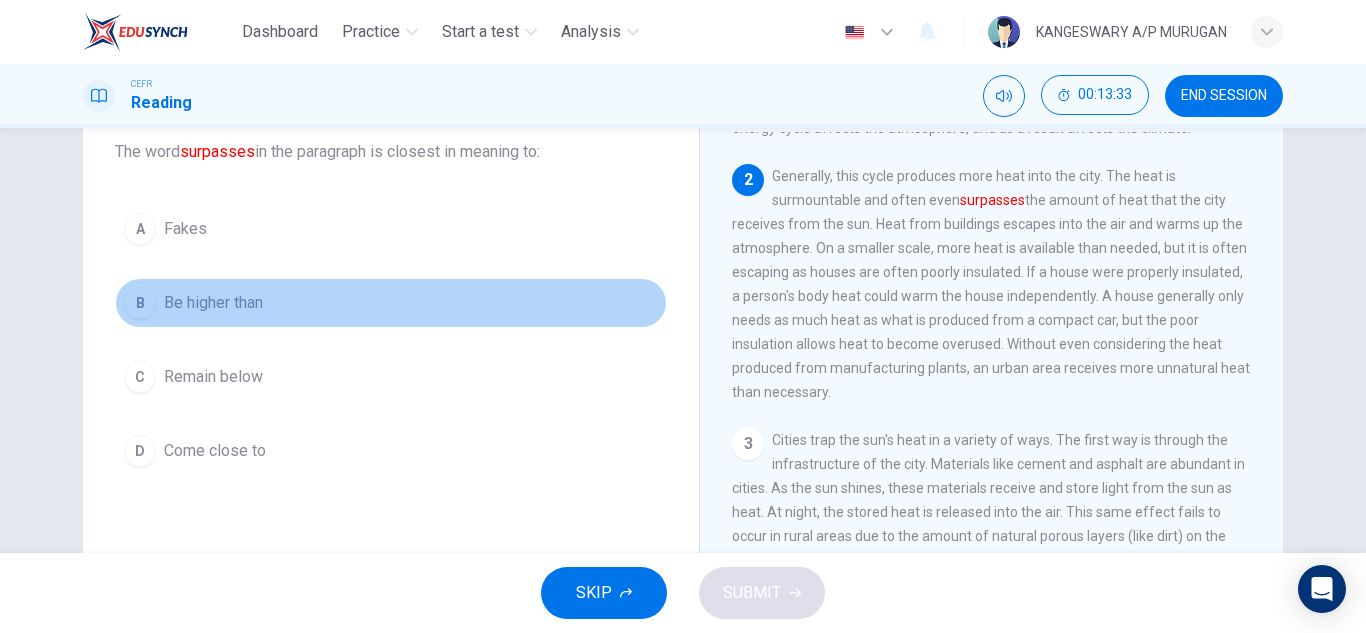 click on "Be higher than" at bounding box center (213, 303) 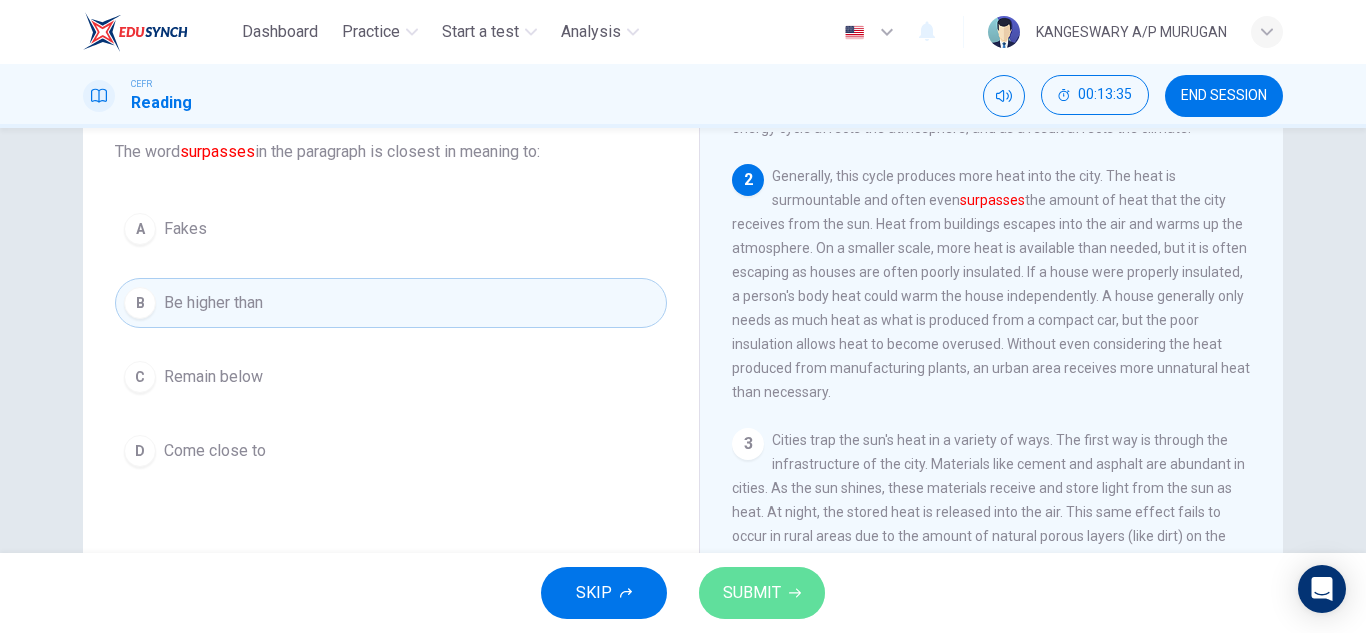 click on "SUBMIT" at bounding box center (762, 593) 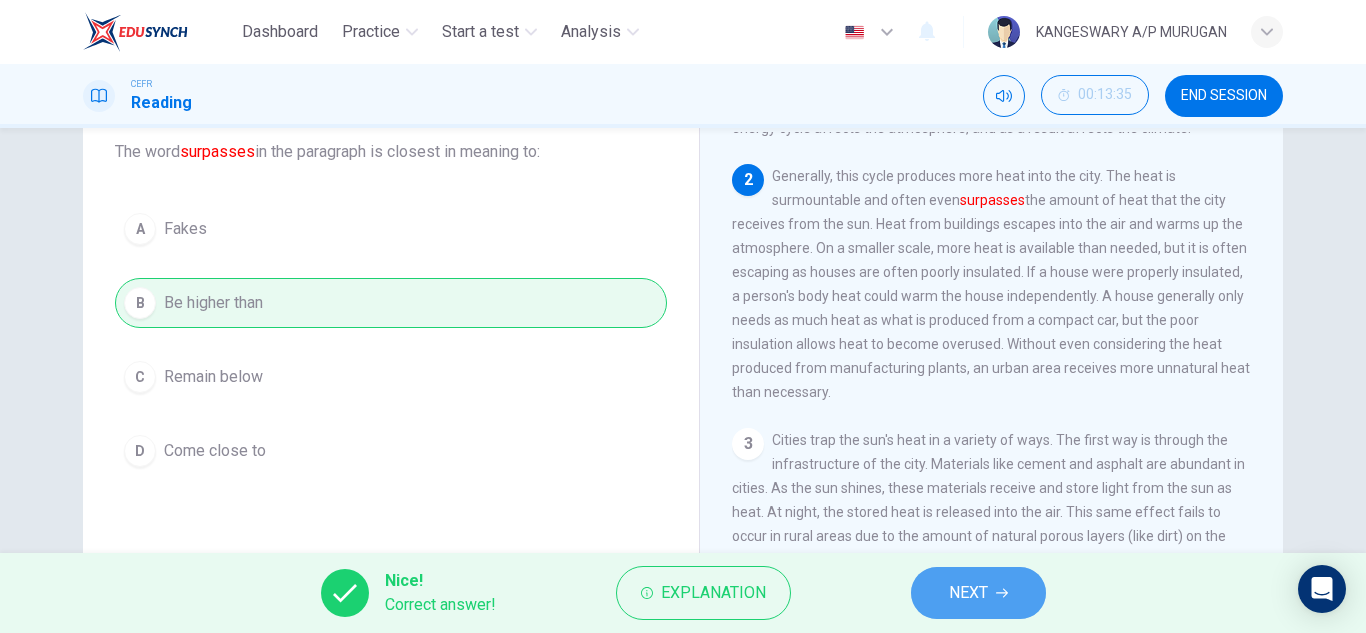 click on "NEXT" at bounding box center [978, 593] 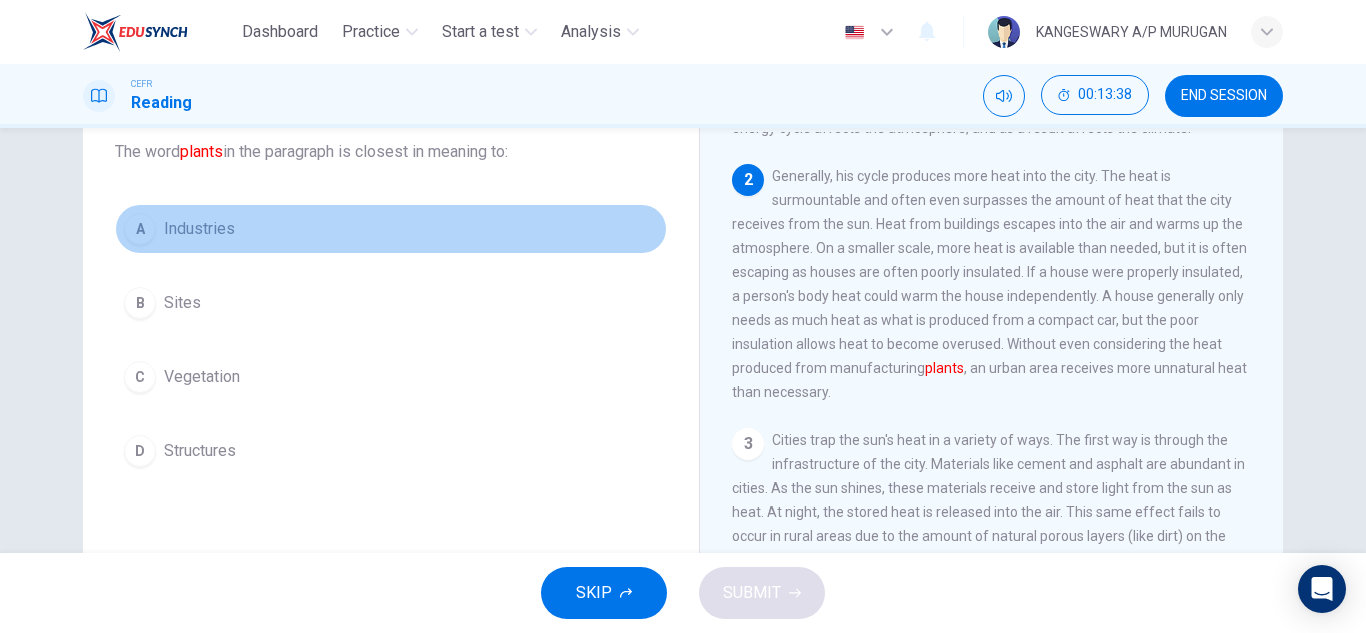 click on "A Industries" at bounding box center [391, 229] 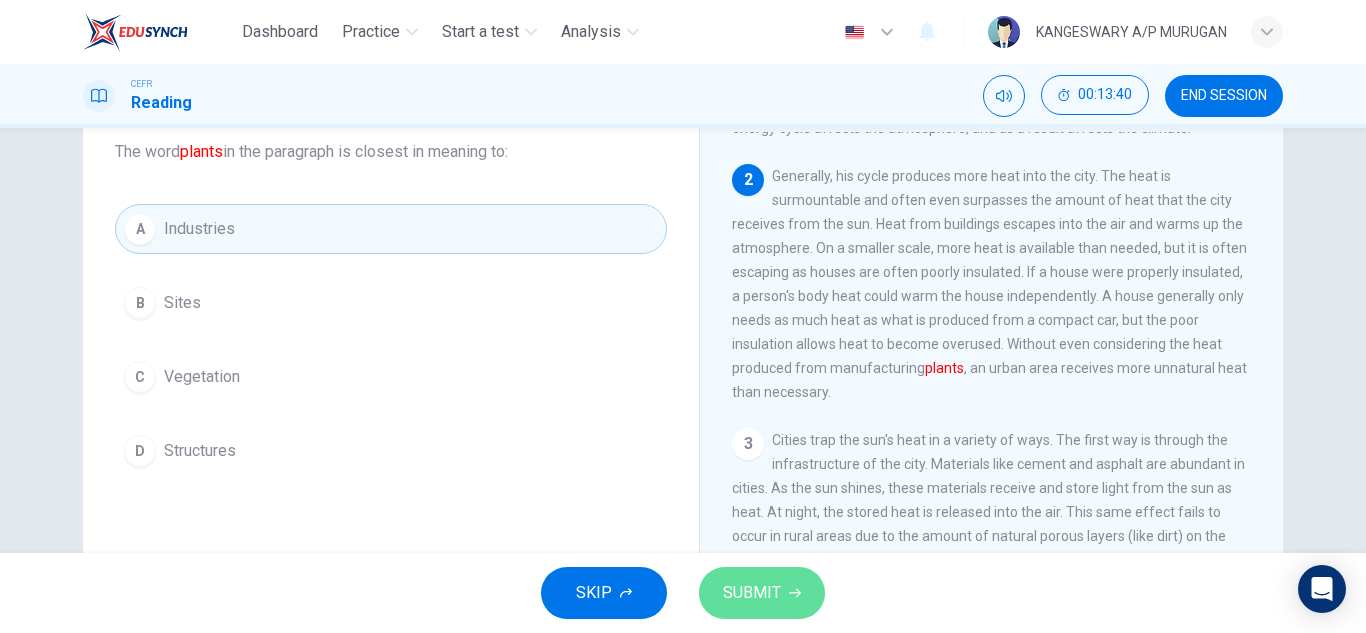 click on "SUBMIT" at bounding box center [762, 593] 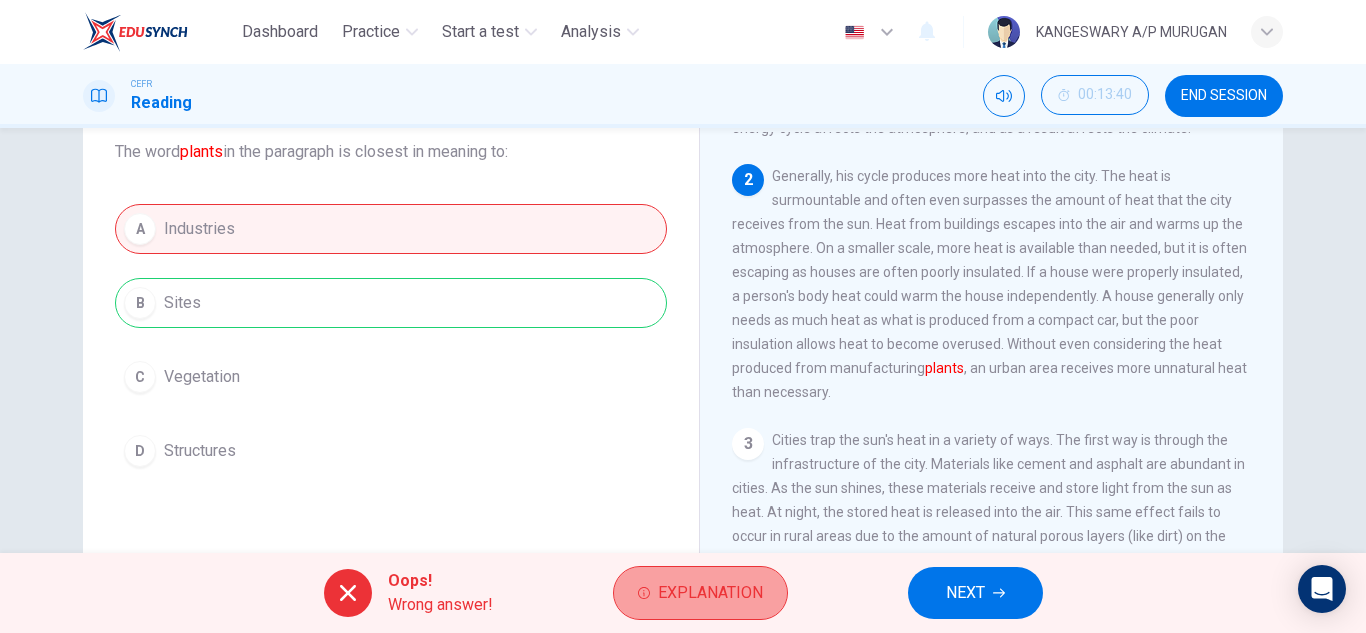 click on "Explanation" at bounding box center (710, 593) 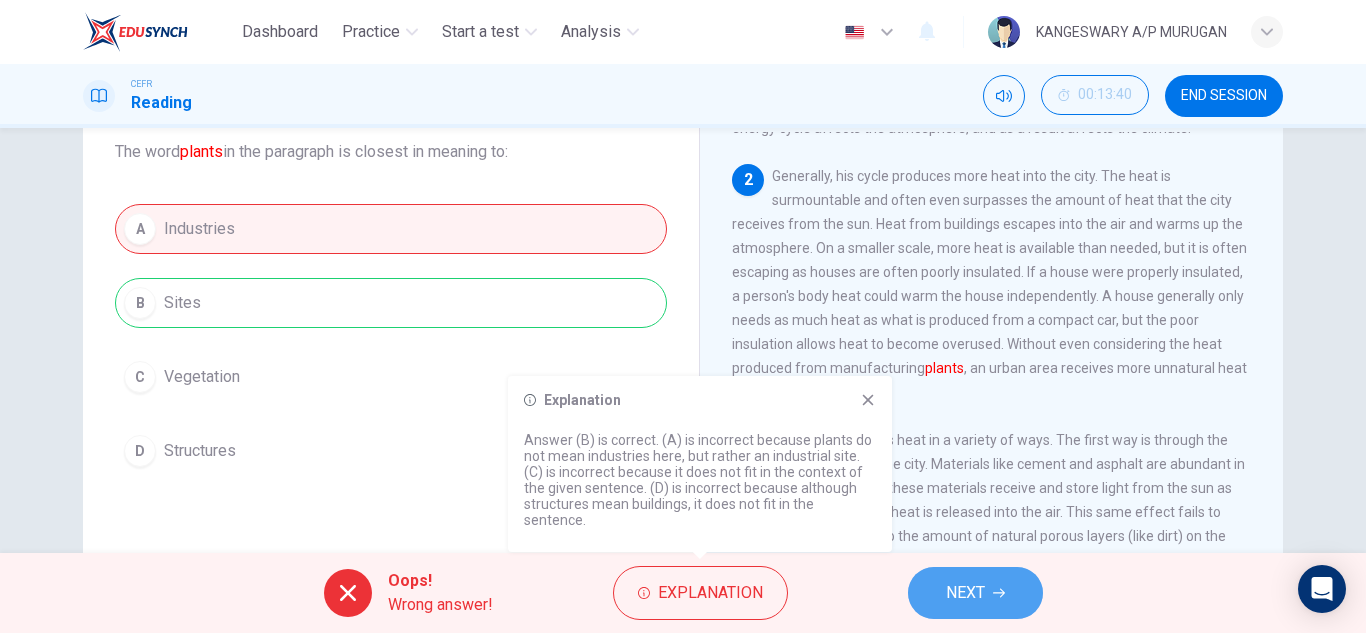 click on "NEXT" at bounding box center [965, 593] 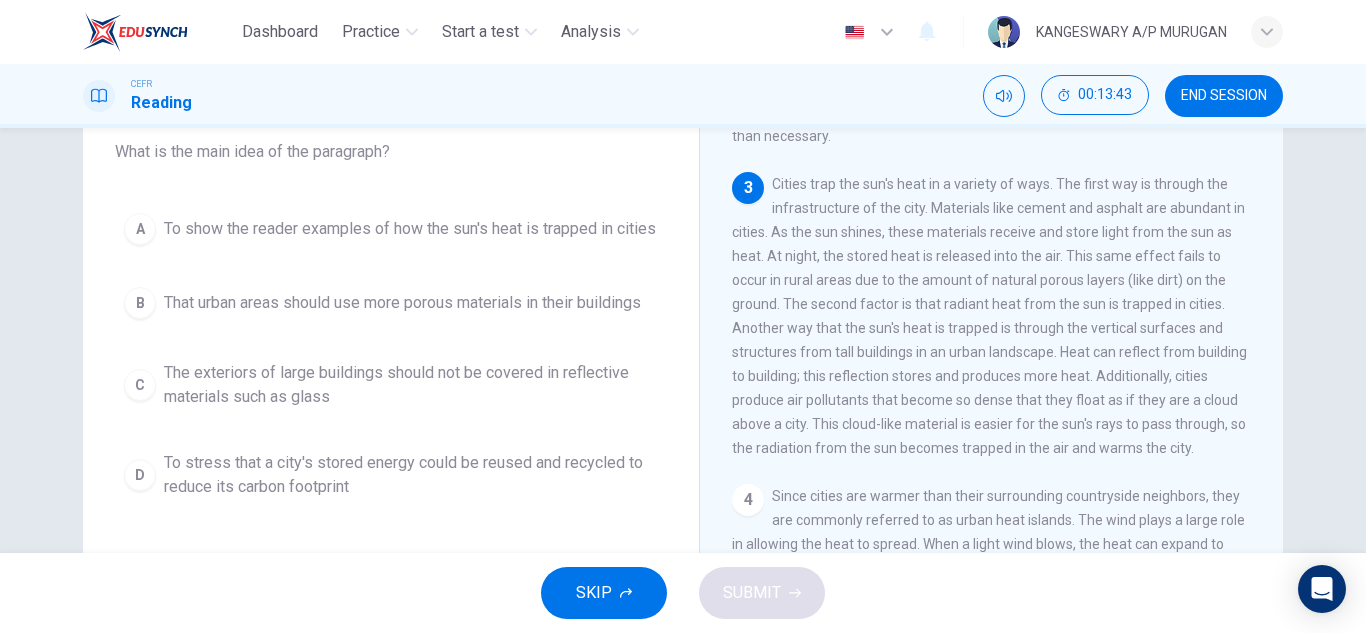 scroll, scrollTop: 345, scrollLeft: 0, axis: vertical 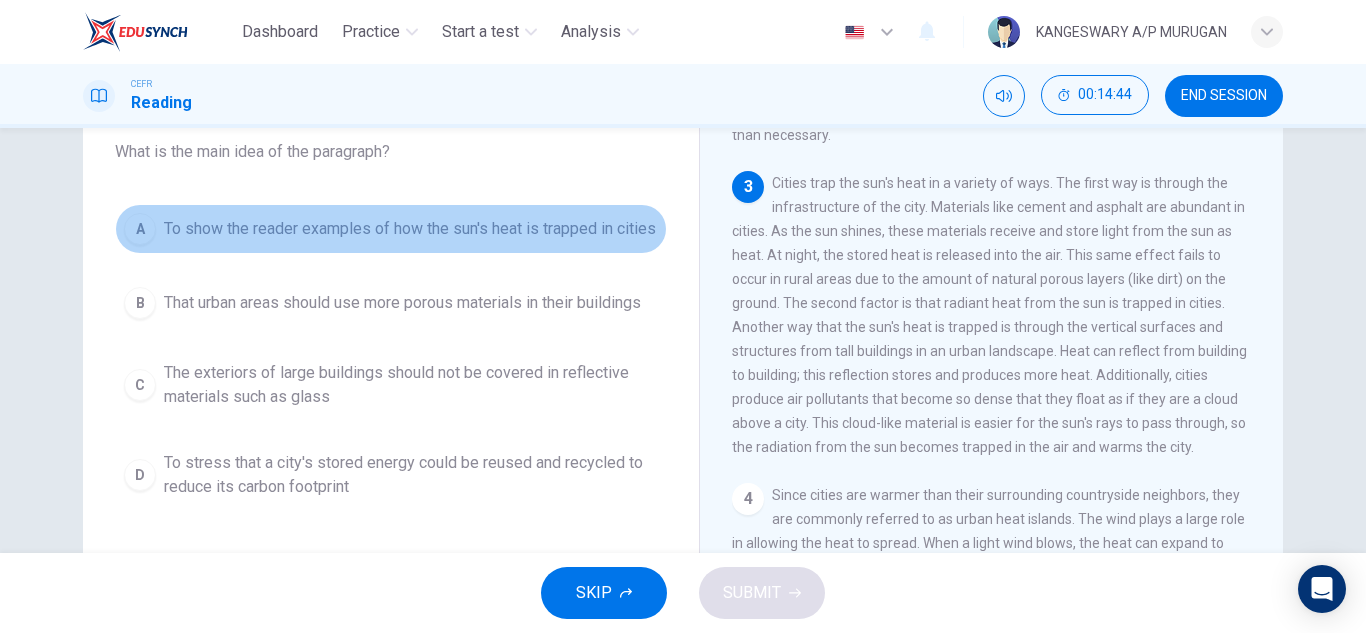 click on "To show the reader examples of how the sun's heat is trapped in cities" at bounding box center (410, 229) 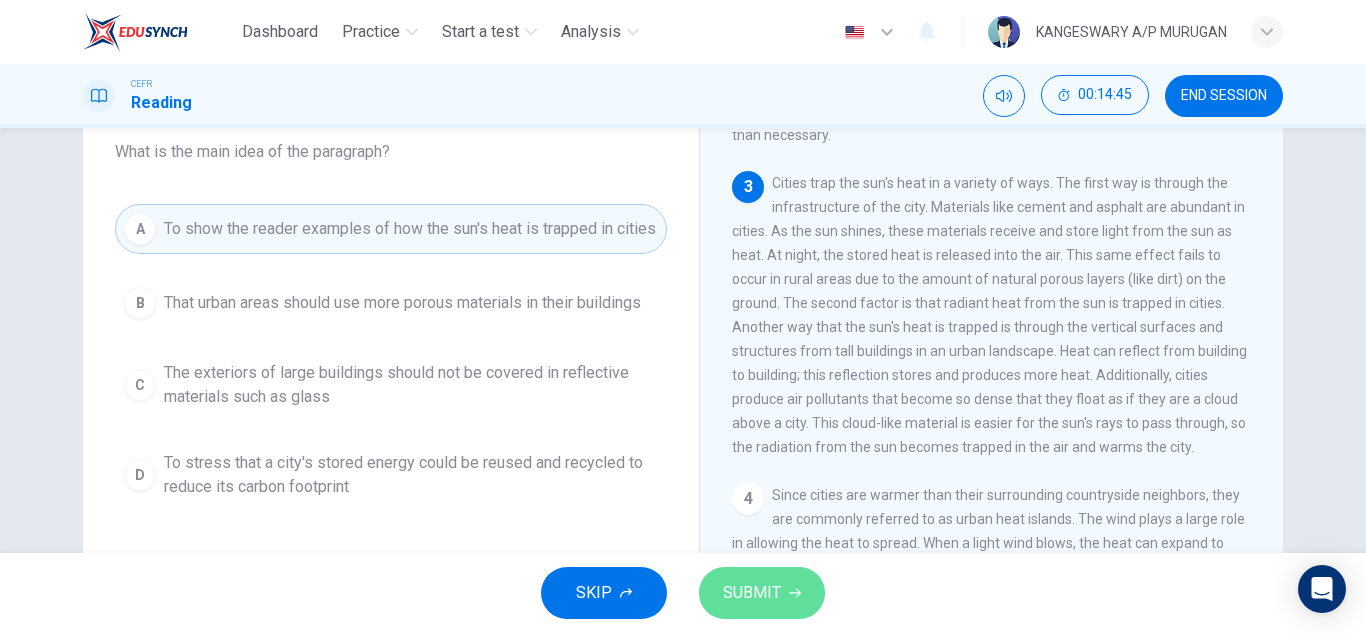 click on "SUBMIT" at bounding box center [762, 593] 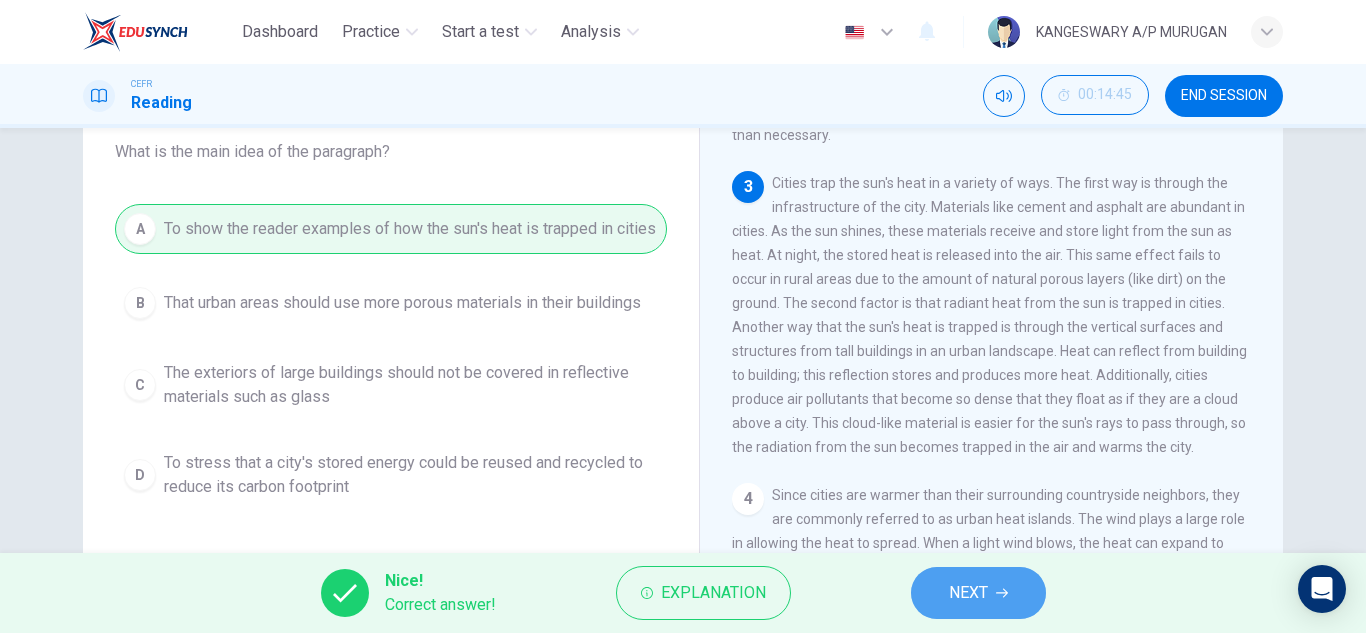 click on "NEXT" at bounding box center [968, 593] 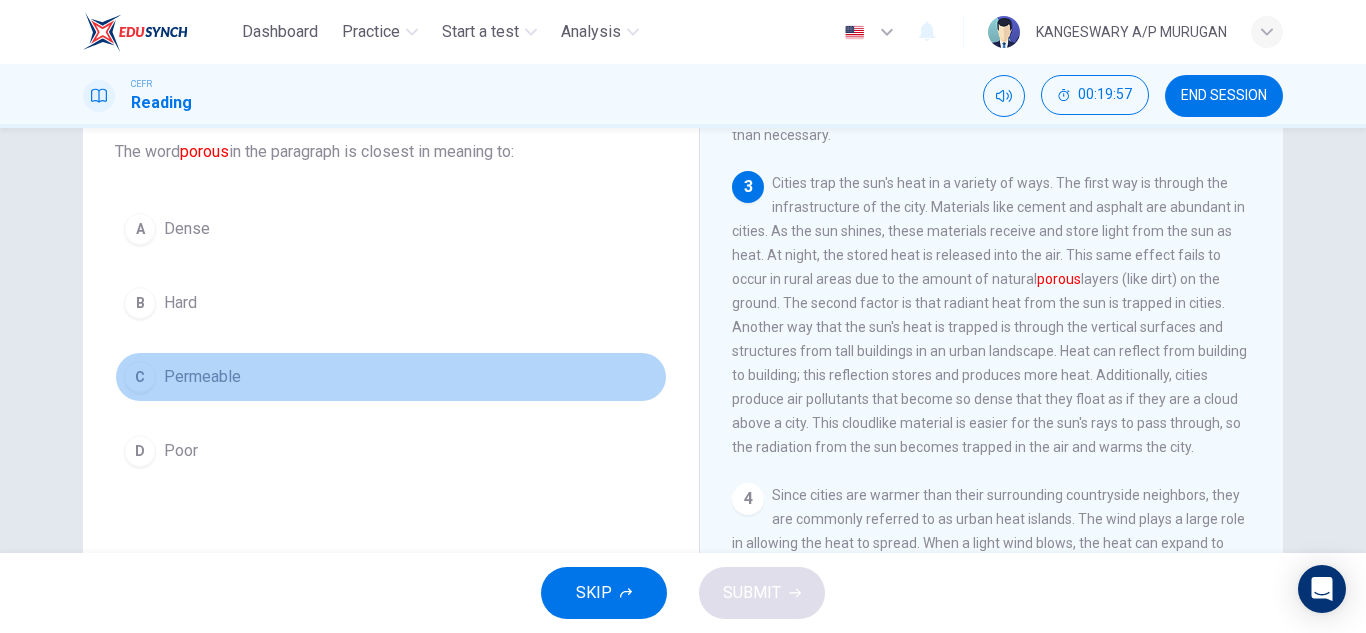 click on "C Permeable" at bounding box center [391, 377] 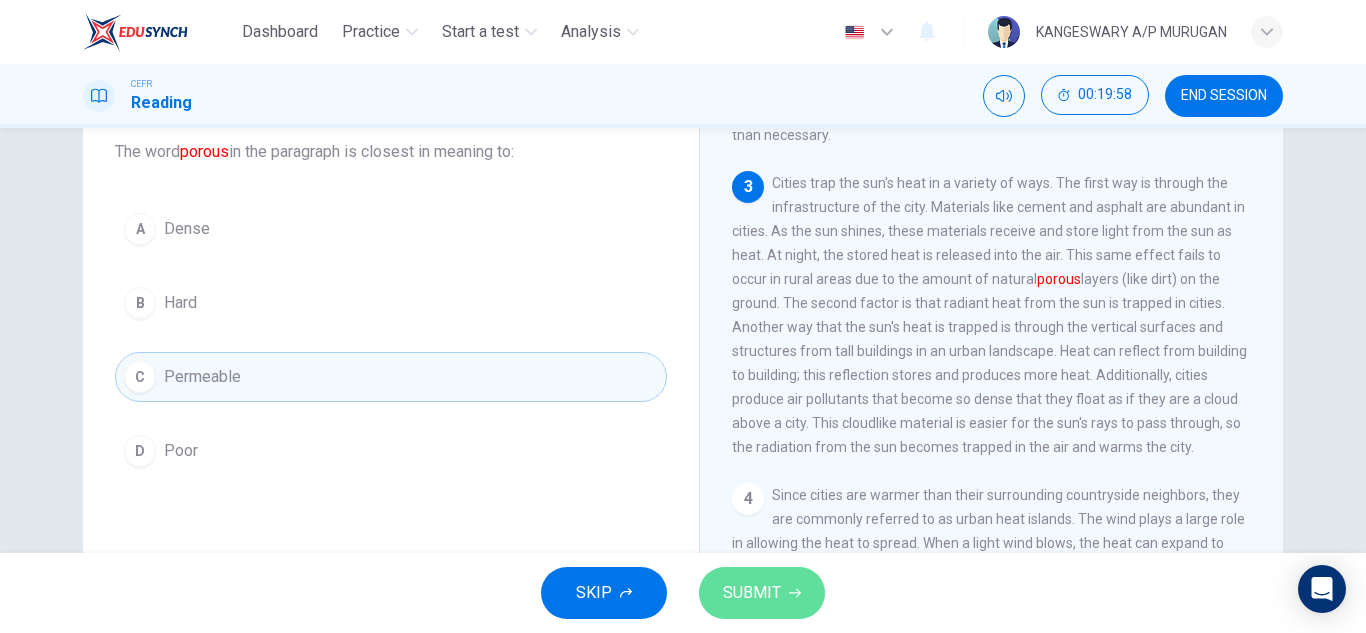 click on "SUBMIT" at bounding box center [752, 593] 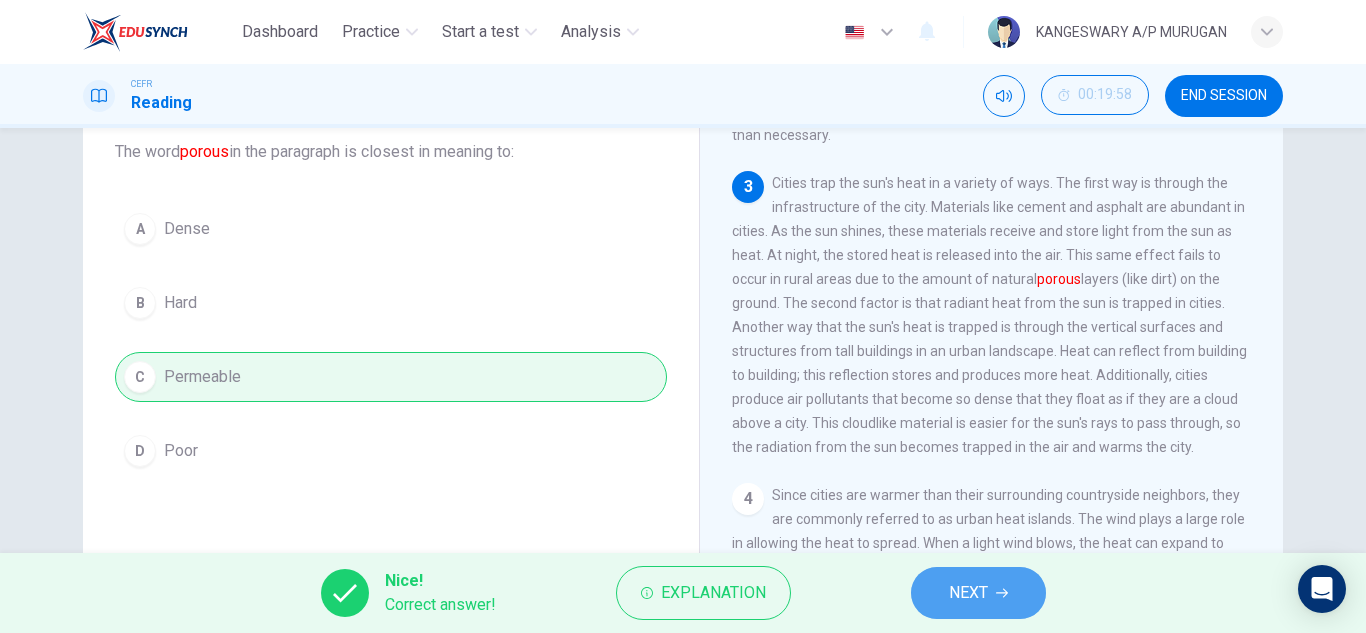 click on "NEXT" at bounding box center [978, 593] 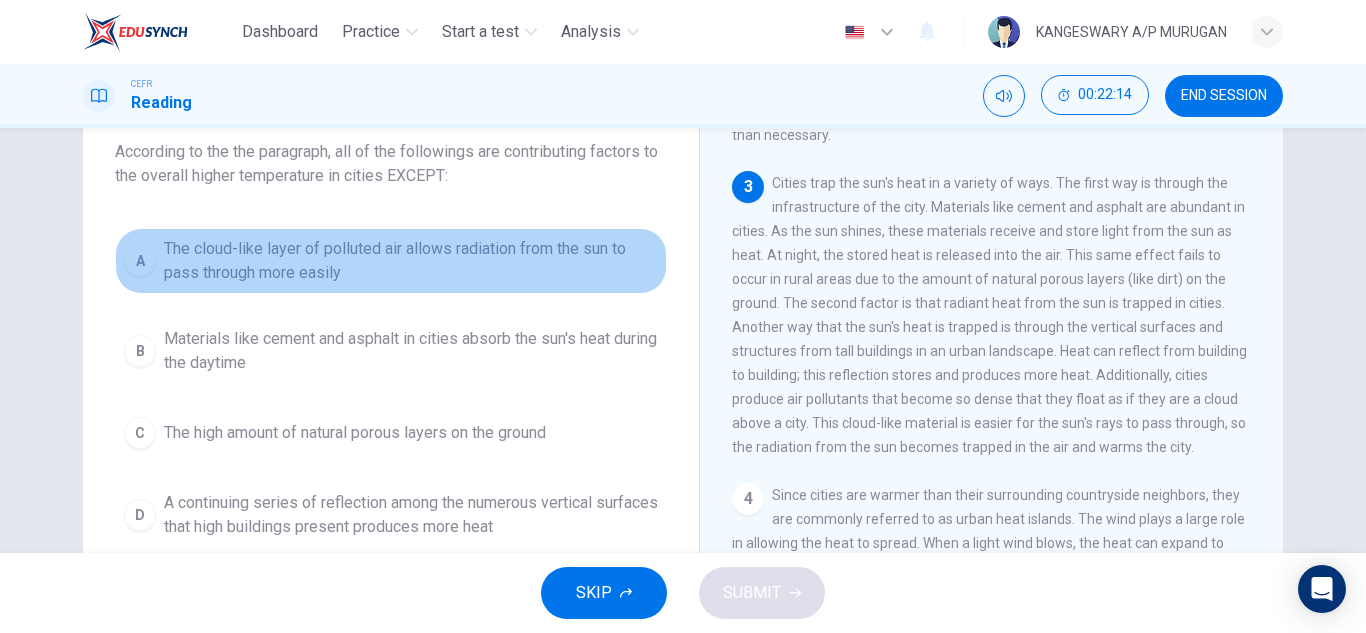 click on "The cloud-like layer of polluted air allows radiation from the sun to pass through more easily" at bounding box center (411, 261) 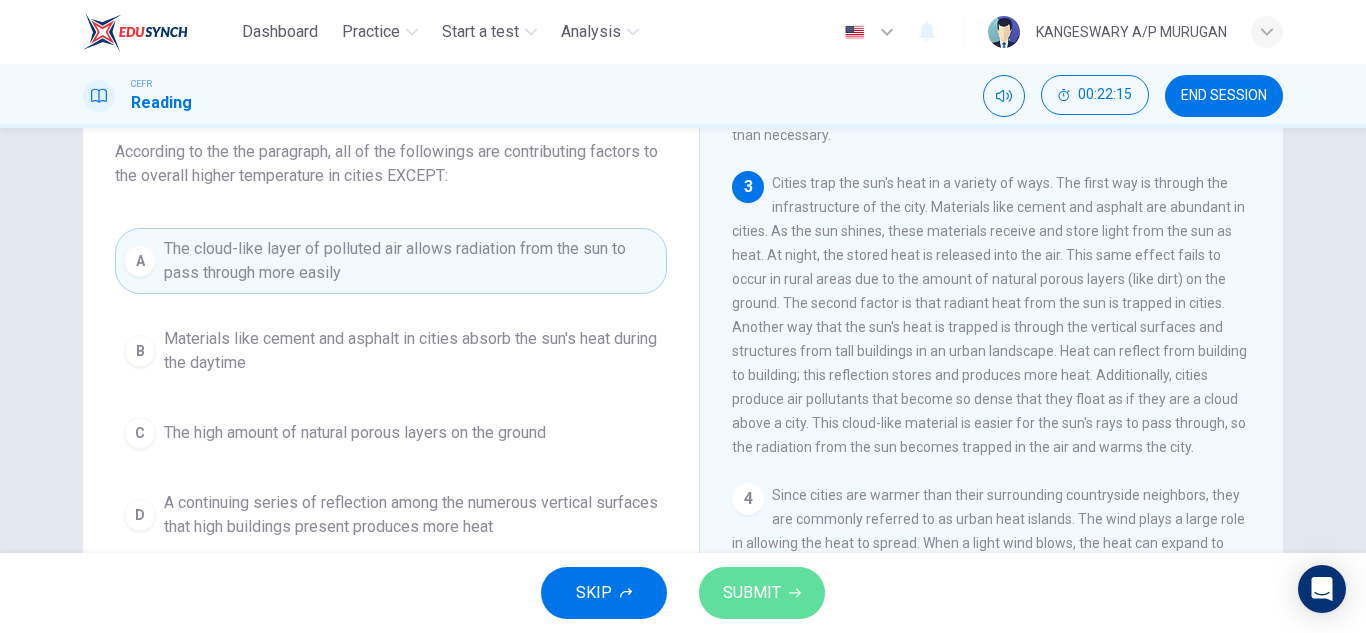 click on "SUBMIT" at bounding box center (752, 593) 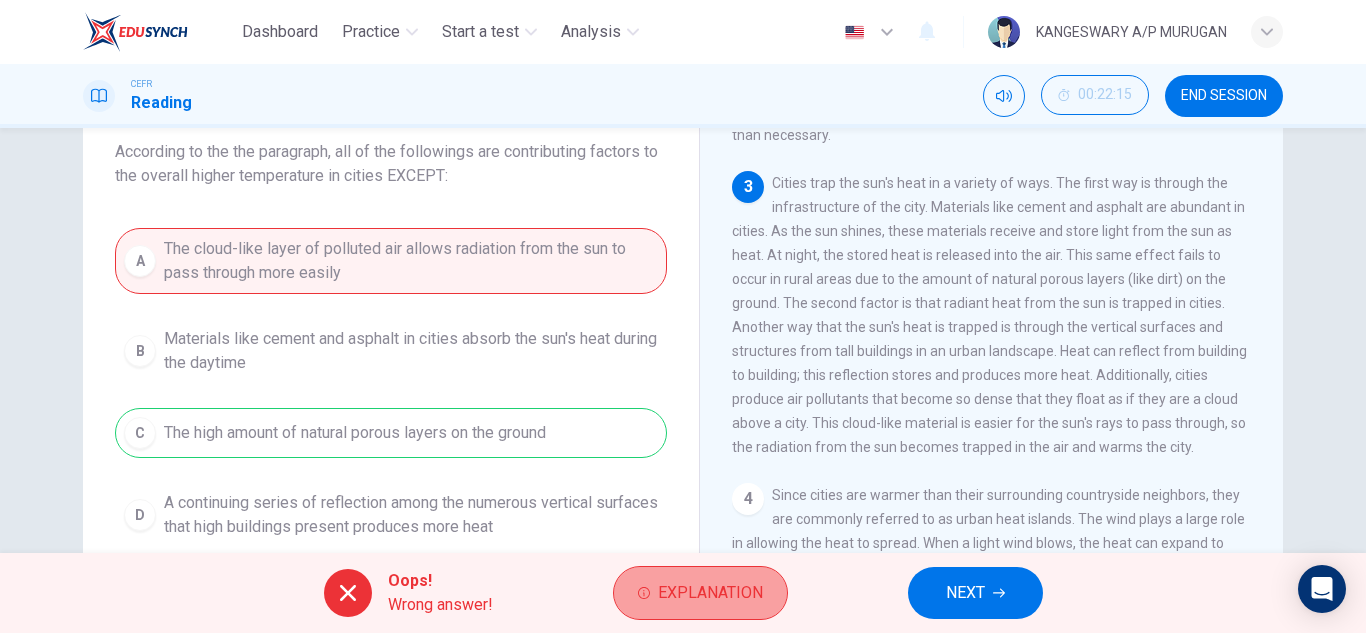 click on "Explanation" at bounding box center (710, 593) 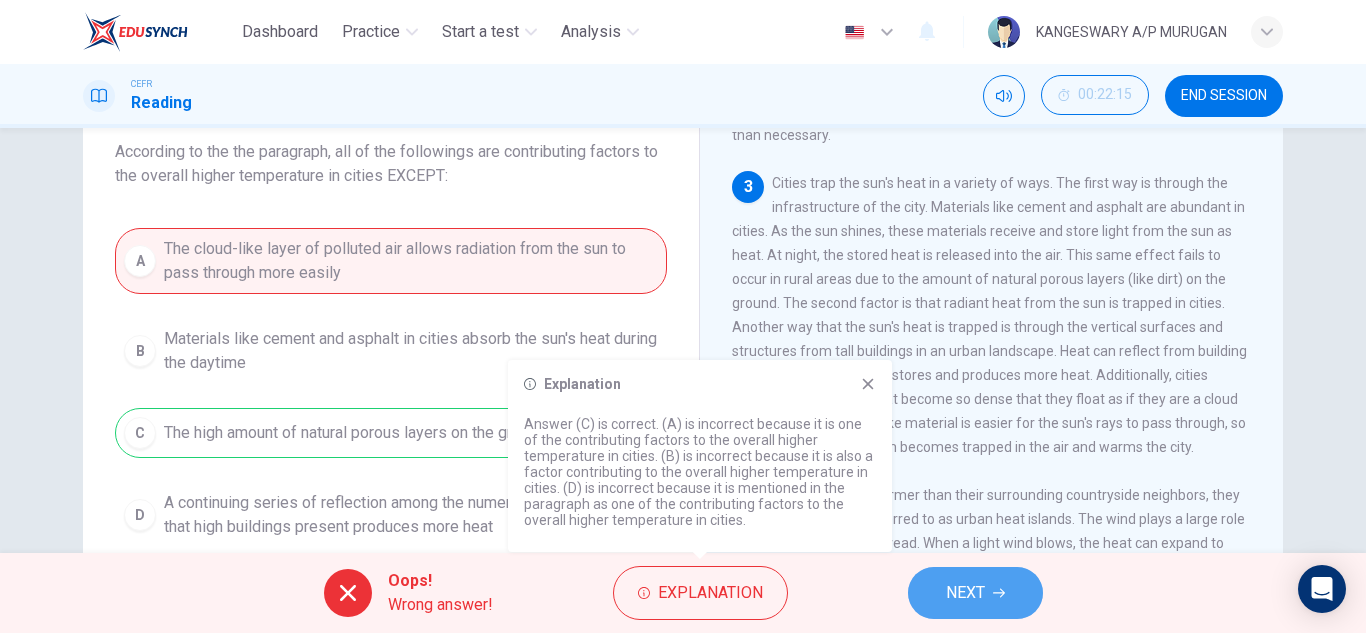 click on "NEXT" at bounding box center (965, 593) 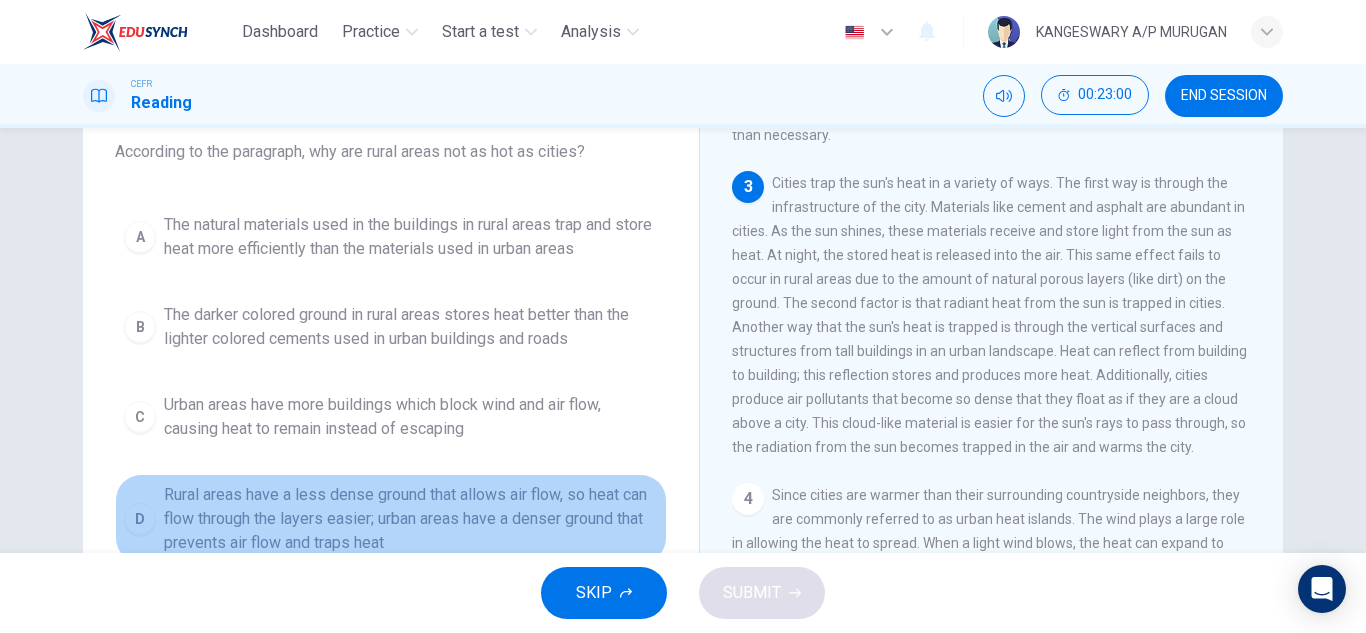 click on "Rural areas have a less dense ground that allows air flow, so heat can flow through the layers easier; urban areas have a denser ground that prevents air flow and traps heat" at bounding box center (411, 519) 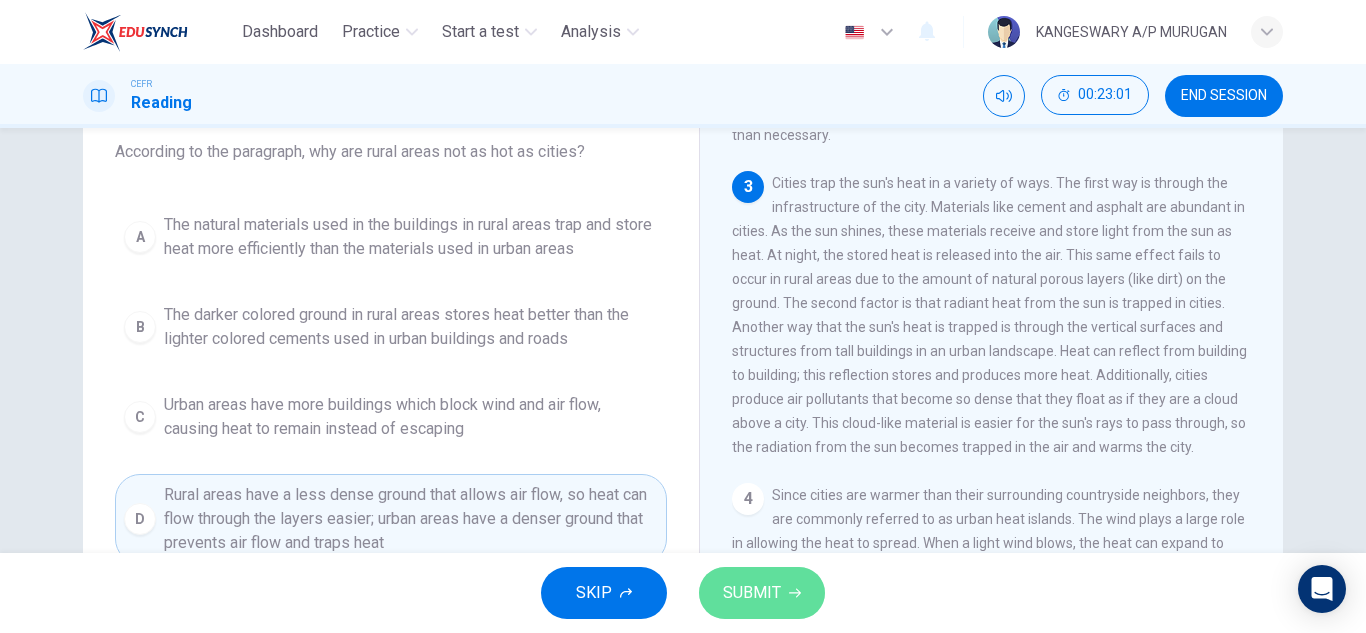 click on "SUBMIT" at bounding box center [752, 593] 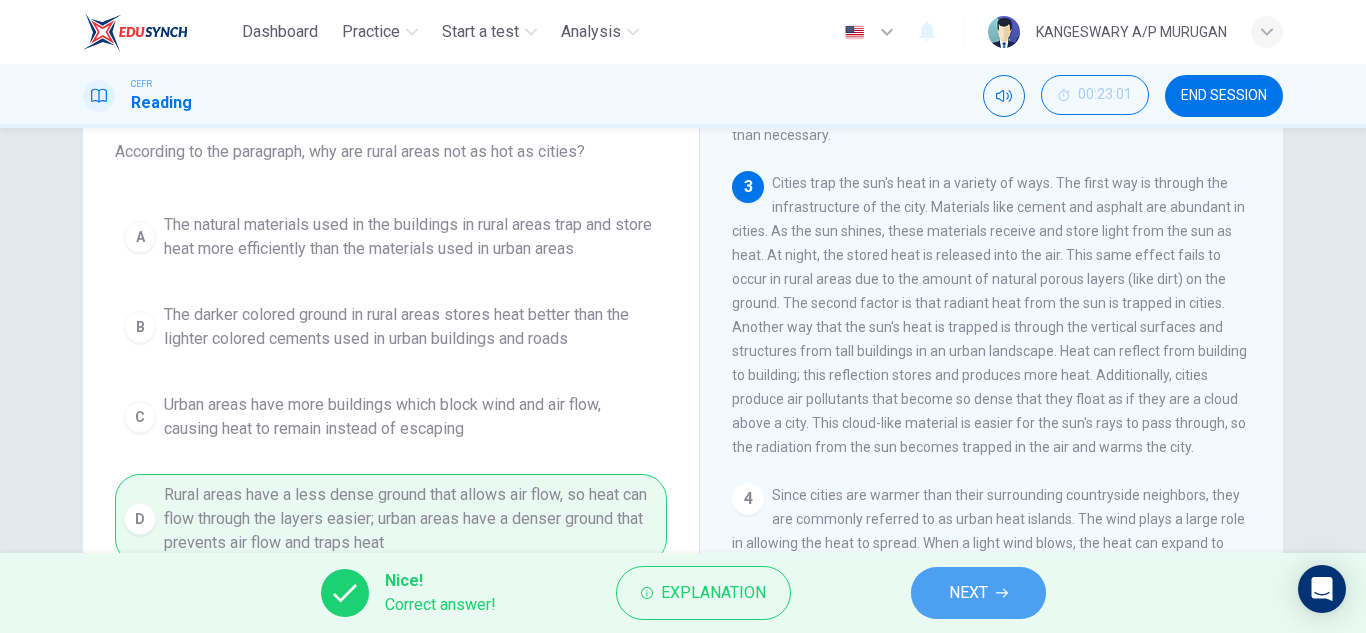 click on "NEXT" at bounding box center [968, 593] 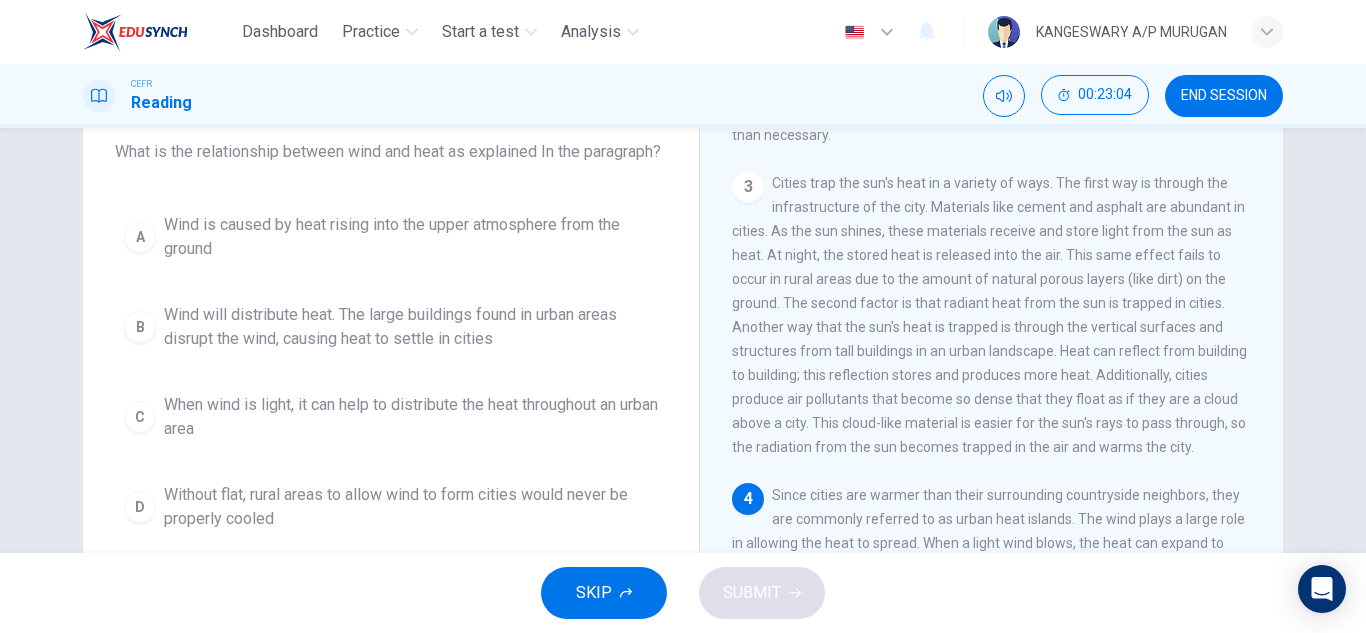 scroll, scrollTop: 588, scrollLeft: 0, axis: vertical 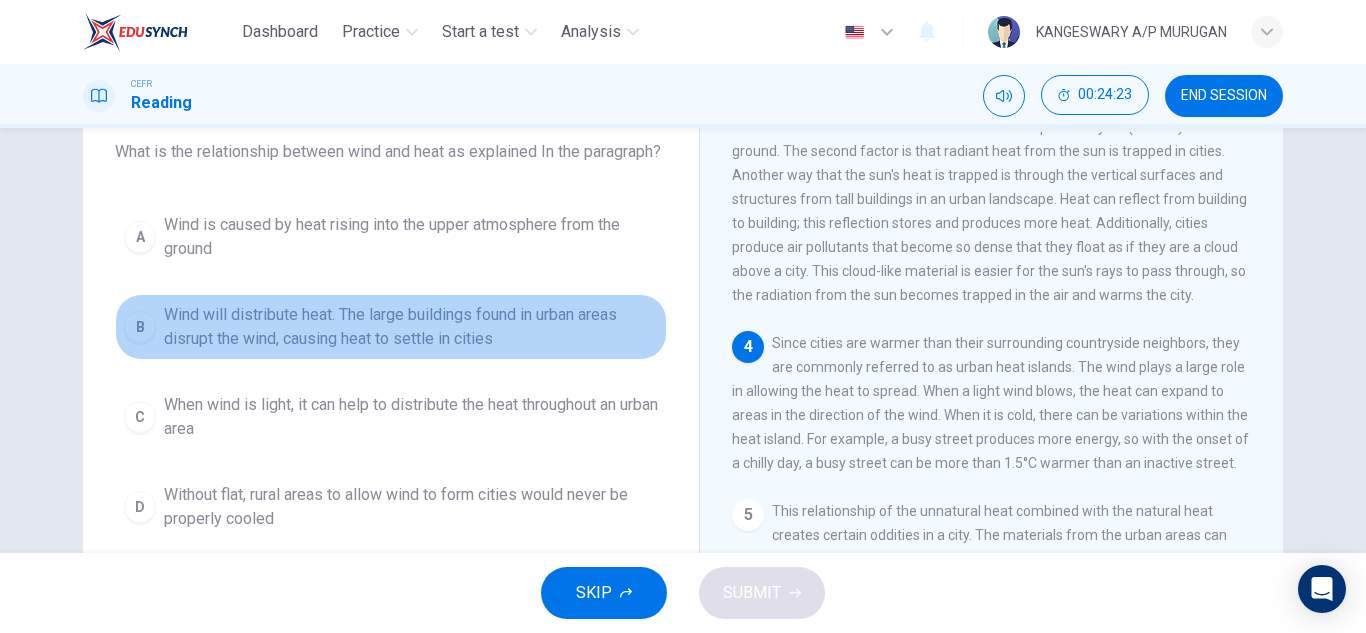 click on "Wind will distribute heat. The large buildings found in urban areas disrupt the wind, causing heat to settle in cities" at bounding box center (411, 327) 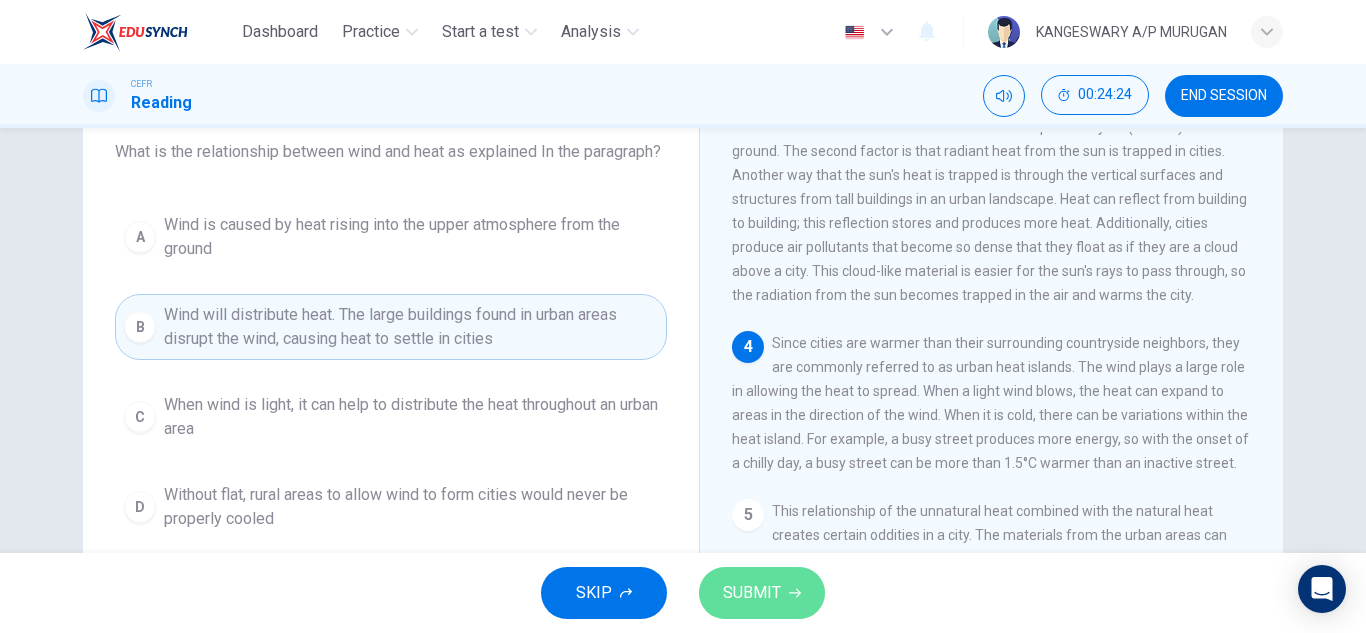 click on "SUBMIT" at bounding box center (752, 593) 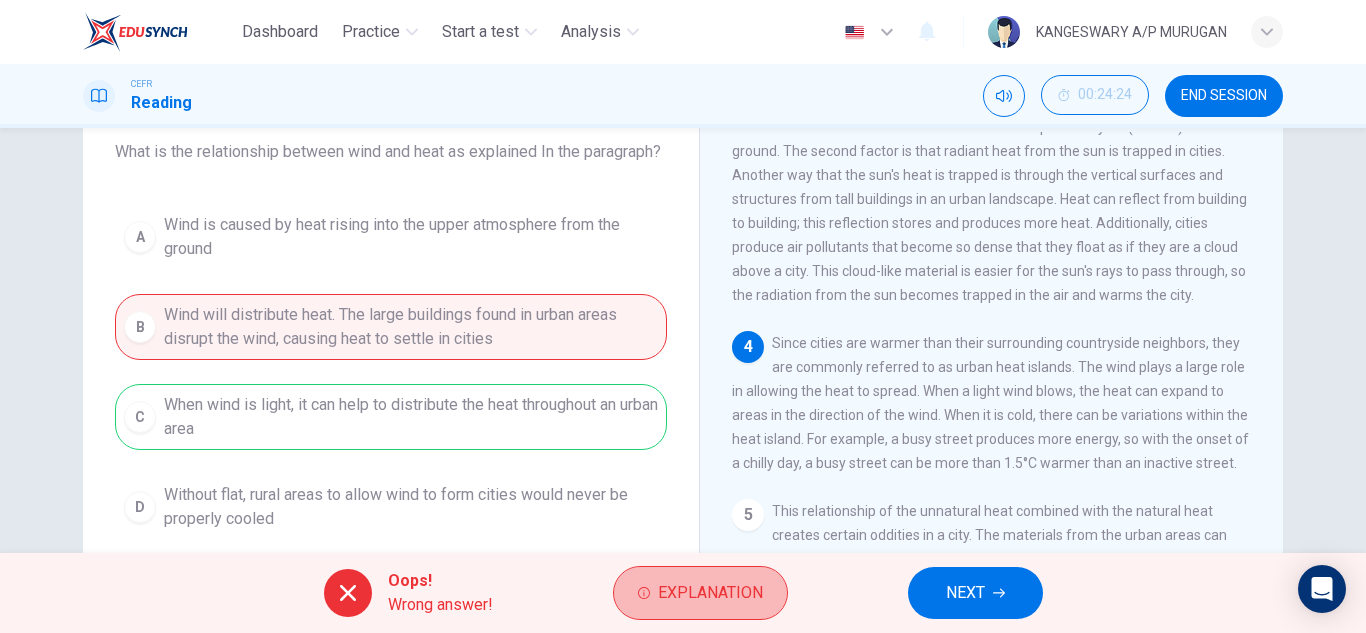 click on "Explanation" at bounding box center (700, 593) 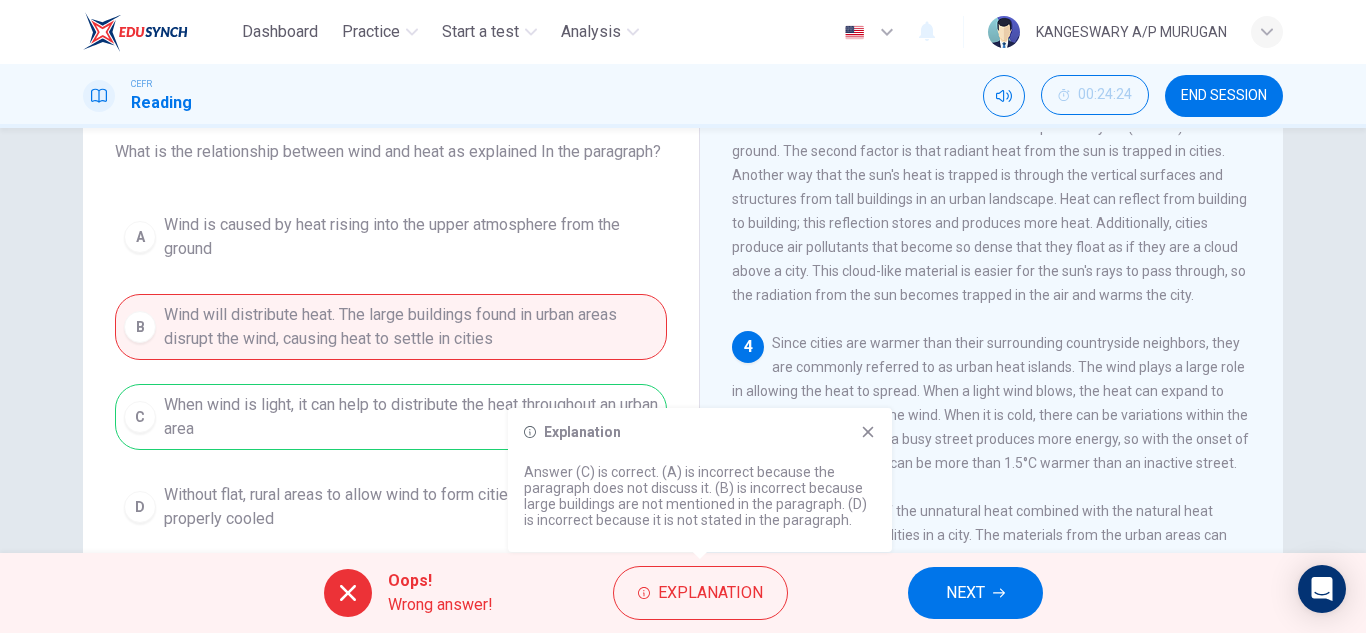 click on "NEXT" at bounding box center (965, 593) 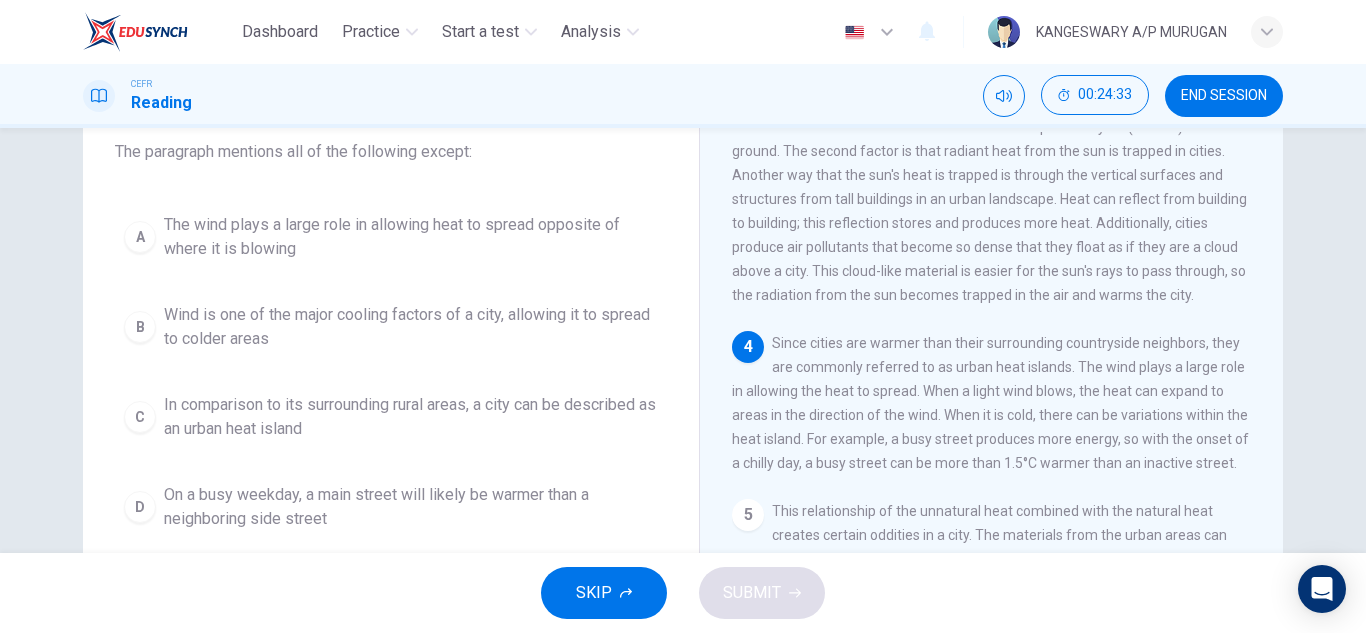 click on "Question 23 The paragraph mentions all of the following except: A The wind plays a large role in allowing heat to spread opposite of where it is blowing B Wind is one of the major cooling factors of a city, allowing it to spread to colder areas C In comparison to its surrounding rural areas, a city can be described as an urban heat island D On a busy weekday, a main street will likely be warmer than a neighboring side street" at bounding box center (391, 312) 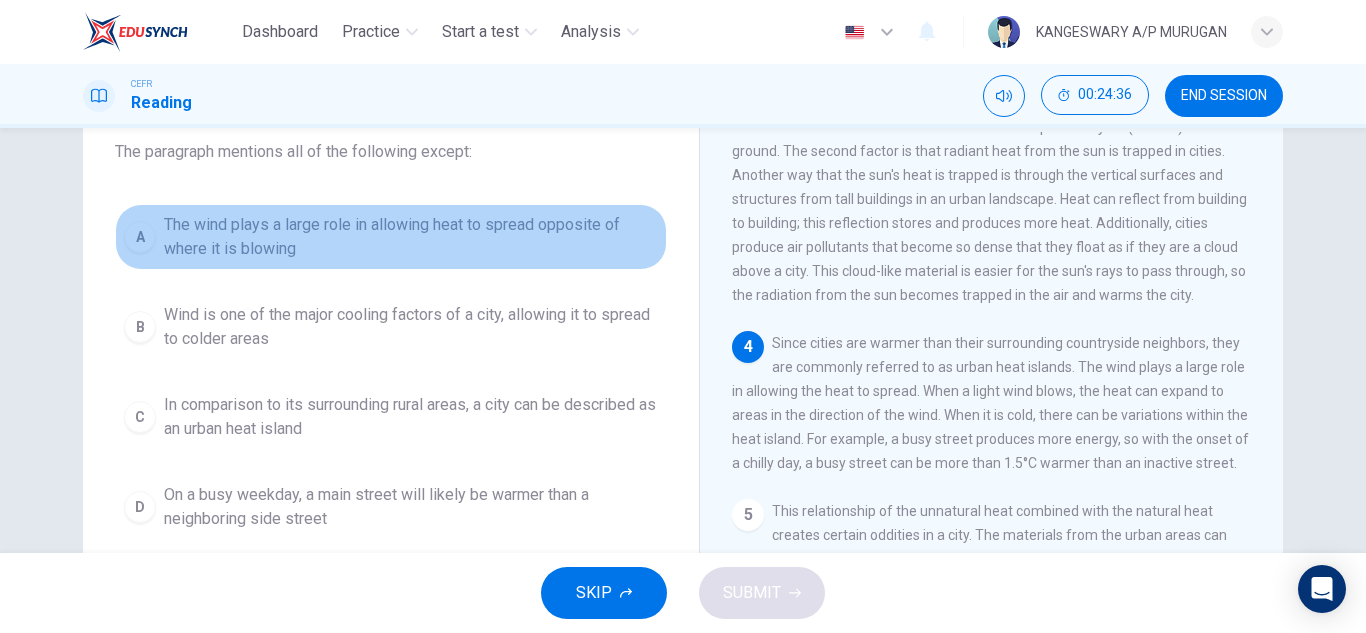 click on "The wind plays a large role in allowing heat to spread opposite of where it is blowing" at bounding box center (411, 237) 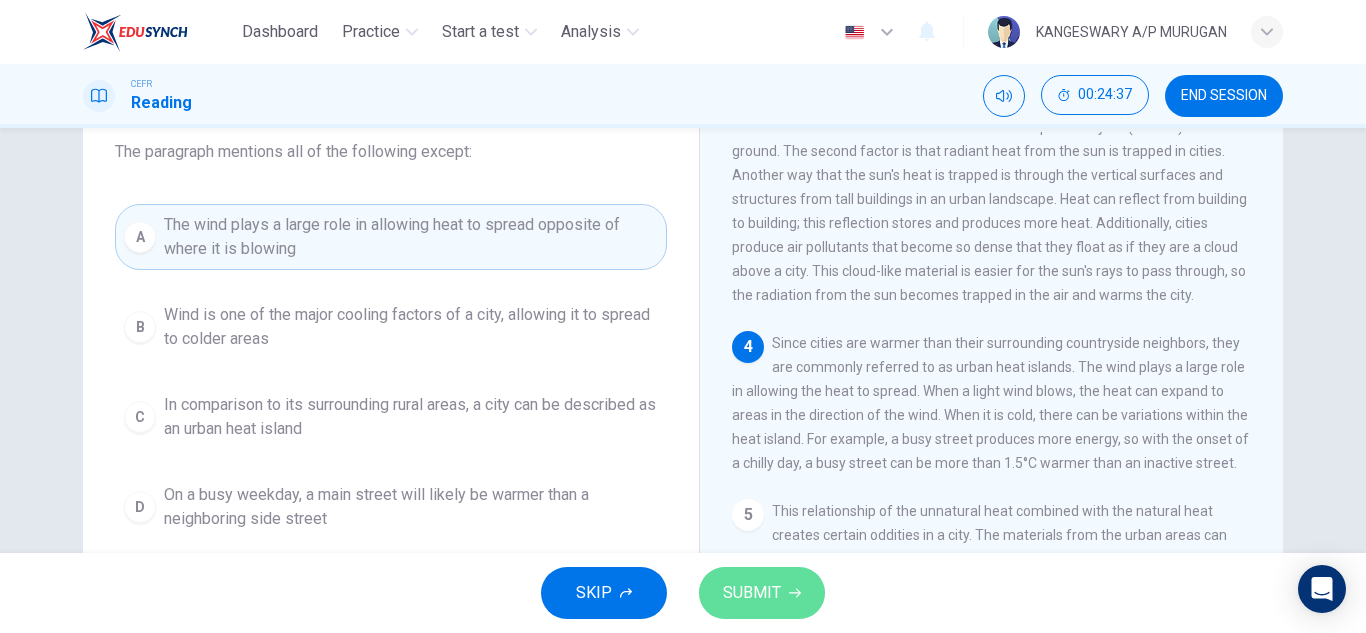 click on "SUBMIT" at bounding box center (752, 593) 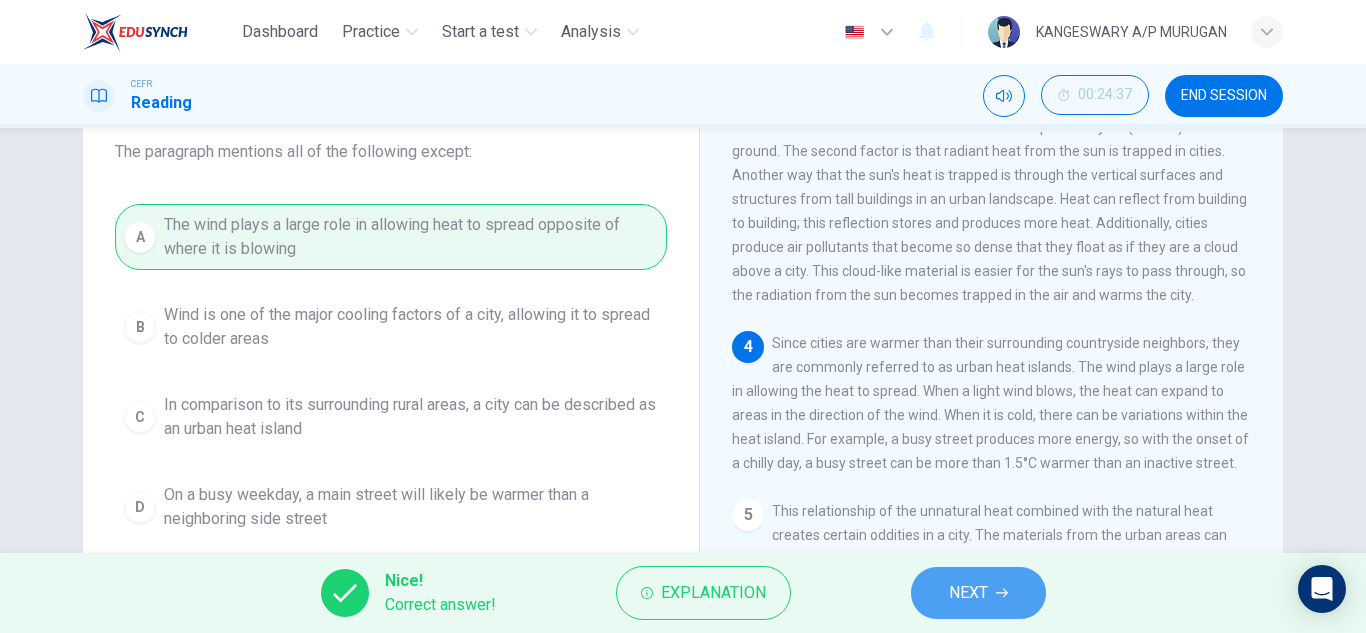 click on "NEXT" at bounding box center [968, 593] 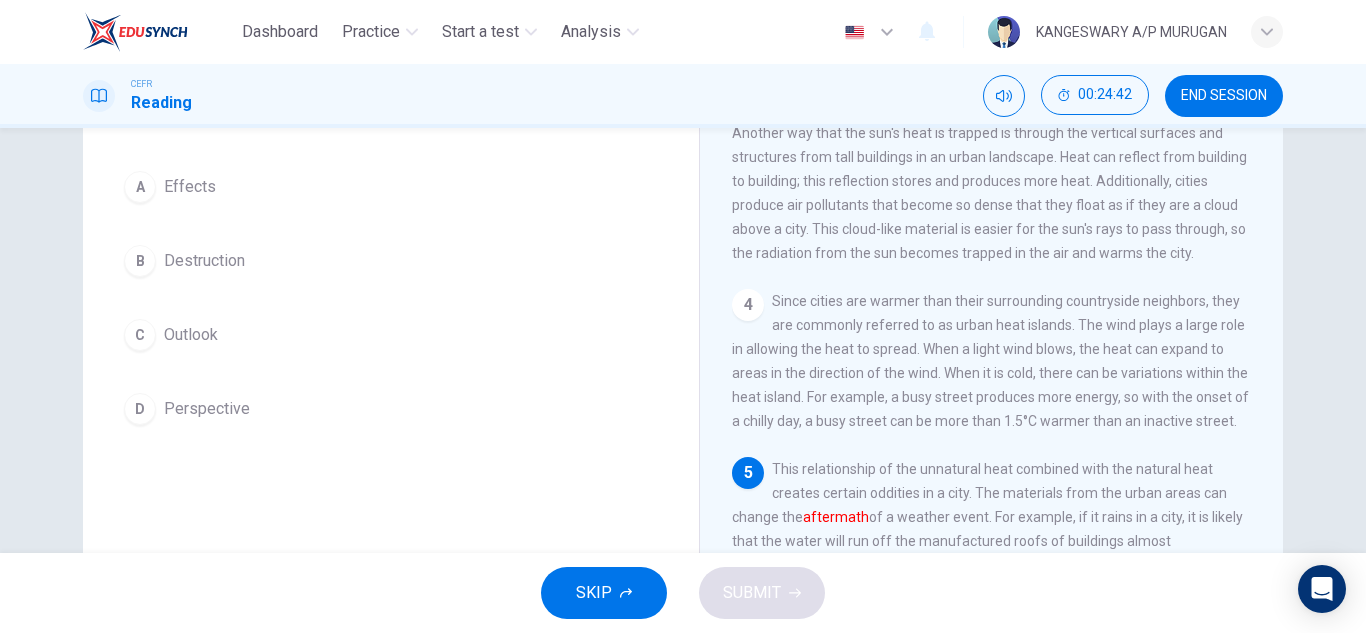 scroll, scrollTop: 164, scrollLeft: 0, axis: vertical 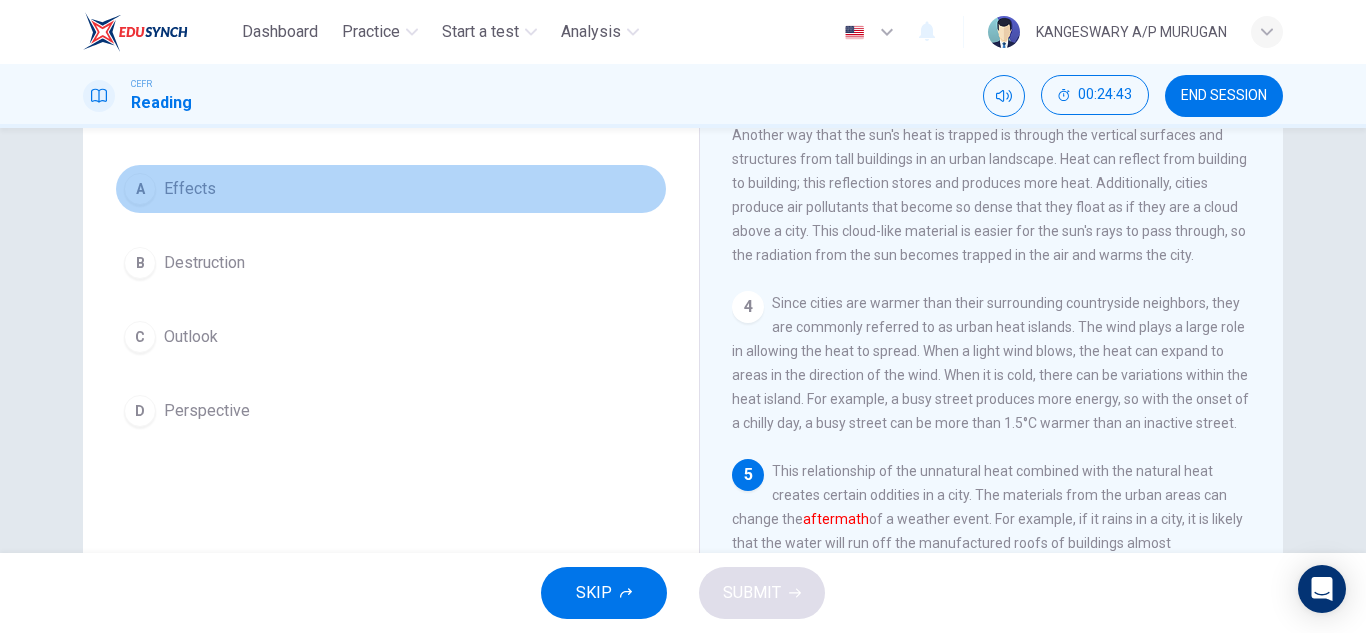 click on "A Effects" at bounding box center [391, 189] 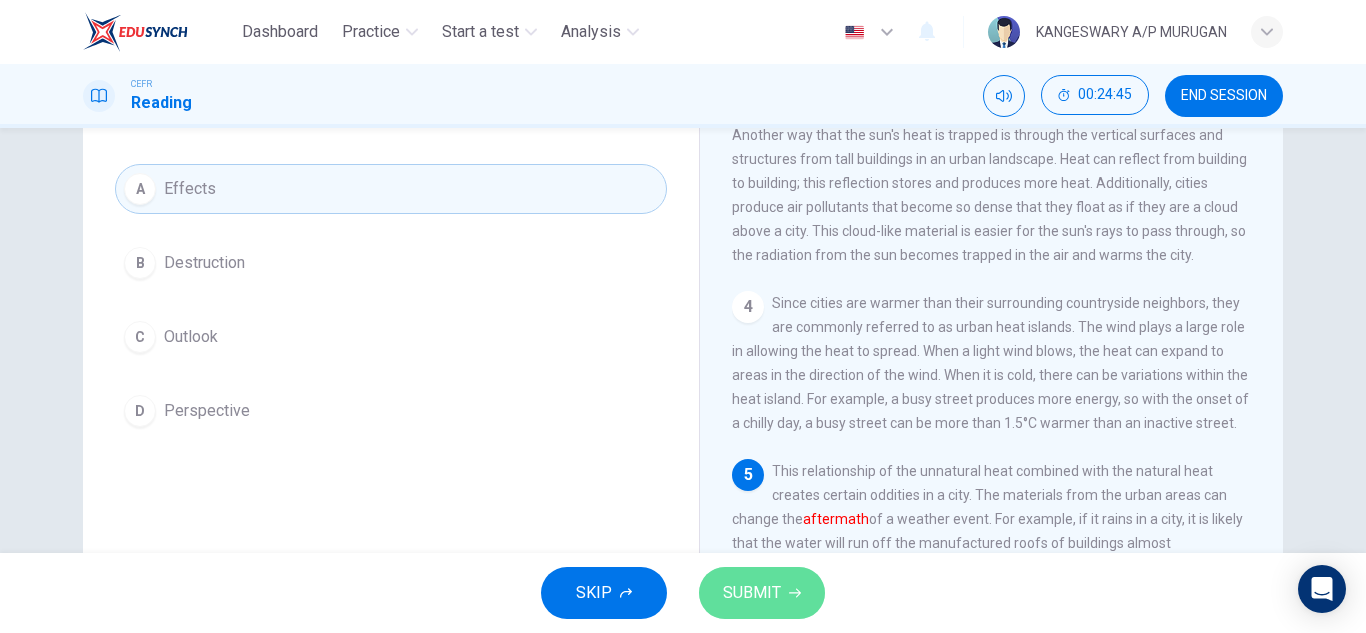 click on "SUBMIT" at bounding box center (752, 593) 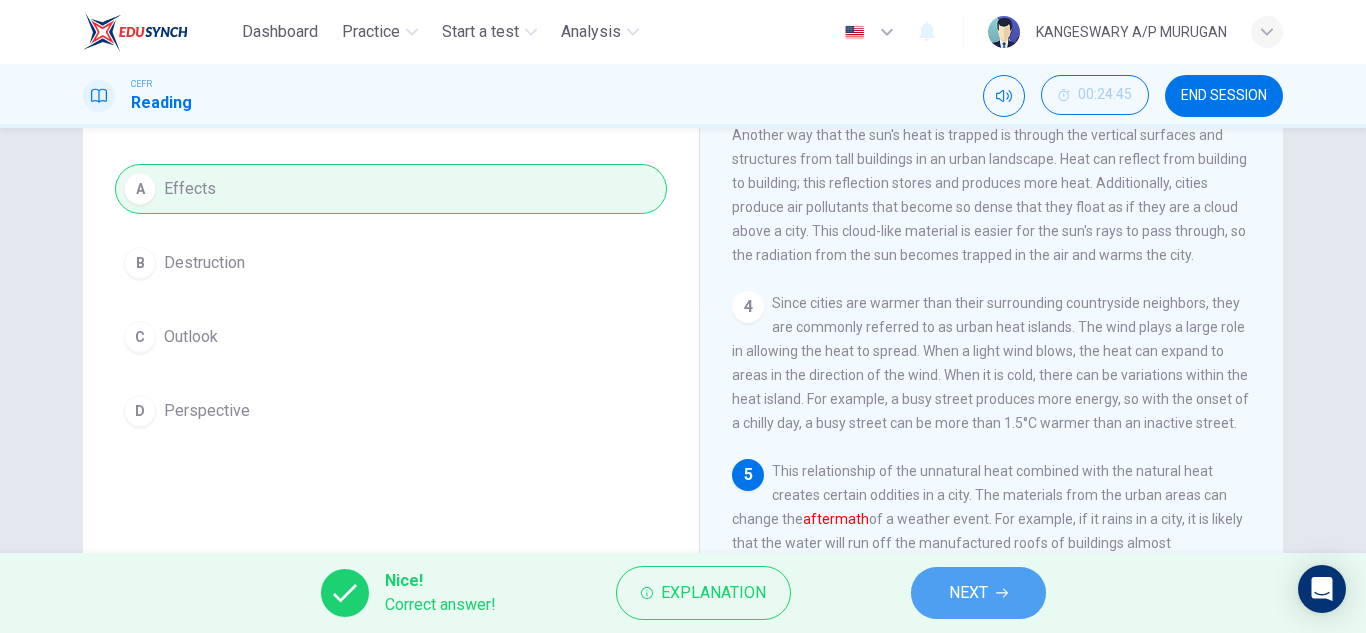 click on "NEXT" at bounding box center (968, 593) 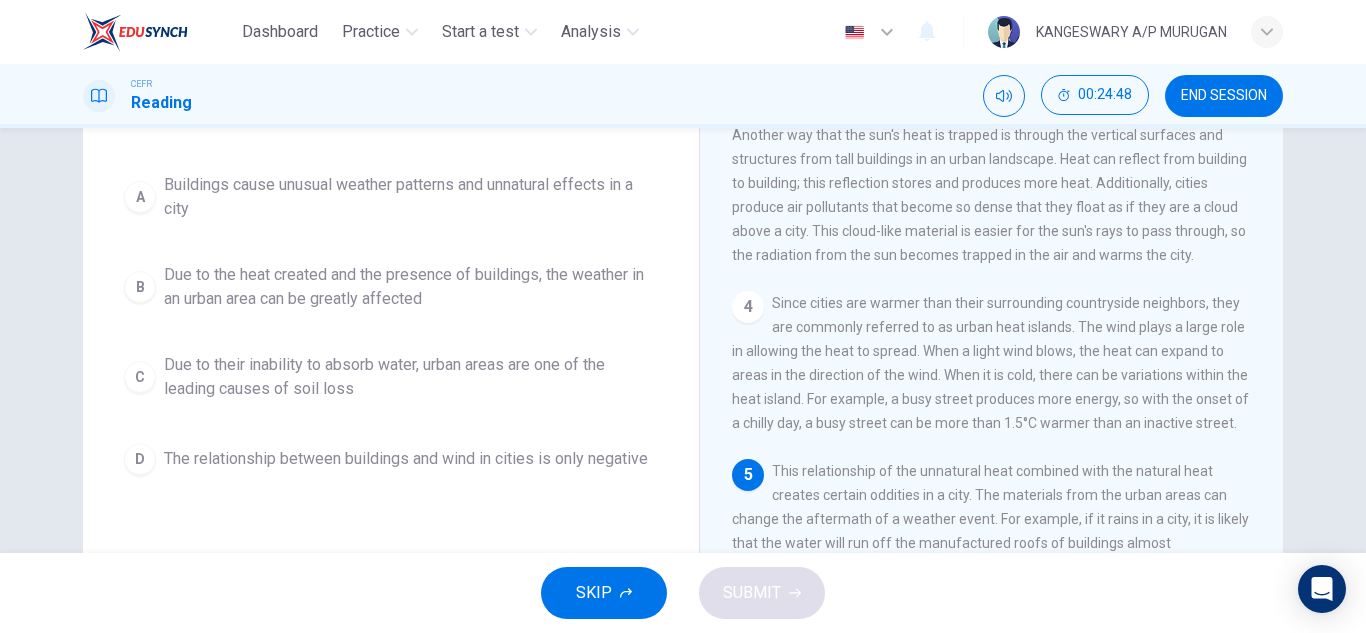 scroll, scrollTop: 522, scrollLeft: 0, axis: vertical 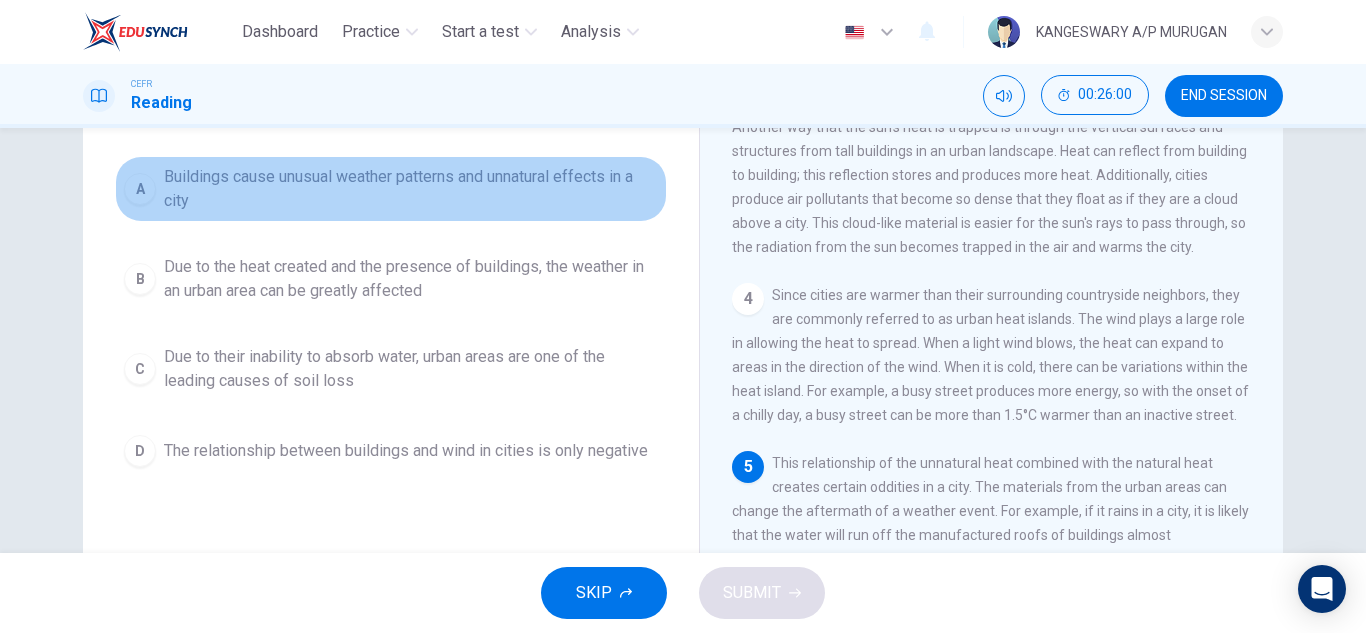 click on "Buildings cause unusual weather patterns and unnatural effects in a city" at bounding box center (411, 189) 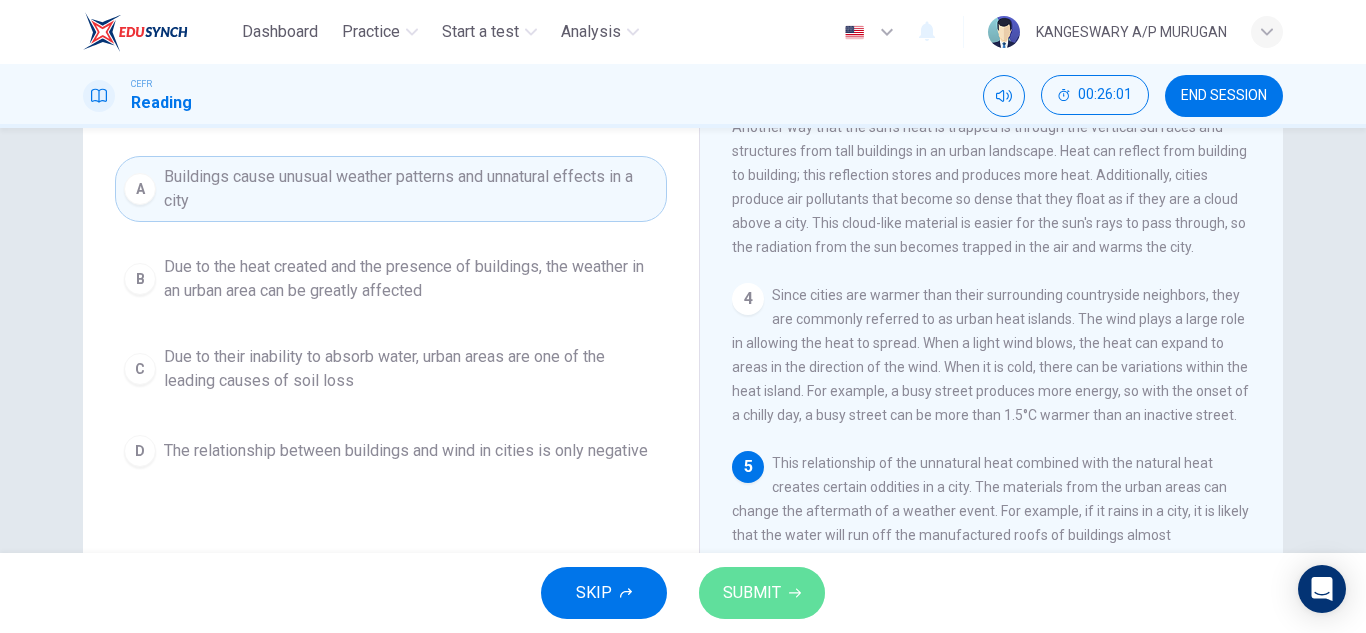 click 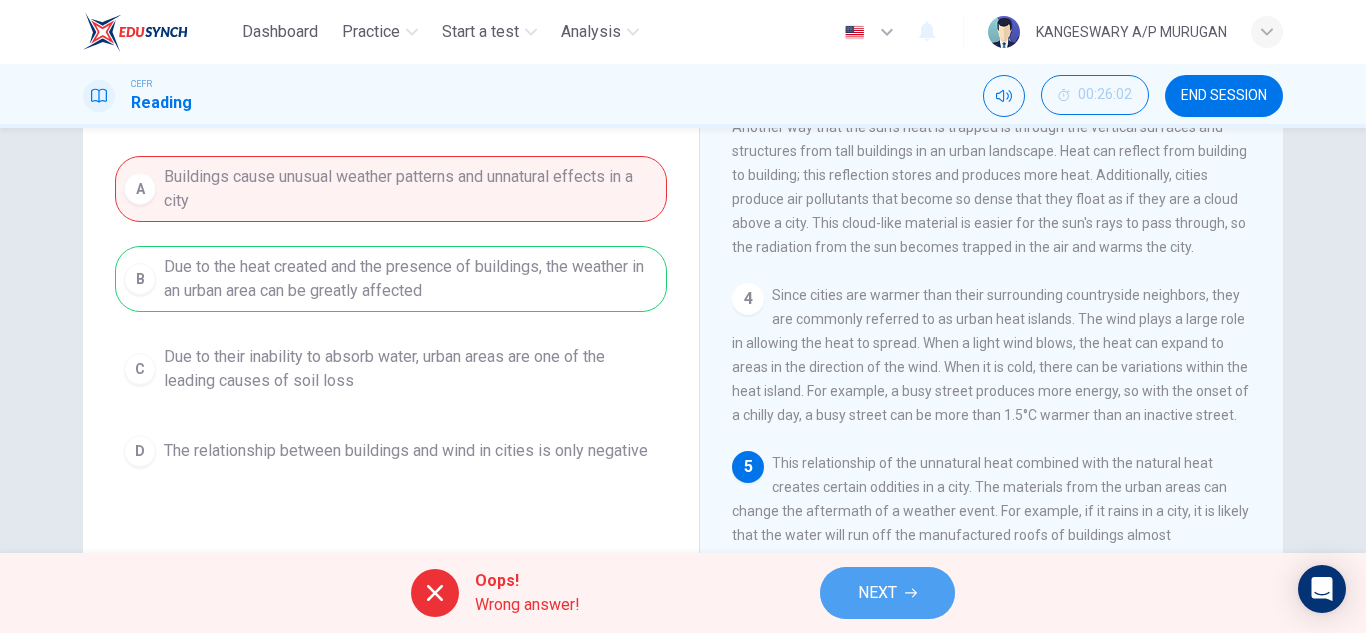 click on "NEXT" at bounding box center (877, 593) 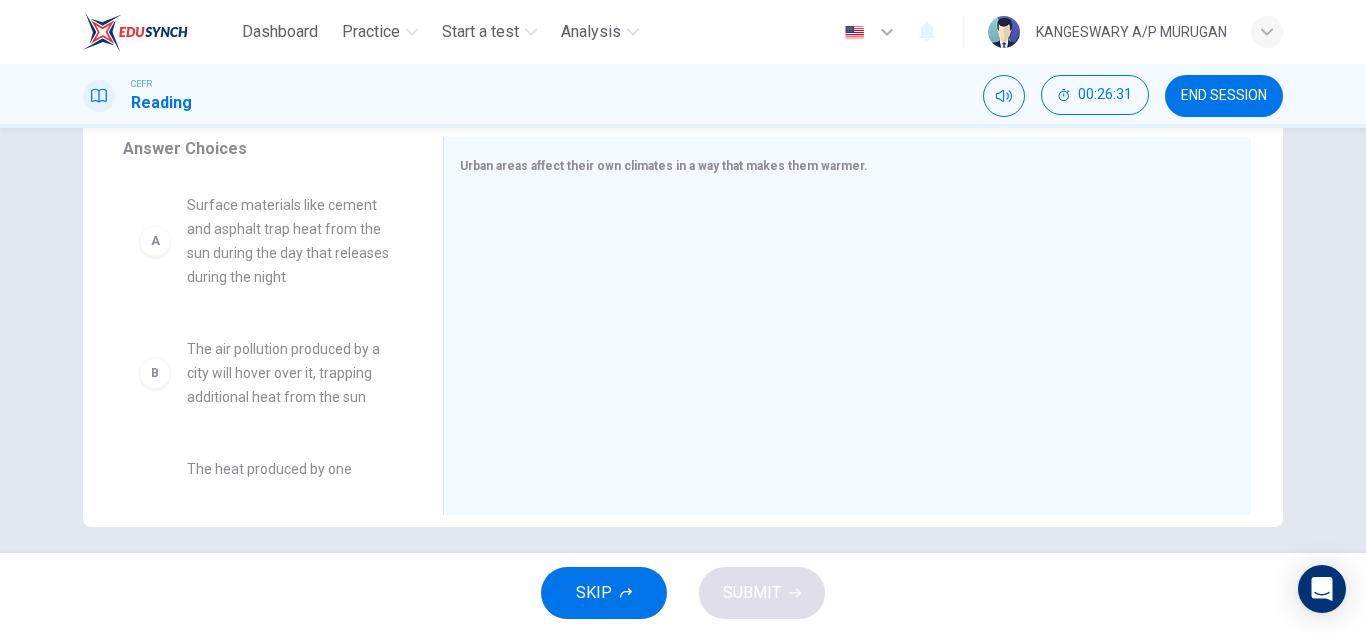 scroll, scrollTop: 339, scrollLeft: 0, axis: vertical 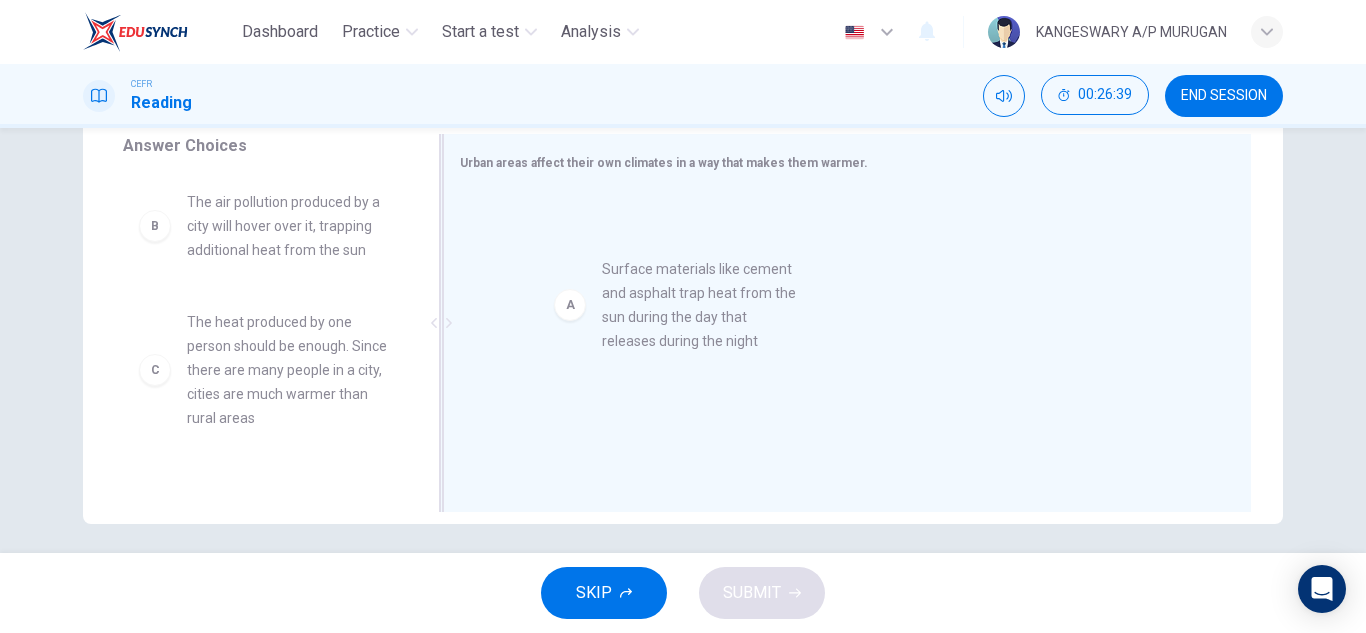 drag, startPoint x: 318, startPoint y: 244, endPoint x: 743, endPoint y: 311, distance: 430.24878 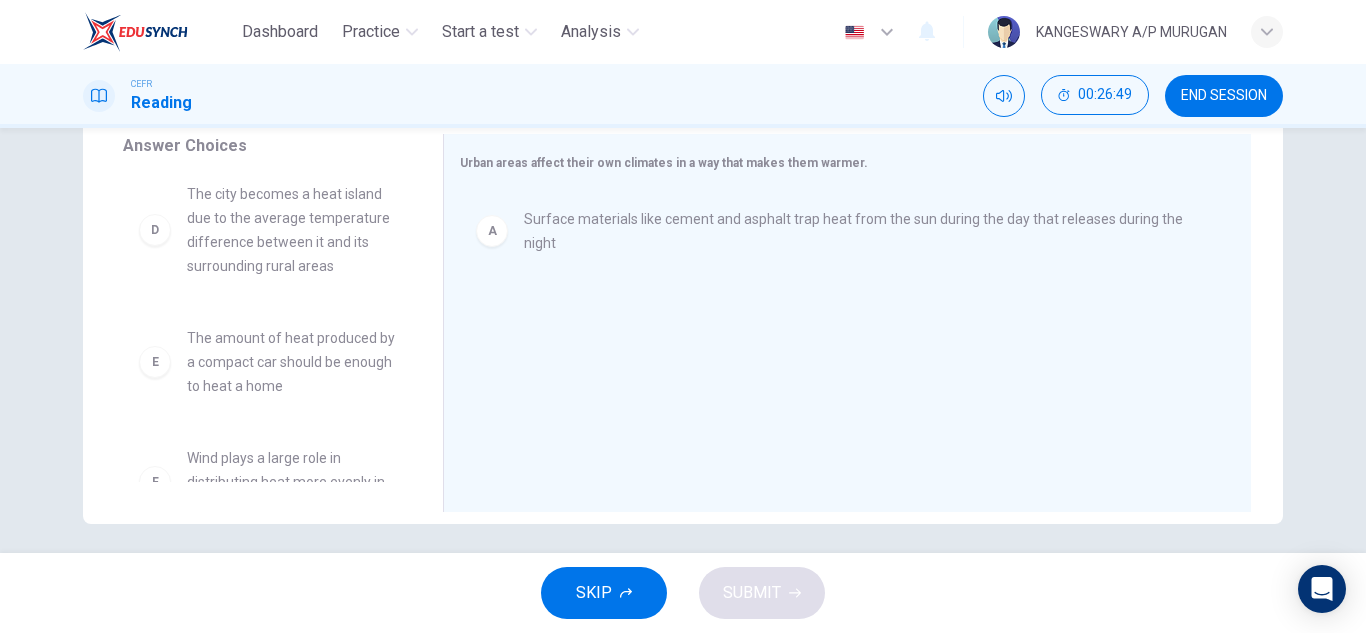 scroll, scrollTop: 348, scrollLeft: 0, axis: vertical 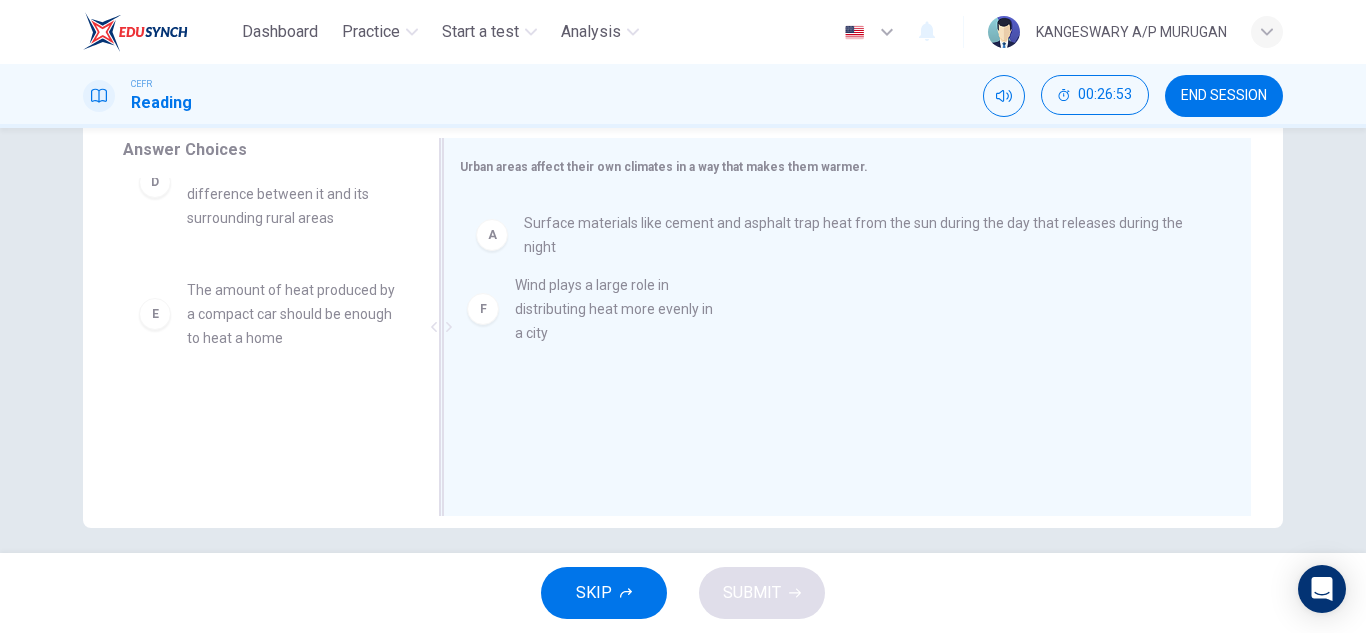 drag, startPoint x: 304, startPoint y: 410, endPoint x: 656, endPoint y: 276, distance: 376.64307 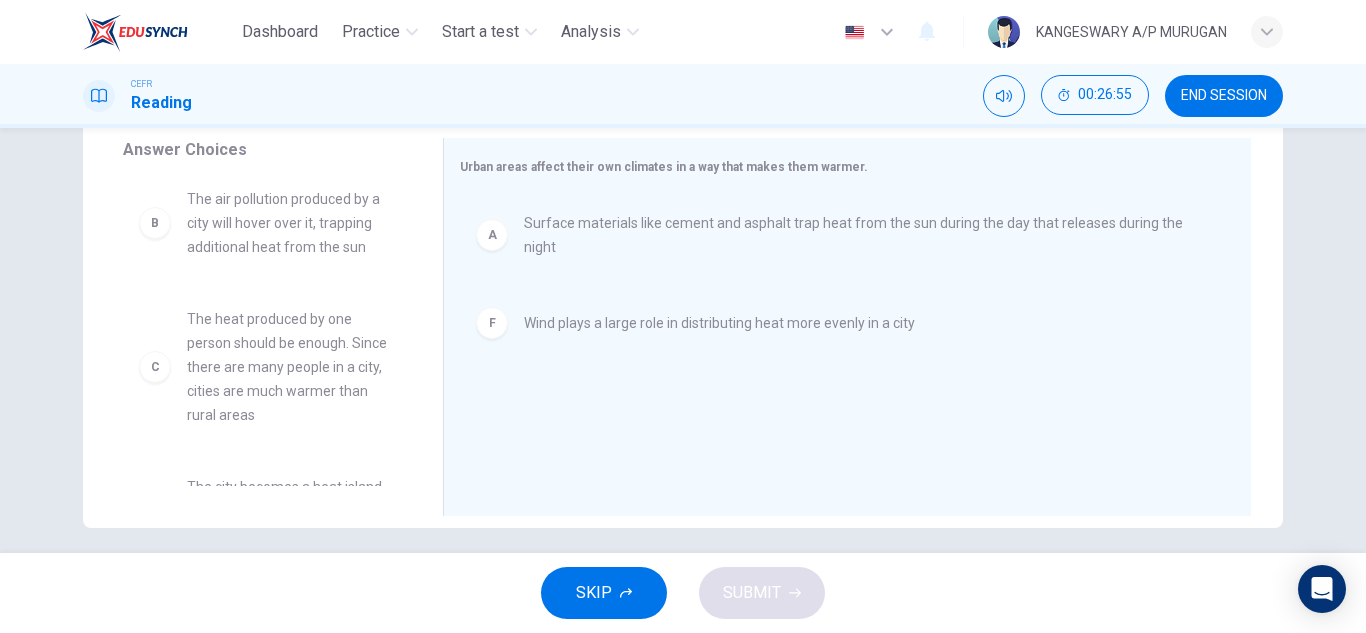 scroll, scrollTop: 0, scrollLeft: 0, axis: both 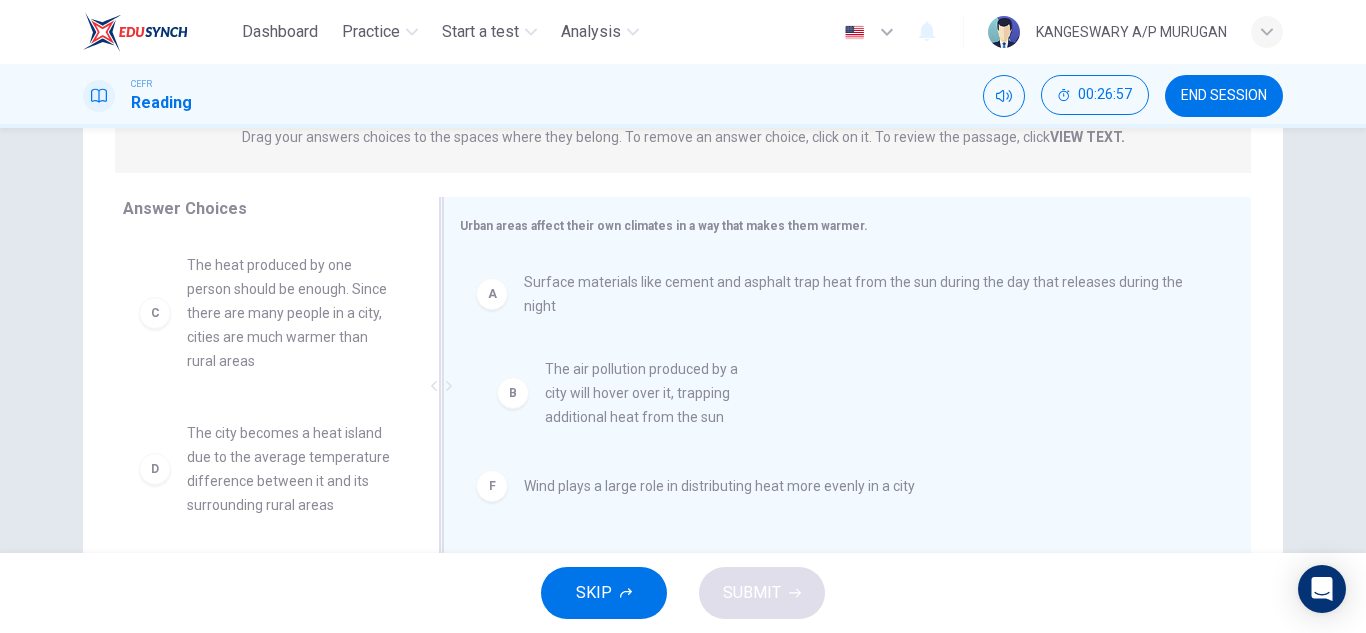 drag, startPoint x: 273, startPoint y: 294, endPoint x: 649, endPoint y: 399, distance: 390.3857 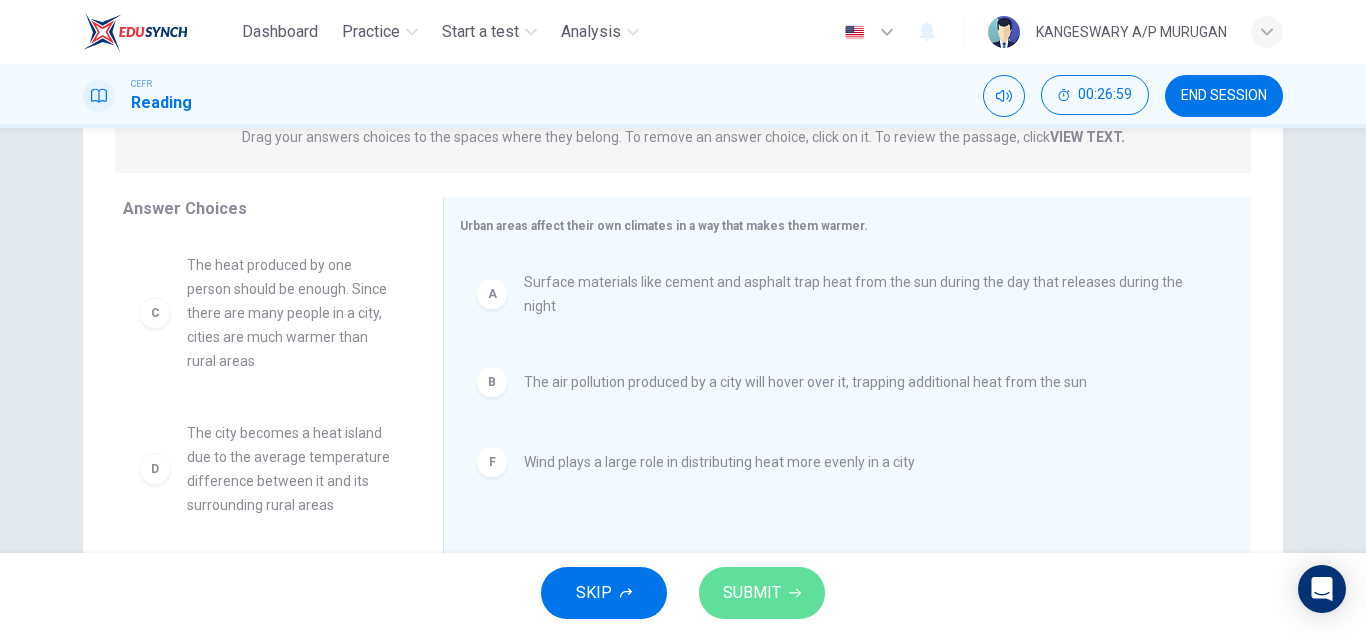 click on "SUBMIT" at bounding box center [762, 593] 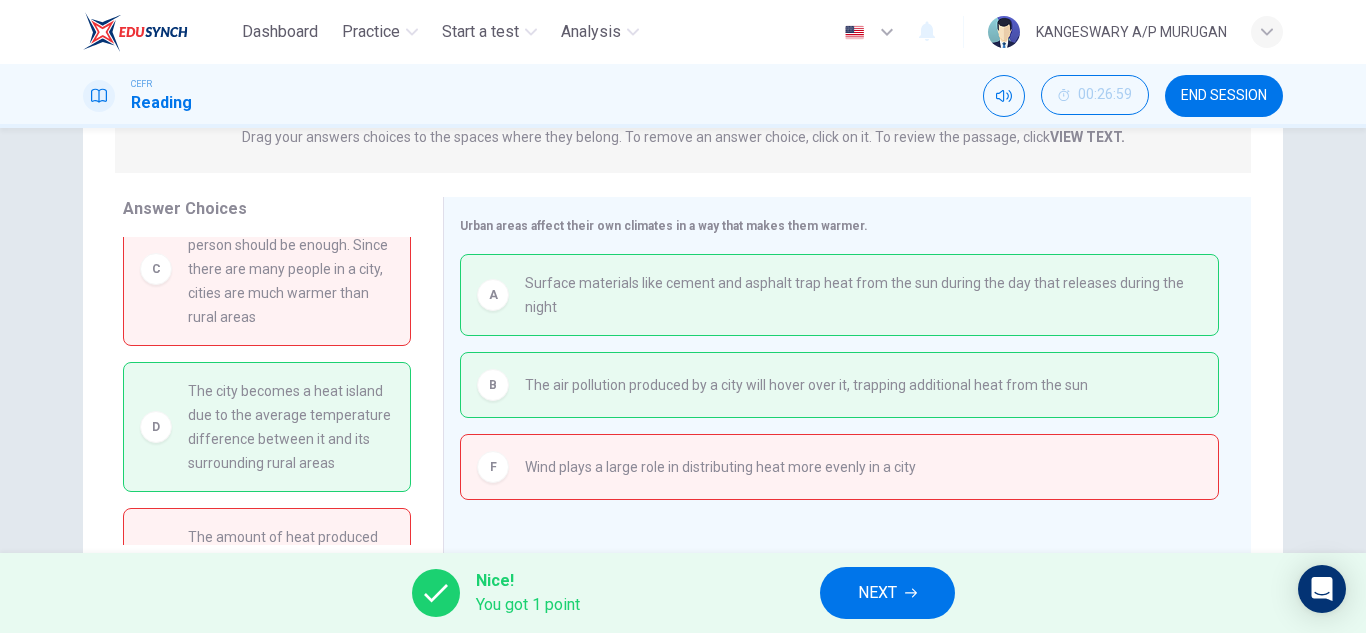 scroll, scrollTop: 50, scrollLeft: 0, axis: vertical 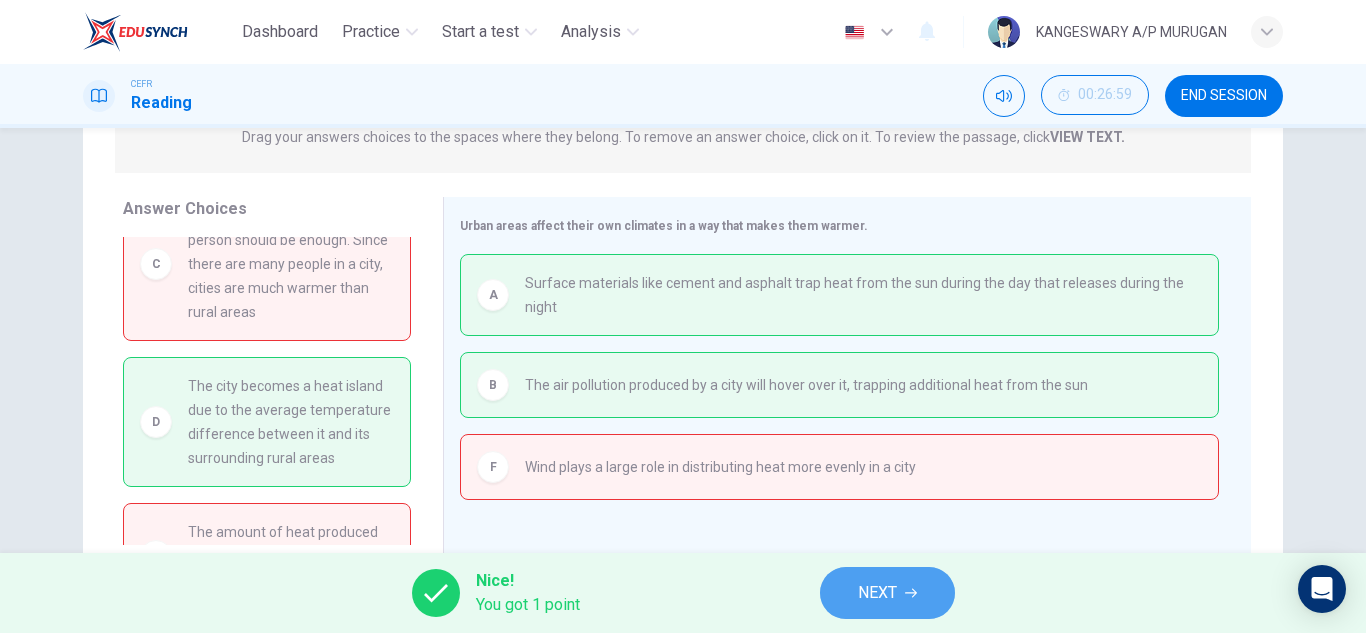 click on "NEXT" at bounding box center (887, 593) 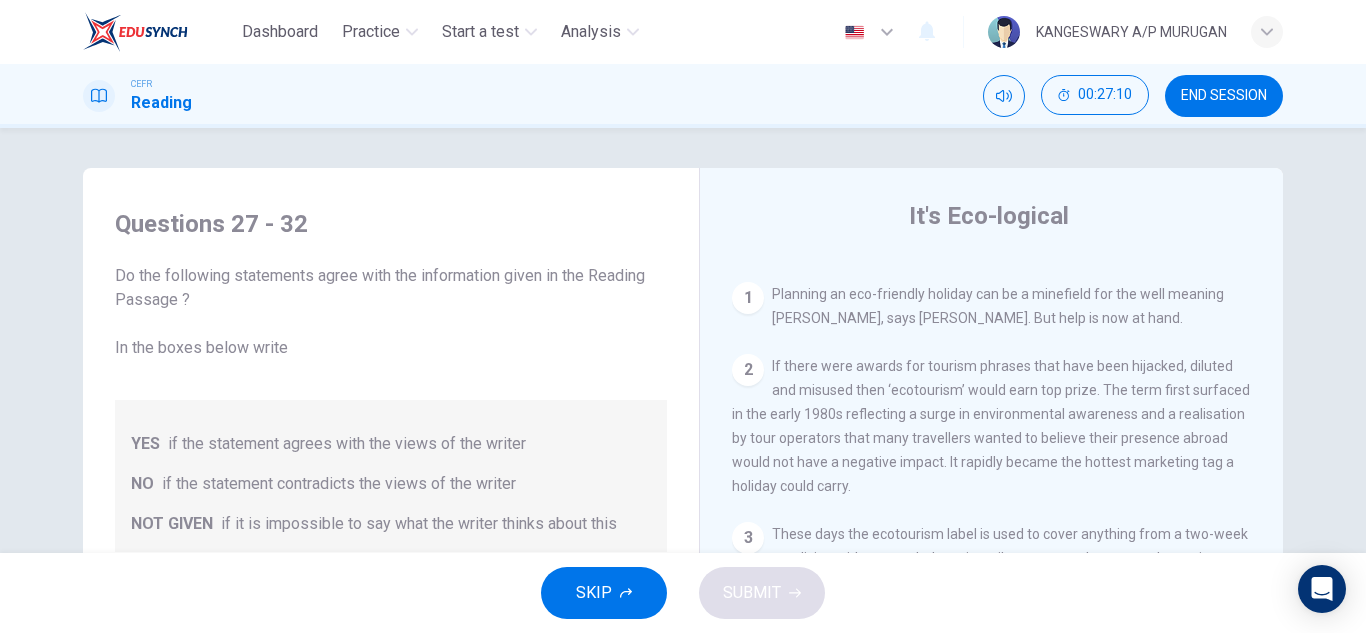 scroll, scrollTop: 396, scrollLeft: 0, axis: vertical 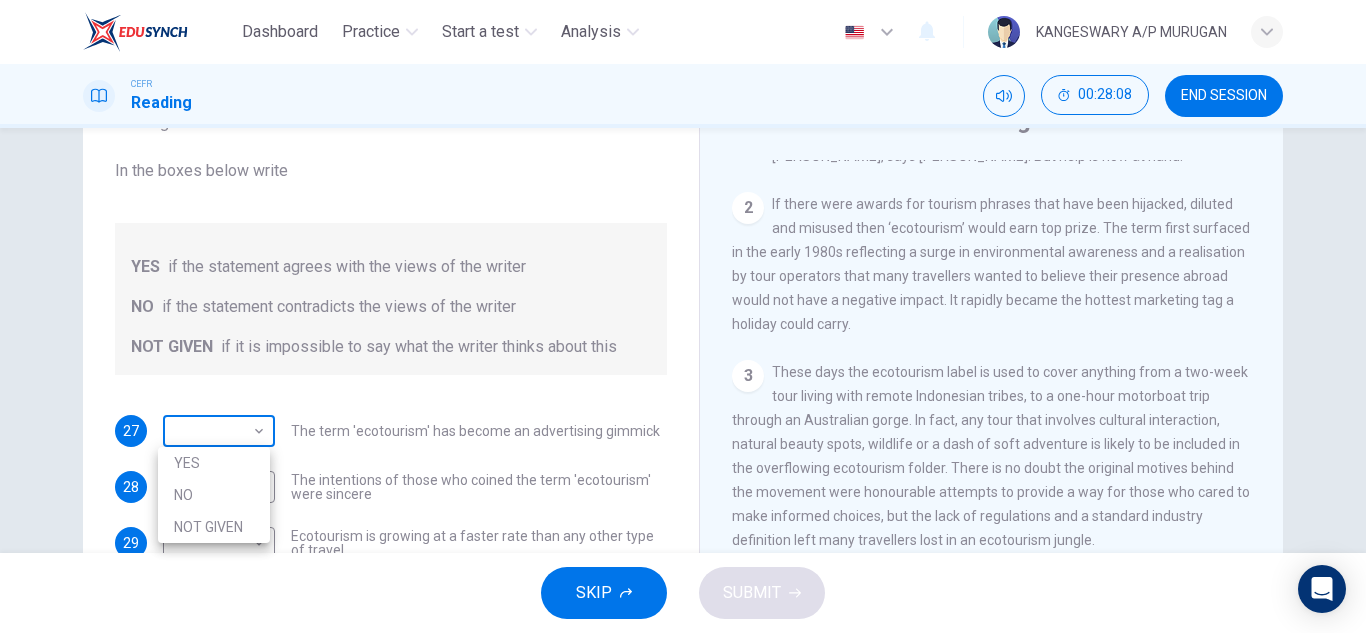 click on "Dashboard Practice Start a test Analysis English en ​ KANGESWARY A/P MURUGAN CEFR Reading 00:28:08 END SESSION Questions 27 - 32 Do the following statements agree with the information given in the Reading Passage ?
In the boxes below write YES if the statement agrees with the views of the writer NO if the statement contradicts the views of the writer NOT GIVEN if it is impossible to say what the writer thinks about this 27 ​ ​ The term 'ecotourism' has become an advertising gimmick 28 ​ ​ The intentions of those who coined the term 'ecotourism' were sincere 29 ​ ​ Ecotourism is growing at a faster rate than any other type of travel 30 ​ ​ It is surprising that so many tour organisations decided to become involved in ecotourism 31 ​ ​ Tourists have learnt to make investigations about tour operators before using them 32 ​ ​ Tourists have had bad experiences on ecotour holidays It's Eco-logical CLICK TO ZOOM Click to Zoom 1 2 3 4 5 6 7 8 SKIP SUBMIT
Dashboard Practice Analysis" at bounding box center [683, 316] 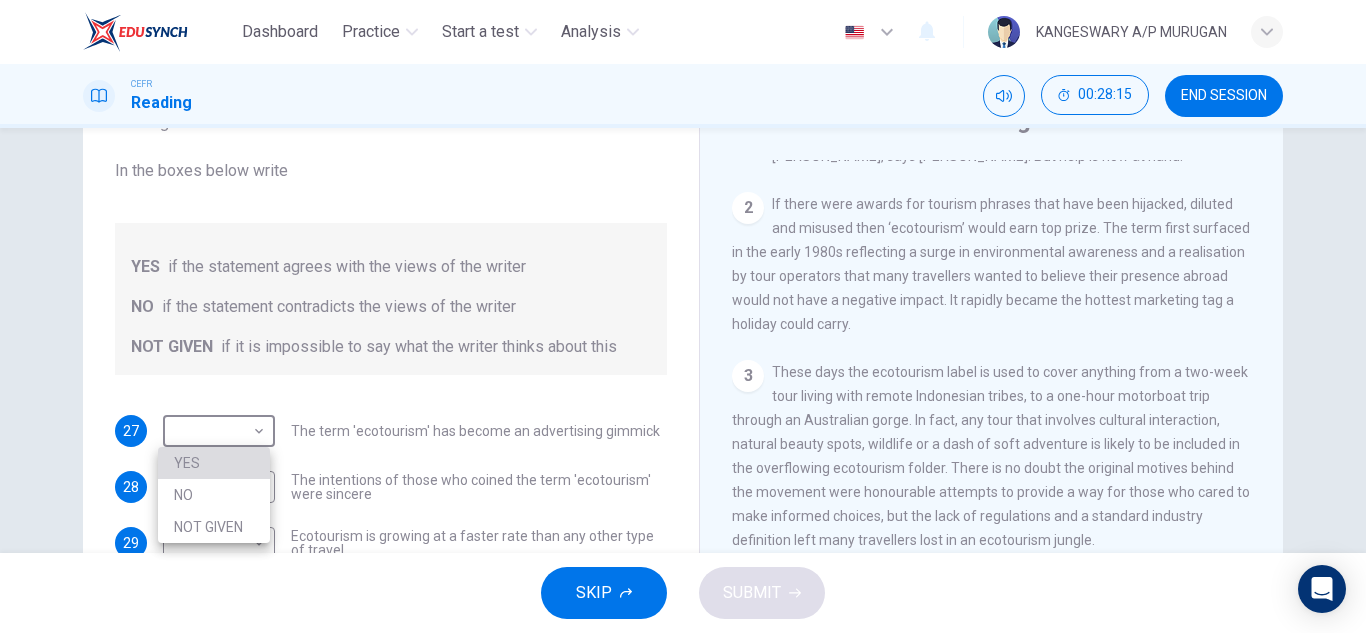 click on "YES" at bounding box center [214, 463] 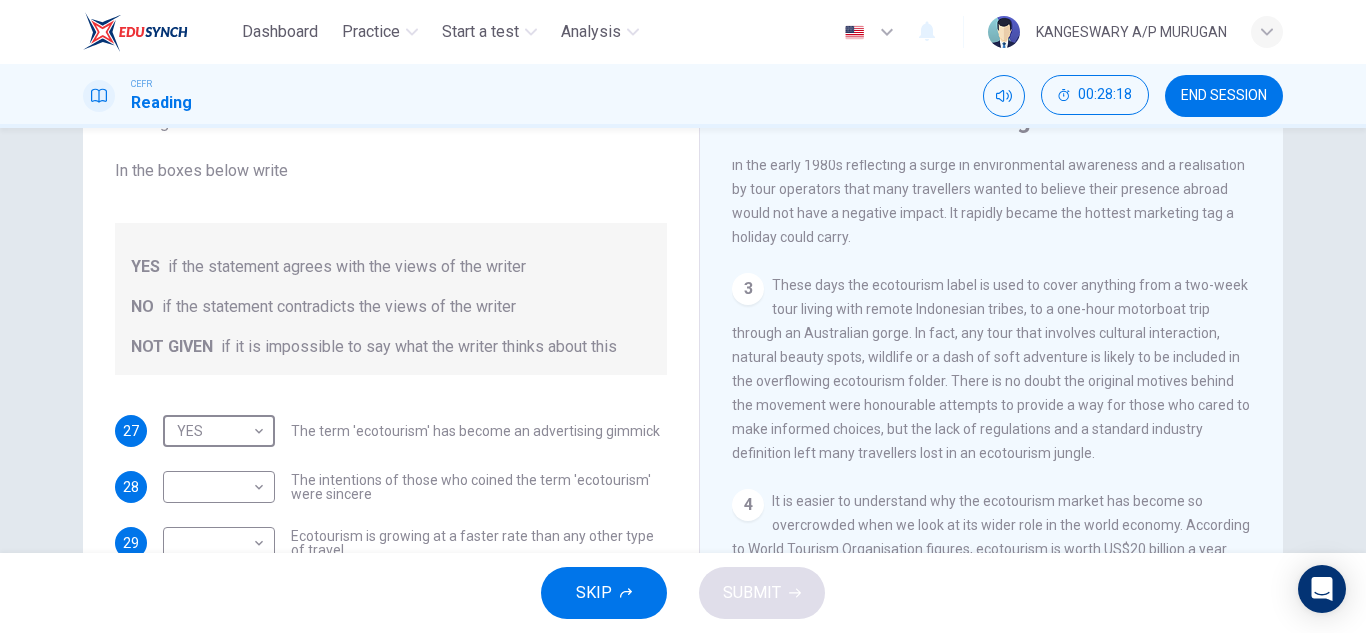 scroll, scrollTop: 549, scrollLeft: 0, axis: vertical 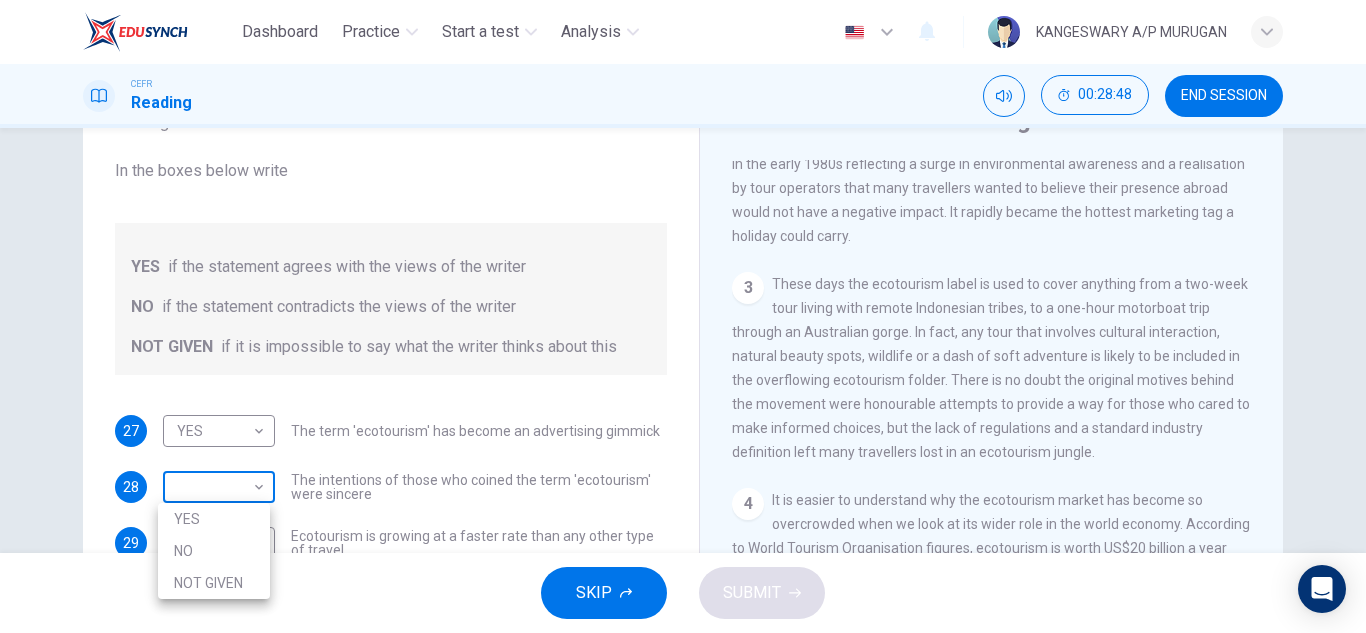 click on "Dashboard Practice Start a test Analysis English en ​ KANGESWARY A/P MURUGAN CEFR Reading 00:28:48 END SESSION Questions 27 - 32 Do the following statements agree with the information given in the Reading Passage ?
In the boxes below write YES if the statement agrees with the views of the writer NO if the statement contradicts the views of the writer NOT GIVEN if it is impossible to say what the writer thinks about this 27 YES YES ​ The term 'ecotourism' has become an advertising gimmick 28 ​ ​ The intentions of those who coined the term 'ecotourism' were sincere 29 ​ ​ Ecotourism is growing at a faster rate than any other type of travel 30 ​ ​ It is surprising that so many tour organisations decided to become involved in ecotourism 31 ​ ​ Tourists have learnt to make investigations about tour operators before using them 32 ​ ​ Tourists have had bad experiences on ecotour holidays It's Eco-logical CLICK TO ZOOM Click to Zoom 1 2 3 4 5 6 7 8 SKIP SUBMIT
Dashboard Practice 2025" at bounding box center (683, 316) 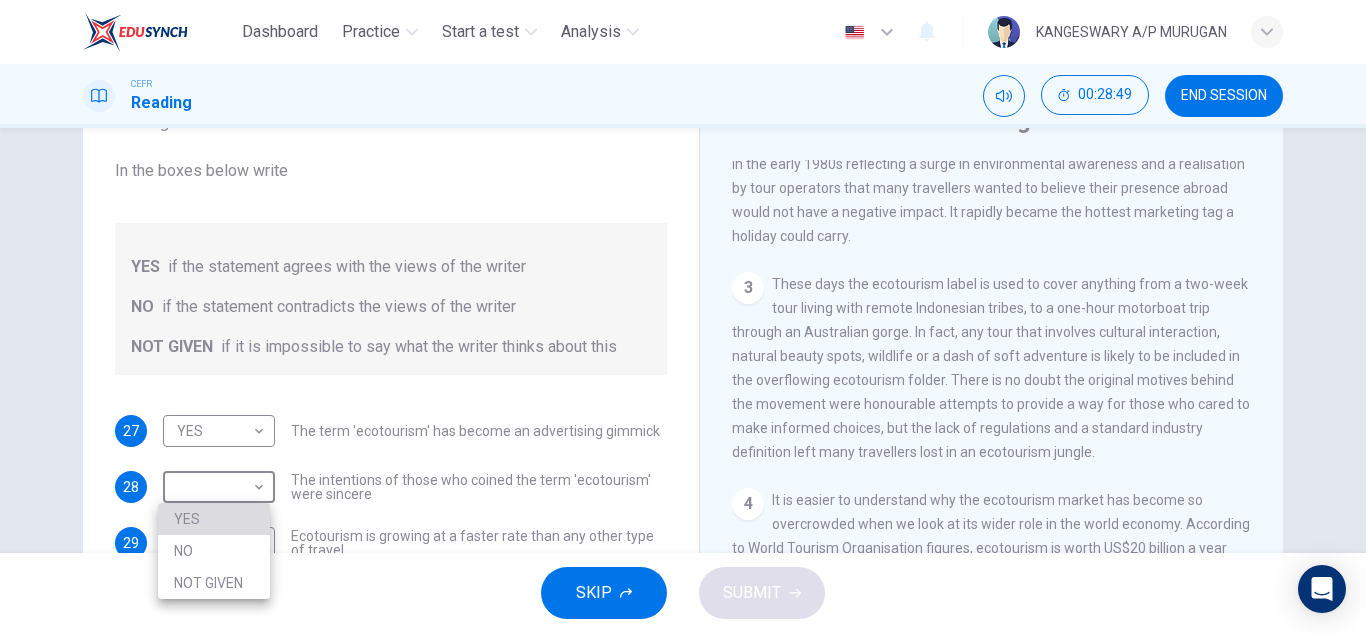 click on "YES" at bounding box center (214, 519) 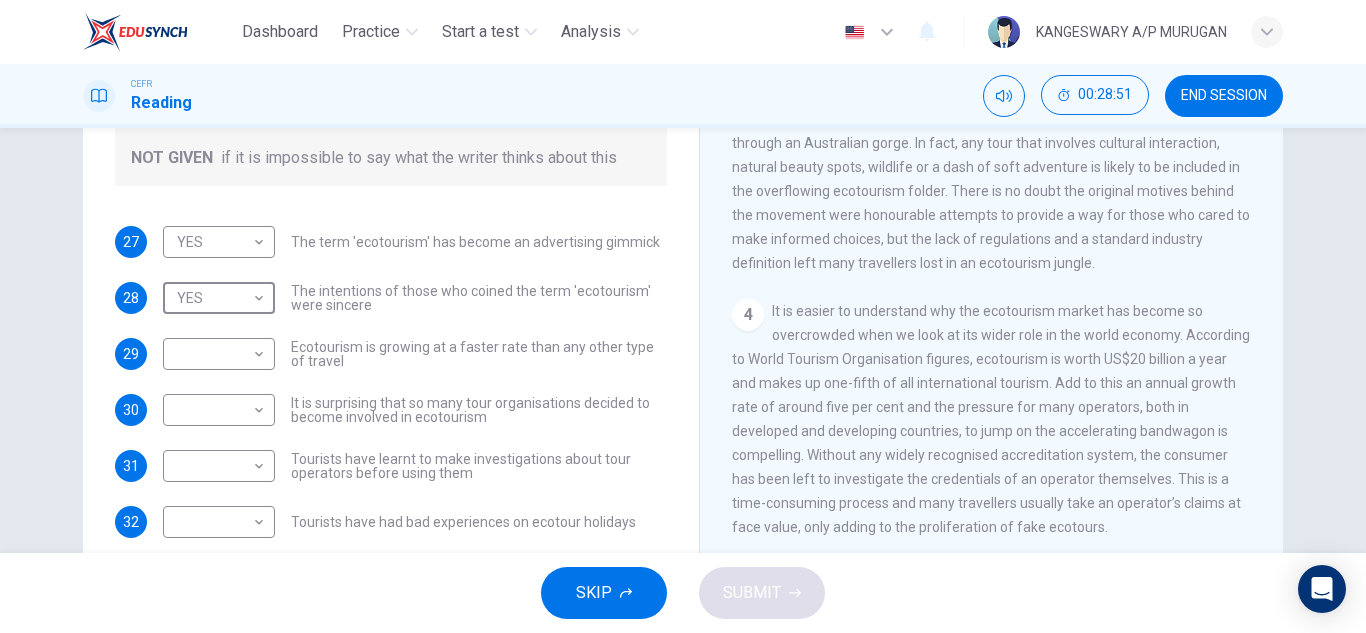 scroll, scrollTop: 288, scrollLeft: 0, axis: vertical 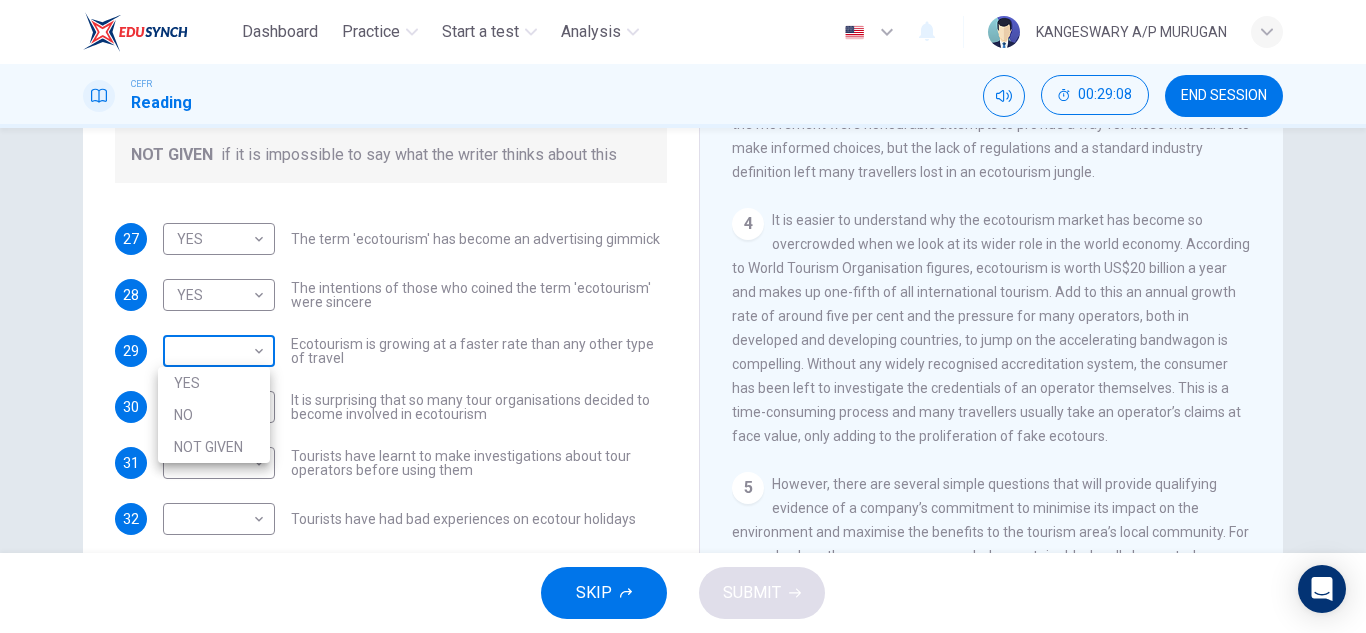 click on "Dashboard Practice Start a test Analysis English en ​ KANGESWARY A/P MURUGAN CEFR Reading 00:29:08 END SESSION Questions 27 - 32 Do the following statements agree with the information given in the Reading Passage ?
In the boxes below write YES if the statement agrees with the views of the writer NO if the statement contradicts the views of the writer NOT GIVEN if it is impossible to say what the writer thinks about this 27 YES YES ​ The term 'ecotourism' has become an advertising gimmick 28 YES YES ​ The intentions of those who coined the term 'ecotourism' were sincere 29 ​ ​ Ecotourism is growing at a faster rate than any other type of travel 30 ​ ​ It is surprising that so many tour organisations decided to become involved in ecotourism 31 ​ ​ Tourists have learnt to make investigations about tour operators before using them 32 ​ ​ Tourists have had bad experiences on ecotour holidays It's Eco-logical CLICK TO ZOOM Click to Zoom 1 2 3 4 5 6 7 8 SKIP SUBMIT
Dashboard Practice" at bounding box center [683, 316] 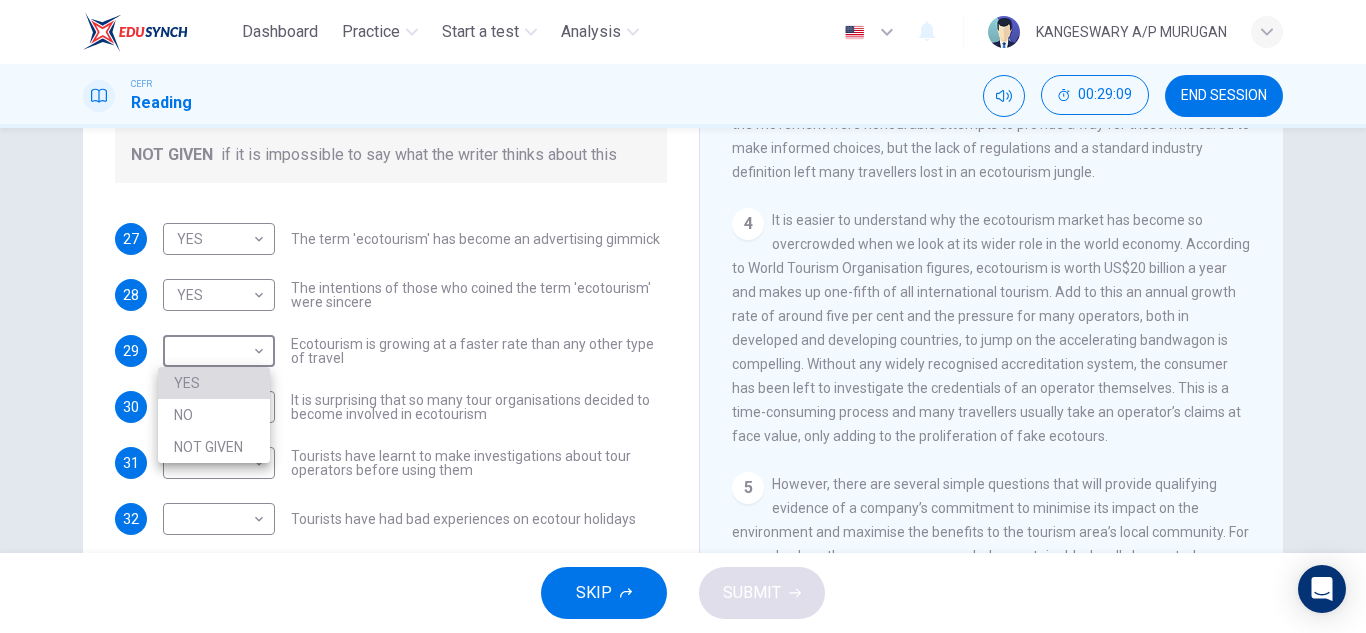 click on "YES" at bounding box center [214, 383] 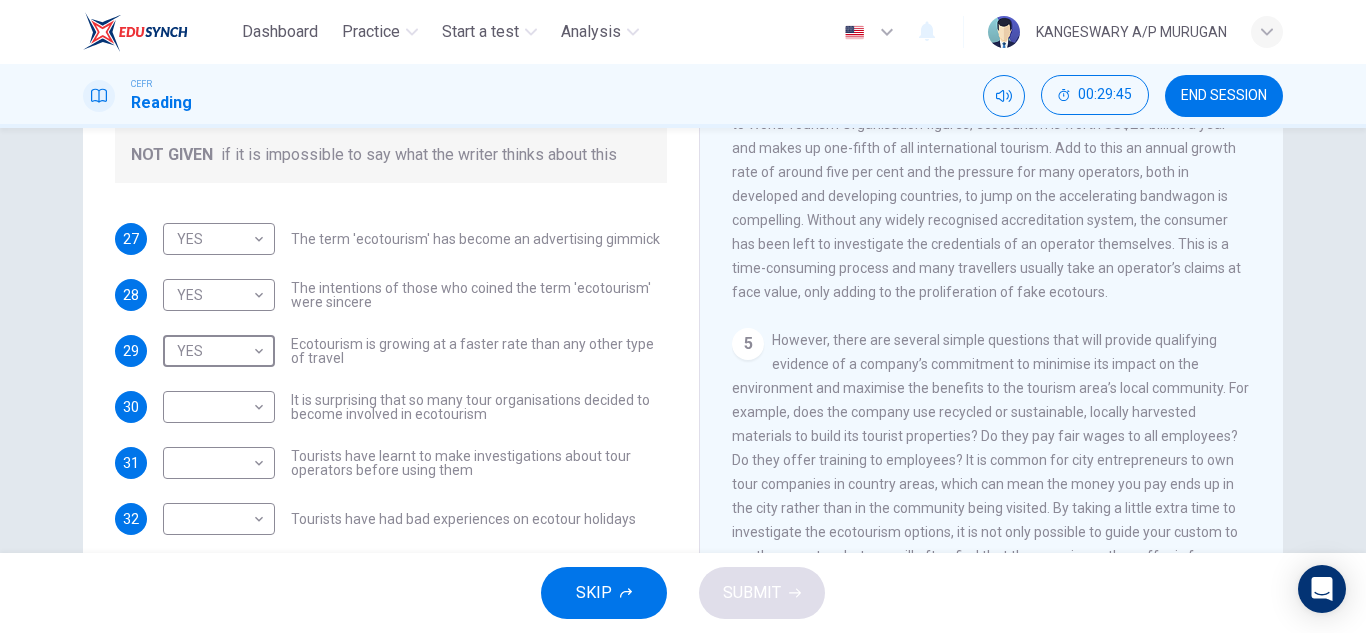 scroll, scrollTop: 776, scrollLeft: 0, axis: vertical 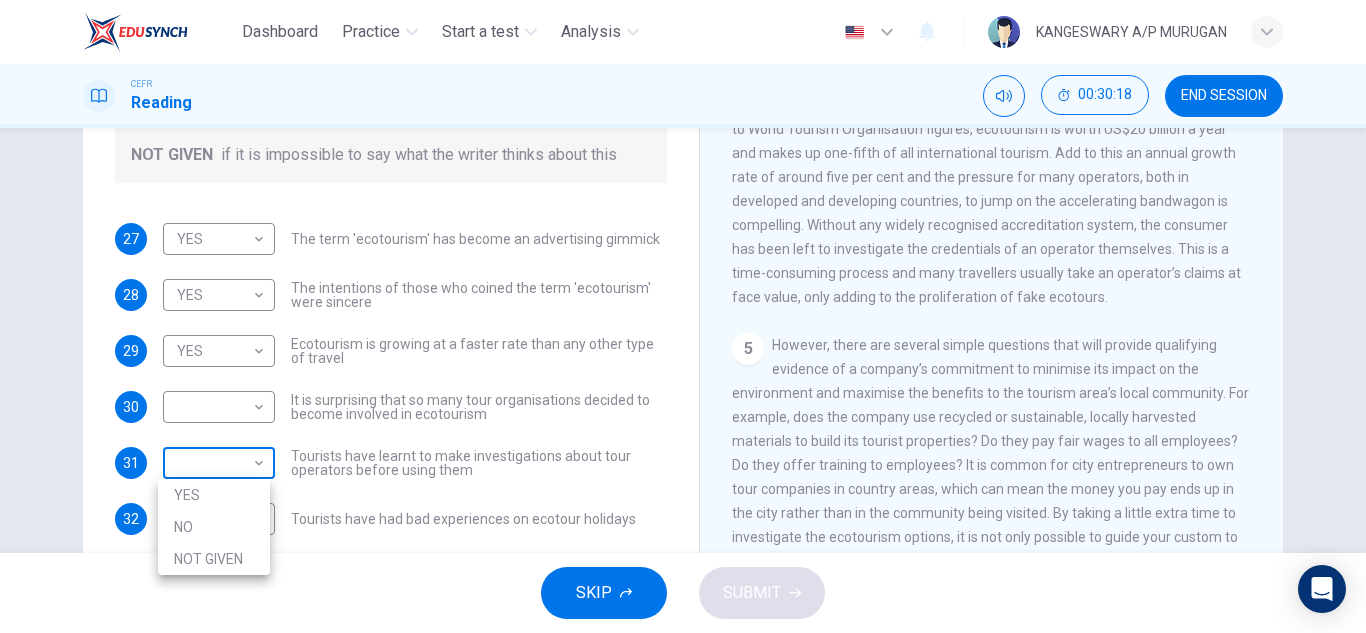 click on "Dashboard Practice Start a test Analysis English en ​ KANGESWARY A/P MURUGAN CEFR Reading 00:30:18 END SESSION Questions 27 - 32 Do the following statements agree with the information given in the Reading Passage ?
In the boxes below write YES if the statement agrees with the views of the writer NO if the statement contradicts the views of the writer NOT GIVEN if it is impossible to say what the writer thinks about this 27 YES YES ​ The term 'ecotourism' has become an advertising gimmick 28 YES YES ​ The intentions of those who coined the term 'ecotourism' were sincere 29 YES YES ​ Ecotourism is growing at a faster rate than any other type of travel 30 ​ ​ It is surprising that so many tour organisations decided to become involved in ecotourism 31 ​ ​ Tourists have learnt to make investigations about tour operators before using them 32 ​ ​ Tourists have had bad experiences on ecotour holidays It's Eco-logical CLICK TO ZOOM Click to Zoom 1 2 3 4 5 6 7 8 SKIP SUBMIT
Dashboard 2025" at bounding box center [683, 316] 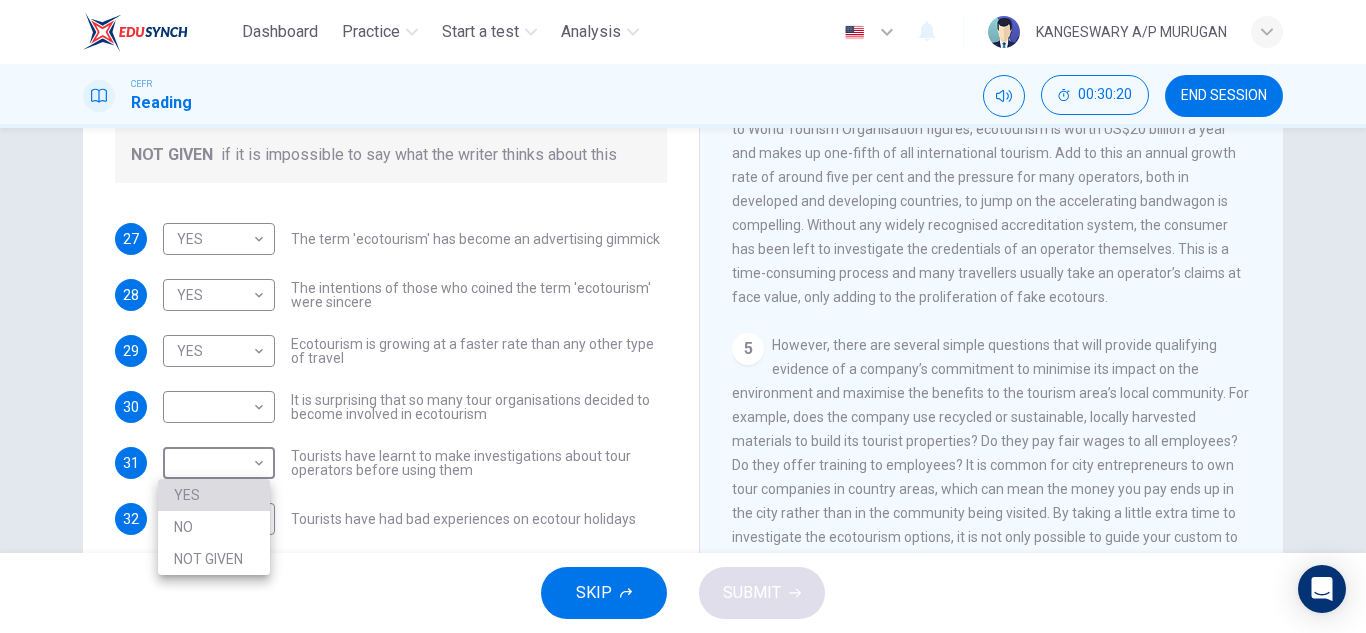 click on "YES" at bounding box center (214, 495) 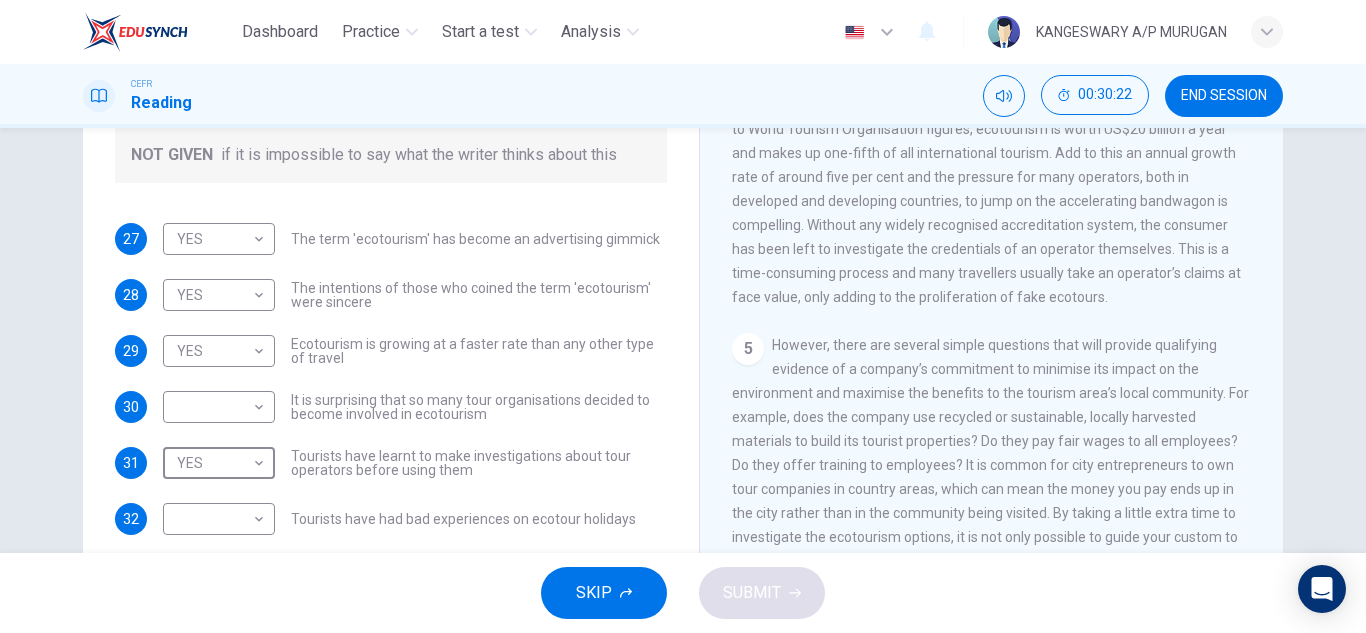 scroll, scrollTop: 350, scrollLeft: 0, axis: vertical 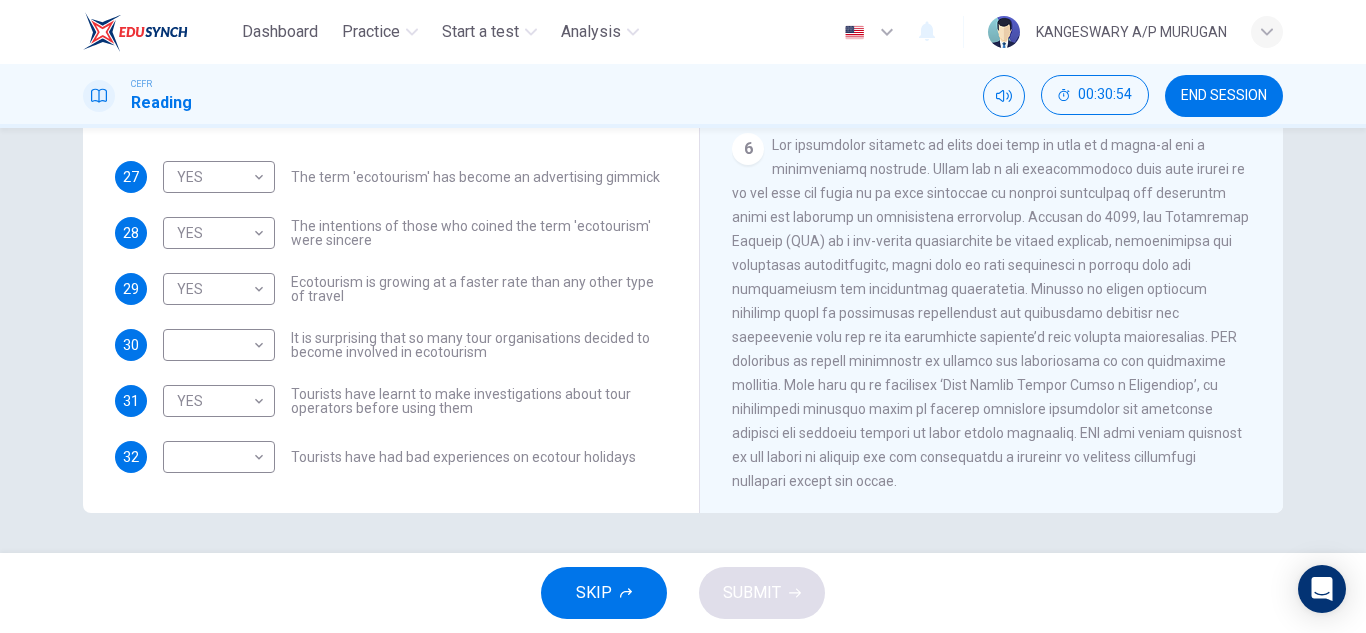 click on "6" at bounding box center (992, 313) 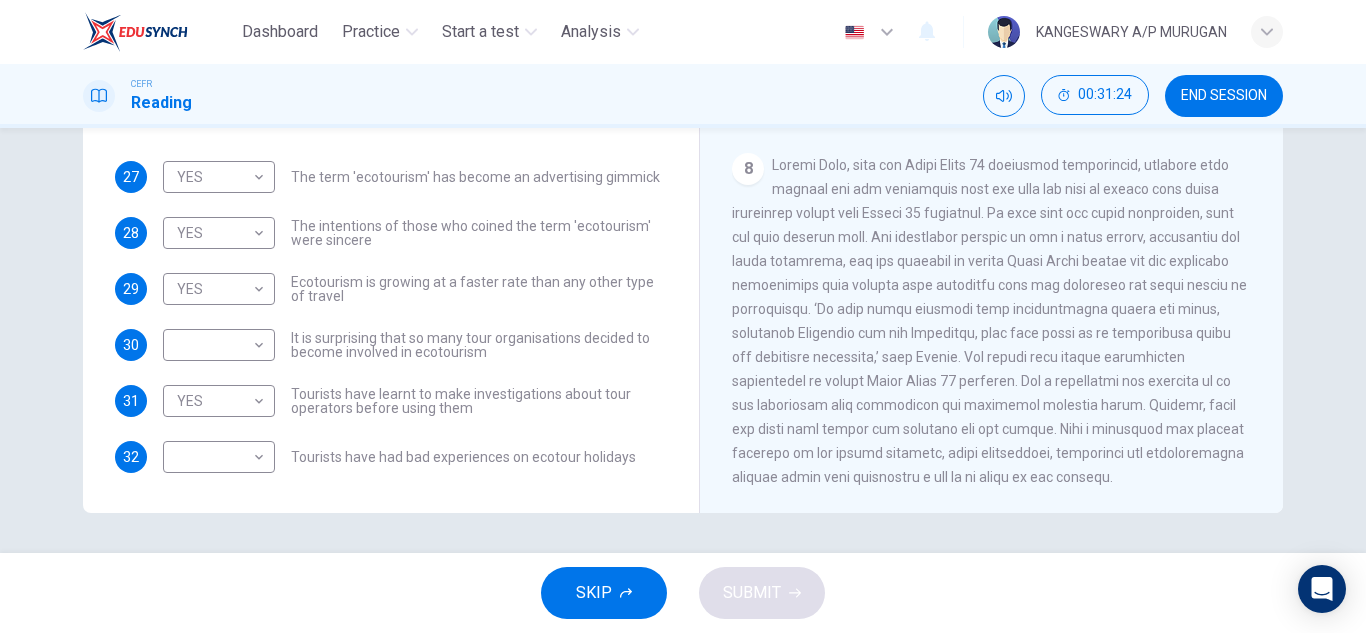 scroll, scrollTop: 2031, scrollLeft: 0, axis: vertical 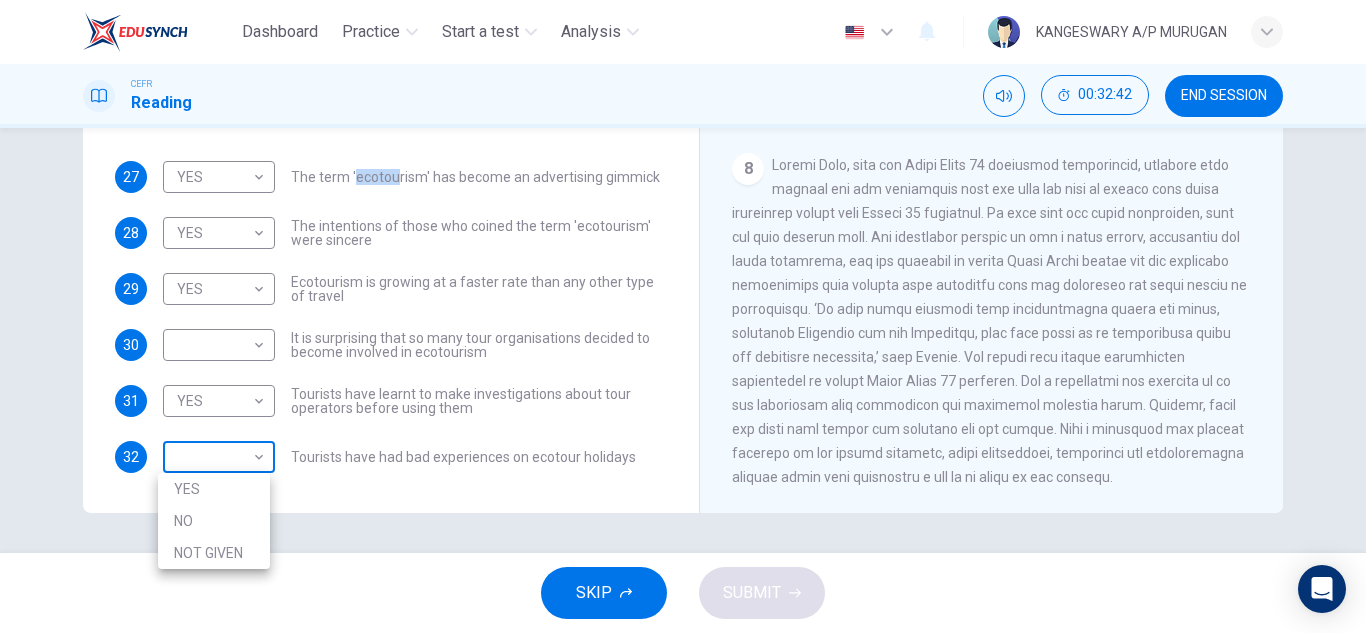 click on "Dashboard Practice Start a test Analysis English en ​ KANGESWARY A/P MURUGAN CEFR Reading 00:32:42 END SESSION Questions 27 - 32 Do the following statements agree with the information given in the Reading Passage ?
In the boxes below write YES if the statement agrees with the views of the writer NO if the statement contradicts the views of the writer NOT GIVEN if it is impossible to say what the writer thinks about this 27 YES YES ​ The term 'ecotourism' has become an advertising gimmick 28 YES YES ​ The intentions of those who coined the term 'ecotourism' were sincere 29 YES YES ​ Ecotourism is growing at a faster rate than any other type of travel 30 ​ ​ It is surprising that so many tour organisations decided to become involved in ecotourism 31 YES YES ​ Tourists have learnt to make investigations about tour operators before using them 32 ​ ​ Tourists have had bad experiences on ecotour holidays It's Eco-logical CLICK TO ZOOM Click to Zoom 1 2 3 4 5 6 7 8 SKIP SUBMIT
Dashboard" at bounding box center (683, 316) 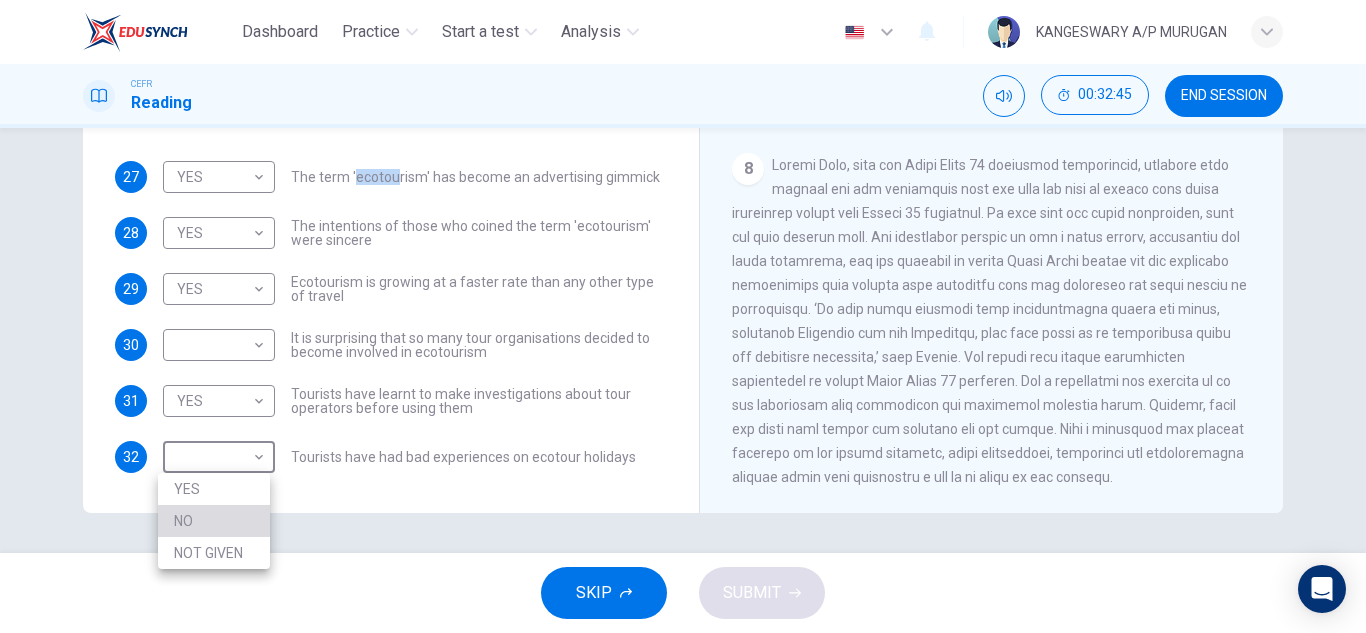 click on "NO" at bounding box center [214, 521] 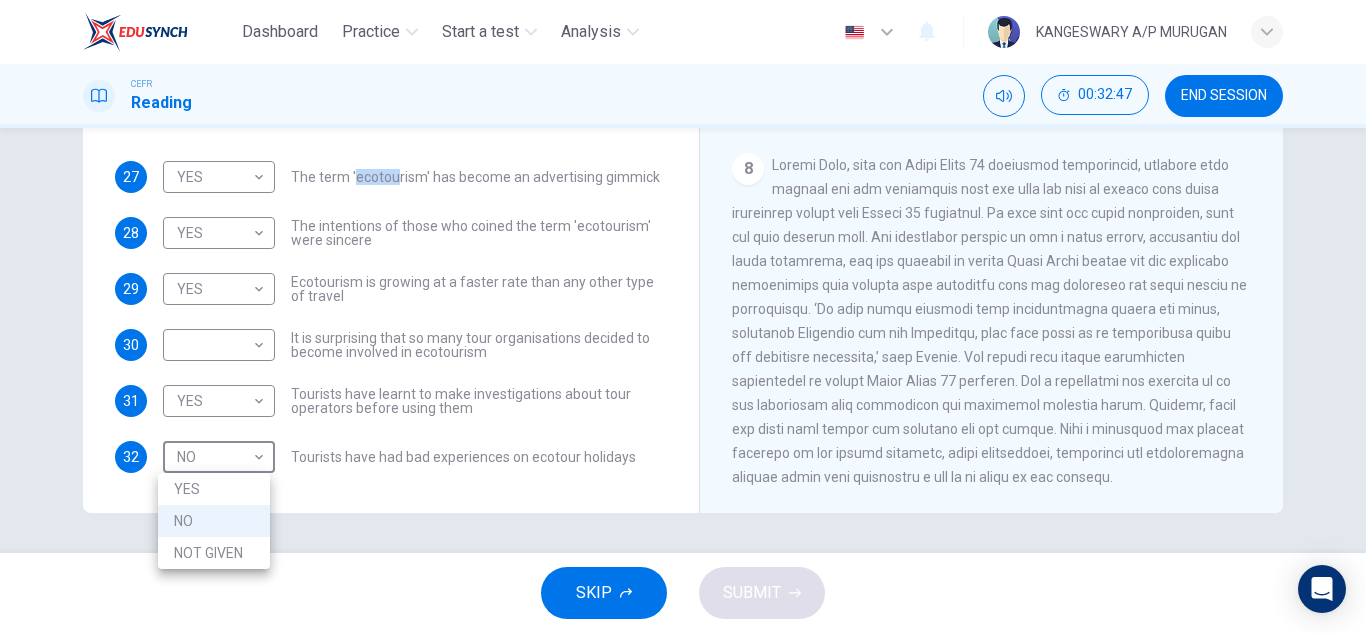 drag, startPoint x: 251, startPoint y: 466, endPoint x: 252, endPoint y: 560, distance: 94.00532 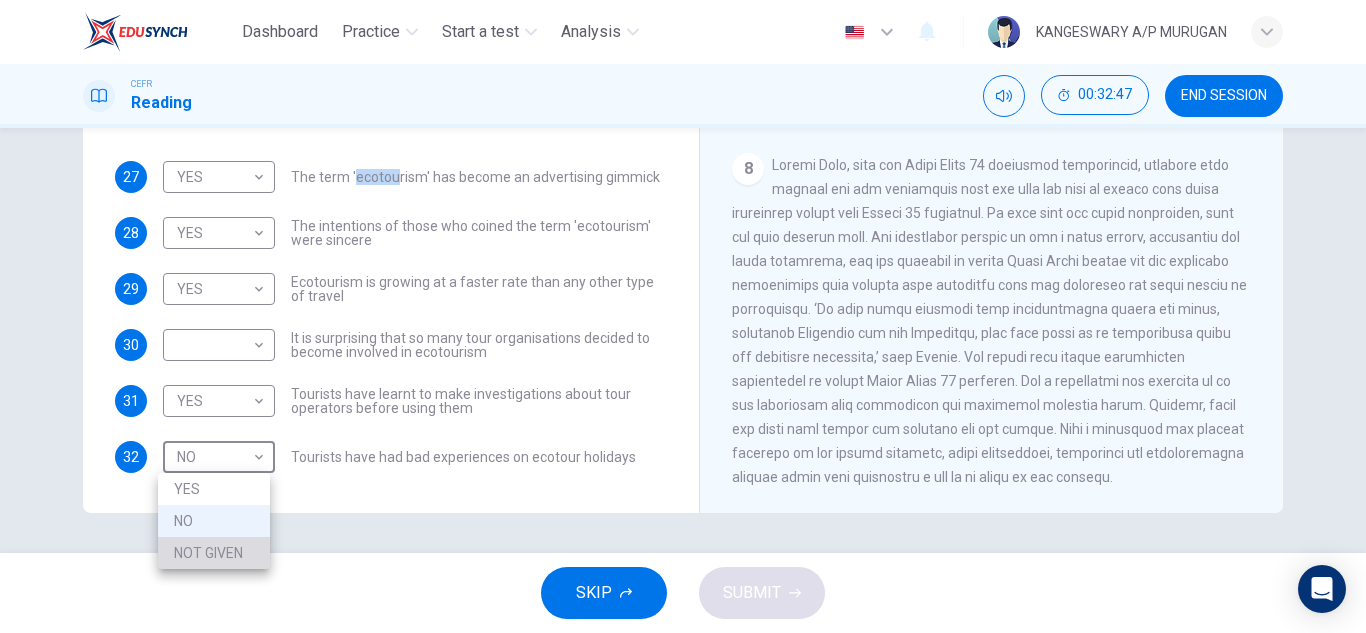 click on "NOT GIVEN" at bounding box center (214, 553) 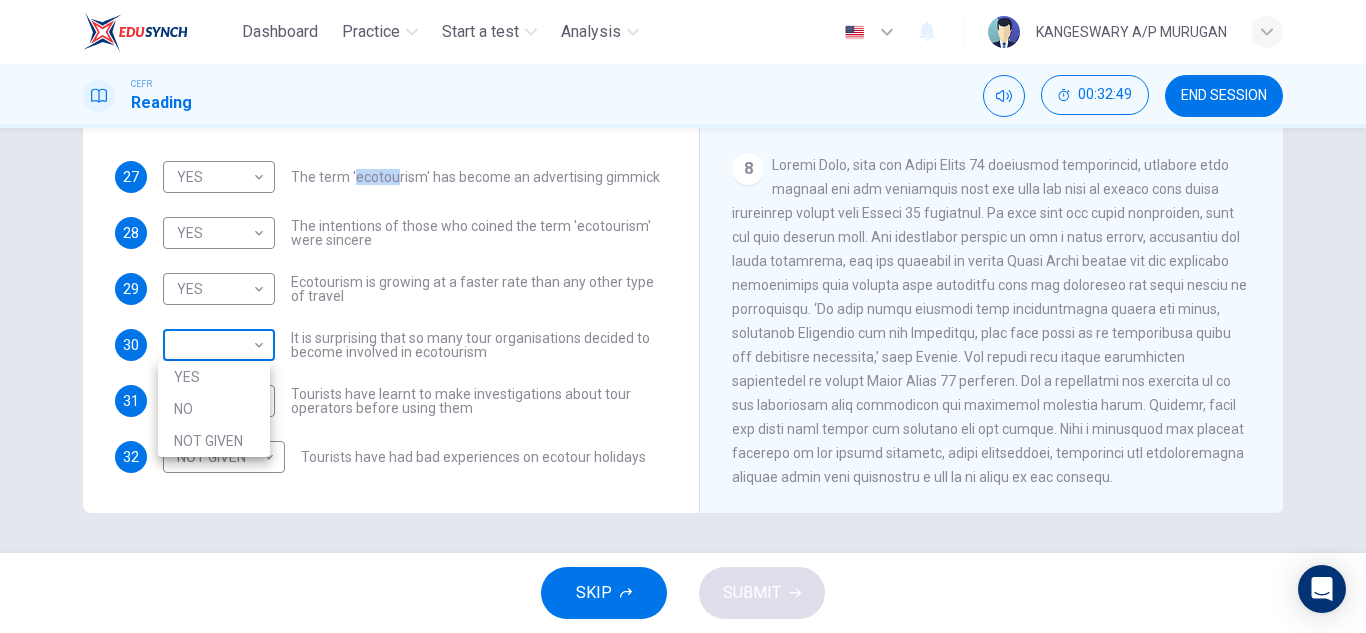 click on "Dashboard Practice Start a test Analysis English en ​ KANGESWARY A/P MURUGAN CEFR Reading 00:32:49 END SESSION Questions 27 - 32 Do the following statements agree with the information given in the Reading Passage ?
In the boxes below write YES if the statement agrees with the views of the writer NO if the statement contradicts the views of the writer NOT GIVEN if it is impossible to say what the writer thinks about this 27 YES YES ​ The term 'ecotourism' has become an advertising gimmick 28 YES YES ​ The intentions of those who coined the term 'ecotourism' were sincere 29 YES YES ​ Ecotourism is growing at a faster rate than any other type of travel 30 ​ ​ It is surprising that so many tour organisations decided to become involved in ecotourism 31 YES YES ​ Tourists have learnt to make investigations about tour operators before using them 32 NOT GIVEN NOT GIVEN ​ Tourists have had bad experiences on ecotour holidays It's Eco-logical CLICK TO ZOOM Click to Zoom 1 2 3 4 5 6 7 8 SKIP SUBMIT" at bounding box center [683, 316] 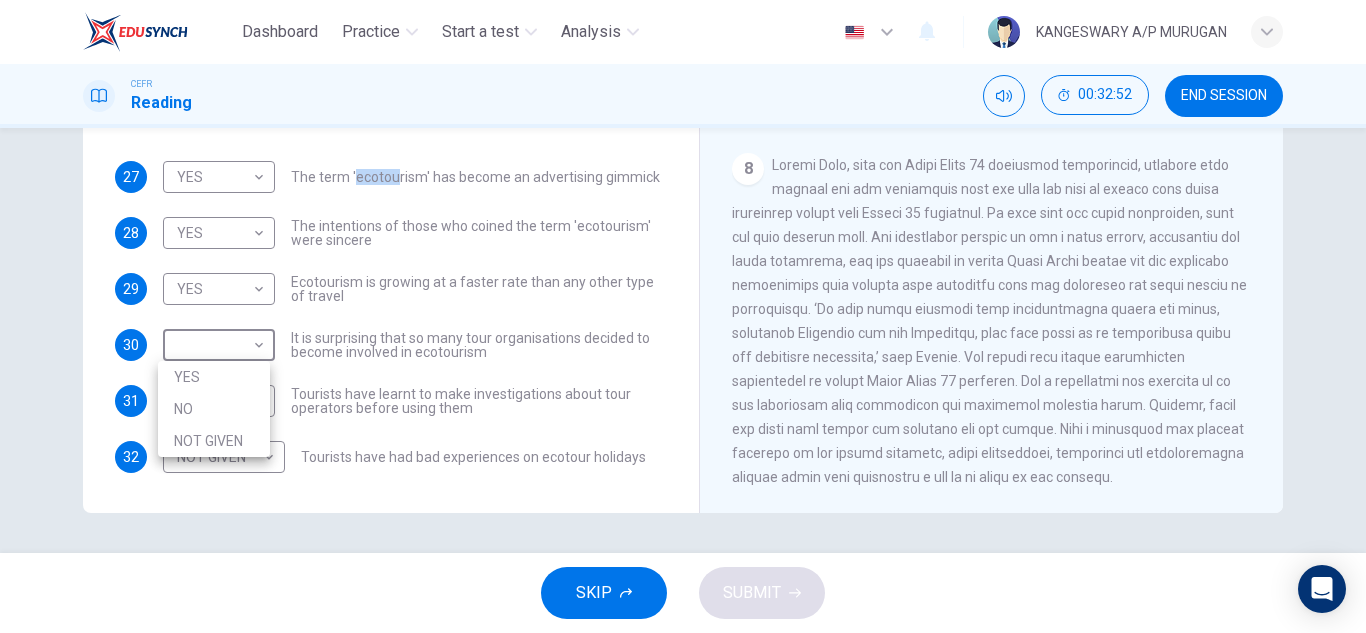click at bounding box center [683, 316] 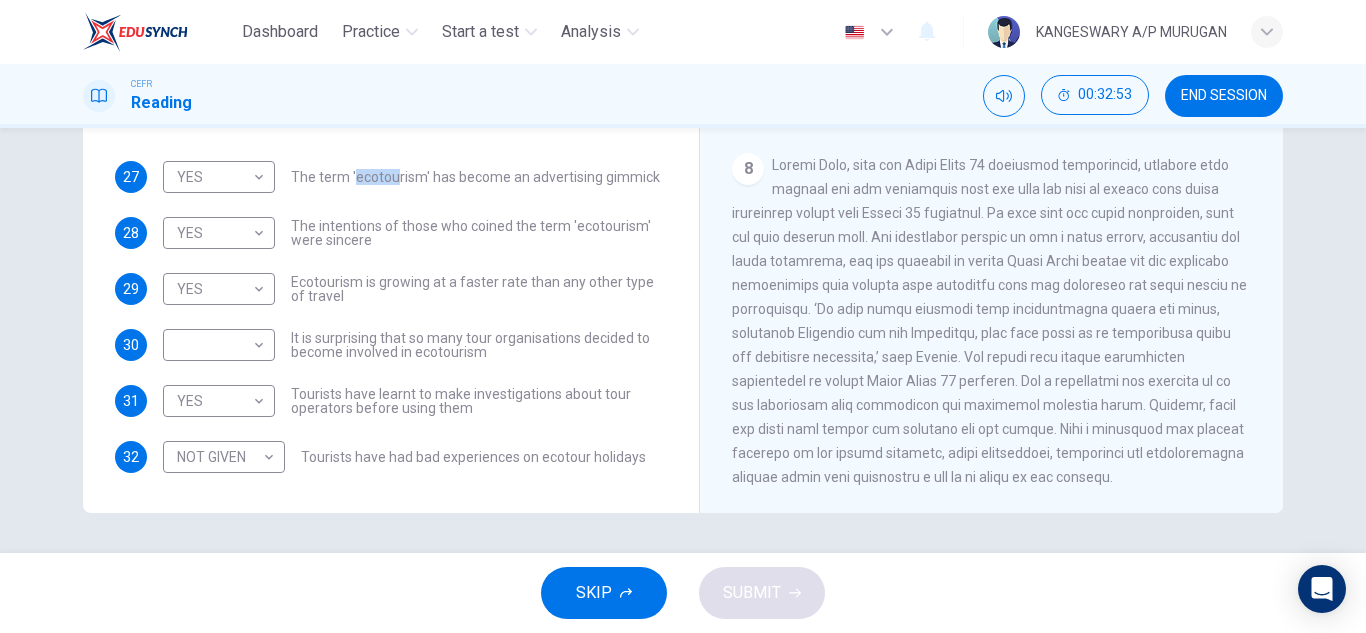 click on "8" at bounding box center (992, 321) 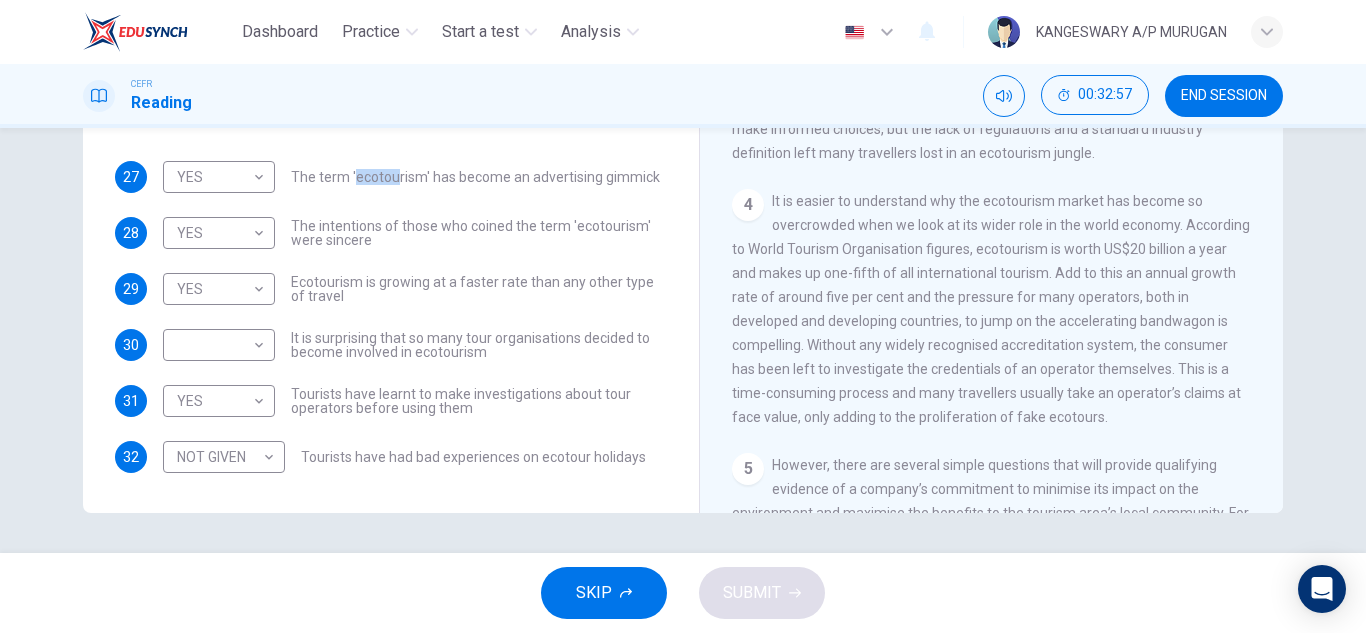 scroll, scrollTop: 598, scrollLeft: 0, axis: vertical 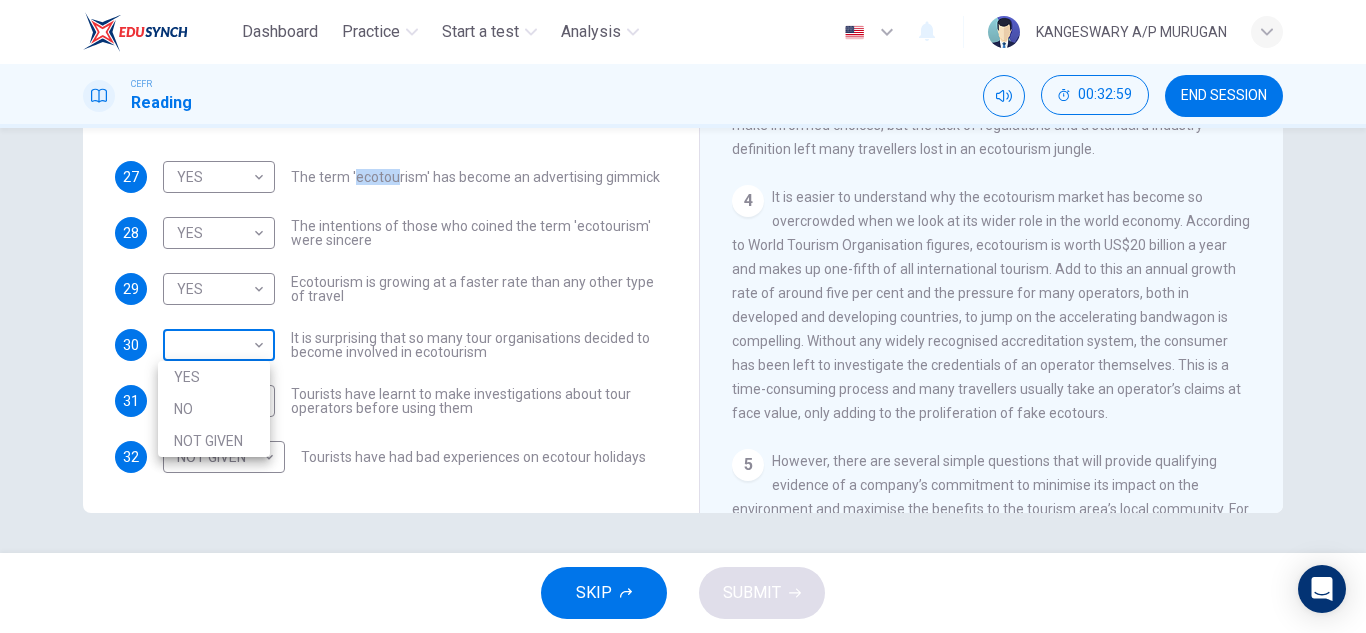 click on "Dashboard Practice Start a test Analysis English en ​ KANGESWARY A/P MURUGAN CEFR Reading 00:32:59 END SESSION Questions 27 - 32 Do the following statements agree with the information given in the Reading Passage ?
In the boxes below write YES if the statement agrees with the views of the writer NO if the statement contradicts the views of the writer NOT GIVEN if it is impossible to say what the writer thinks about this 27 YES YES ​ The term 'ecotourism' has become an advertising gimmick 28 YES YES ​ The intentions of those who coined the term 'ecotourism' were sincere 29 YES YES ​ Ecotourism is growing at a faster rate than any other type of travel 30 ​ ​ It is surprising that so many tour organisations decided to become involved in ecotourism 31 YES YES ​ Tourists have learnt to make investigations about tour operators before using them 32 NOT GIVEN NOT GIVEN ​ Tourists have had bad experiences on ecotour holidays It's Eco-logical CLICK TO ZOOM Click to Zoom 1 2 3 4 5 6 7 8 SKIP SUBMIT" at bounding box center (683, 316) 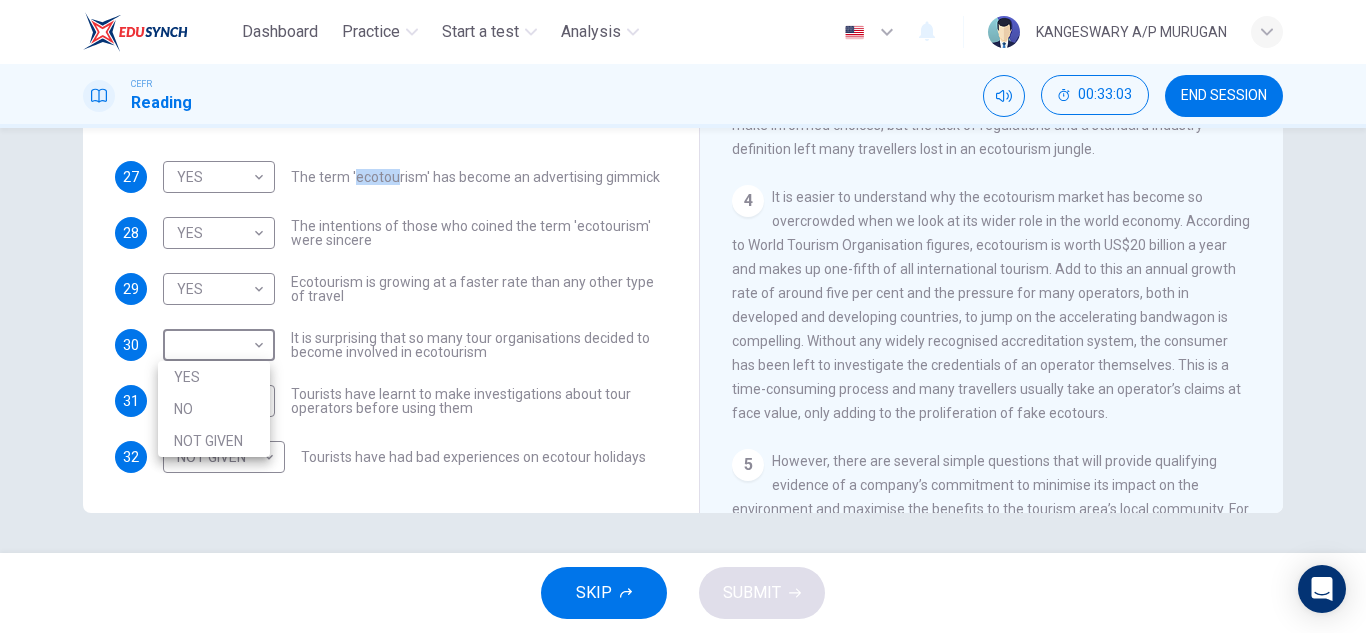 click on "YES" at bounding box center (214, 377) 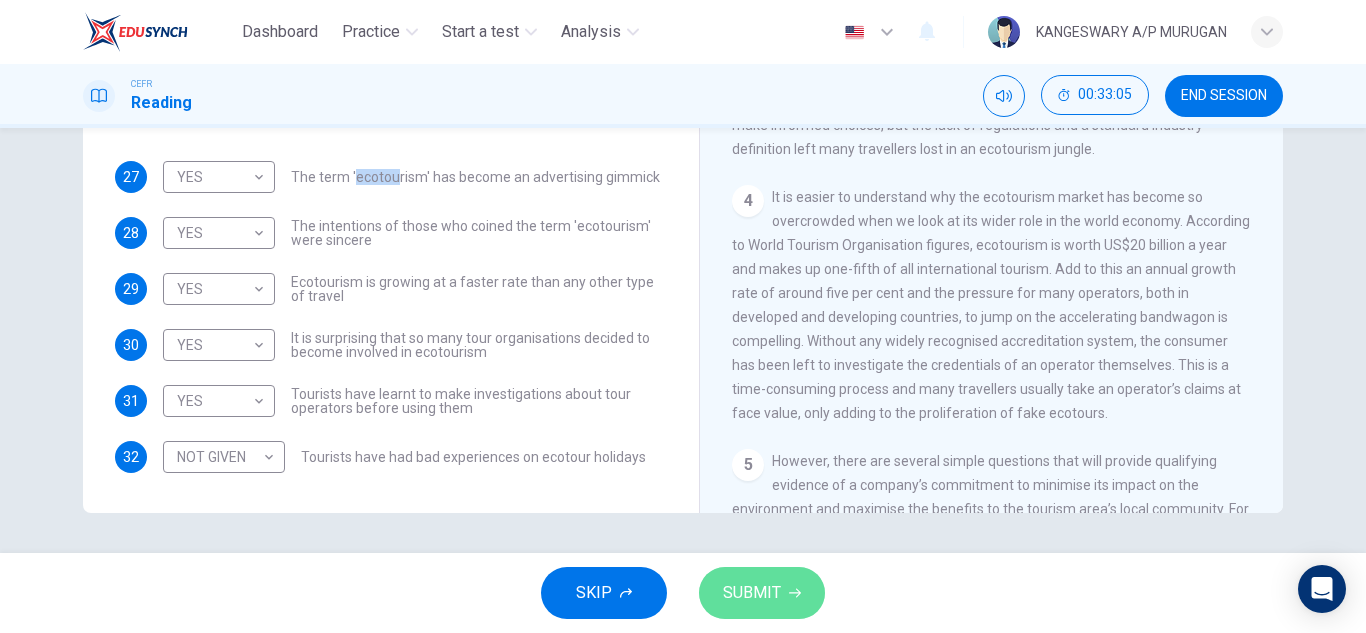 click on "SUBMIT" at bounding box center [752, 593] 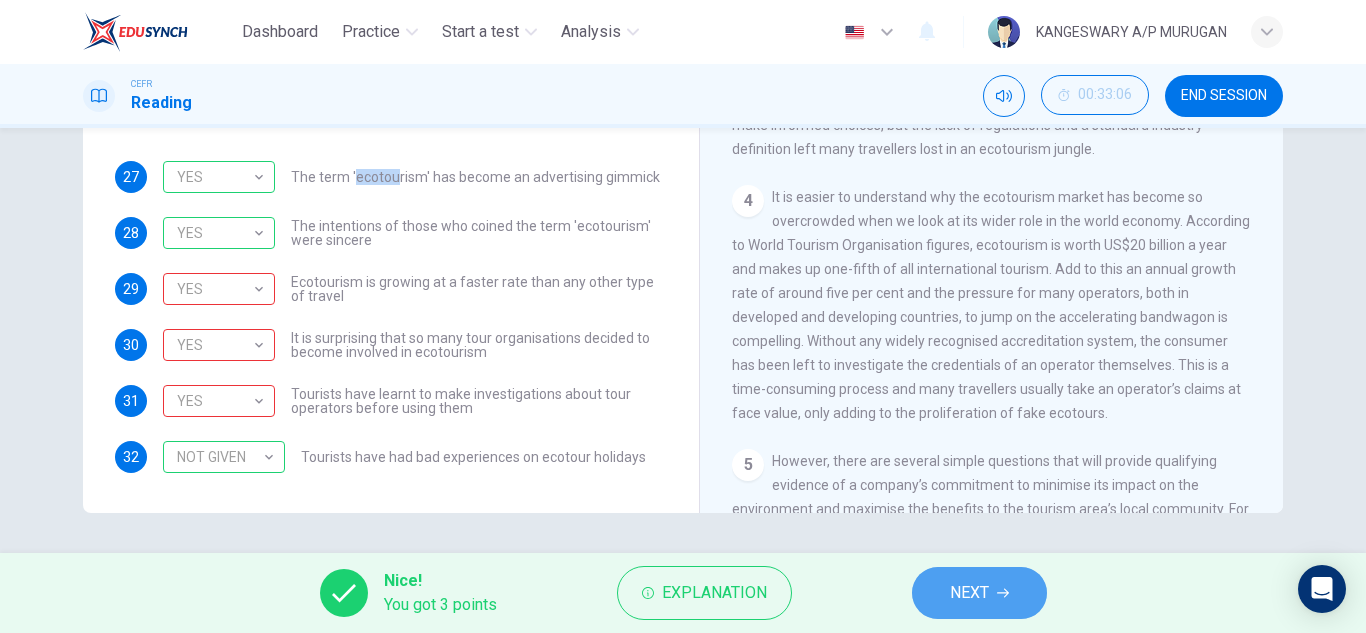 click on "NEXT" at bounding box center (979, 593) 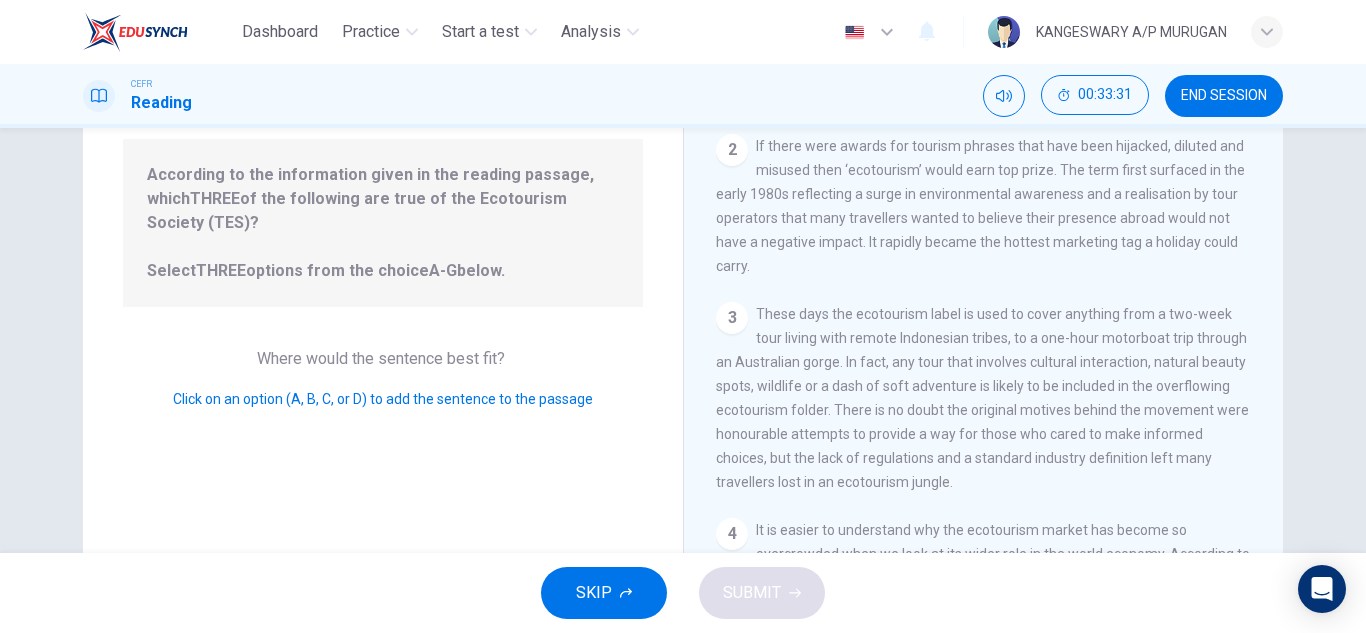 scroll, scrollTop: 193, scrollLeft: 0, axis: vertical 